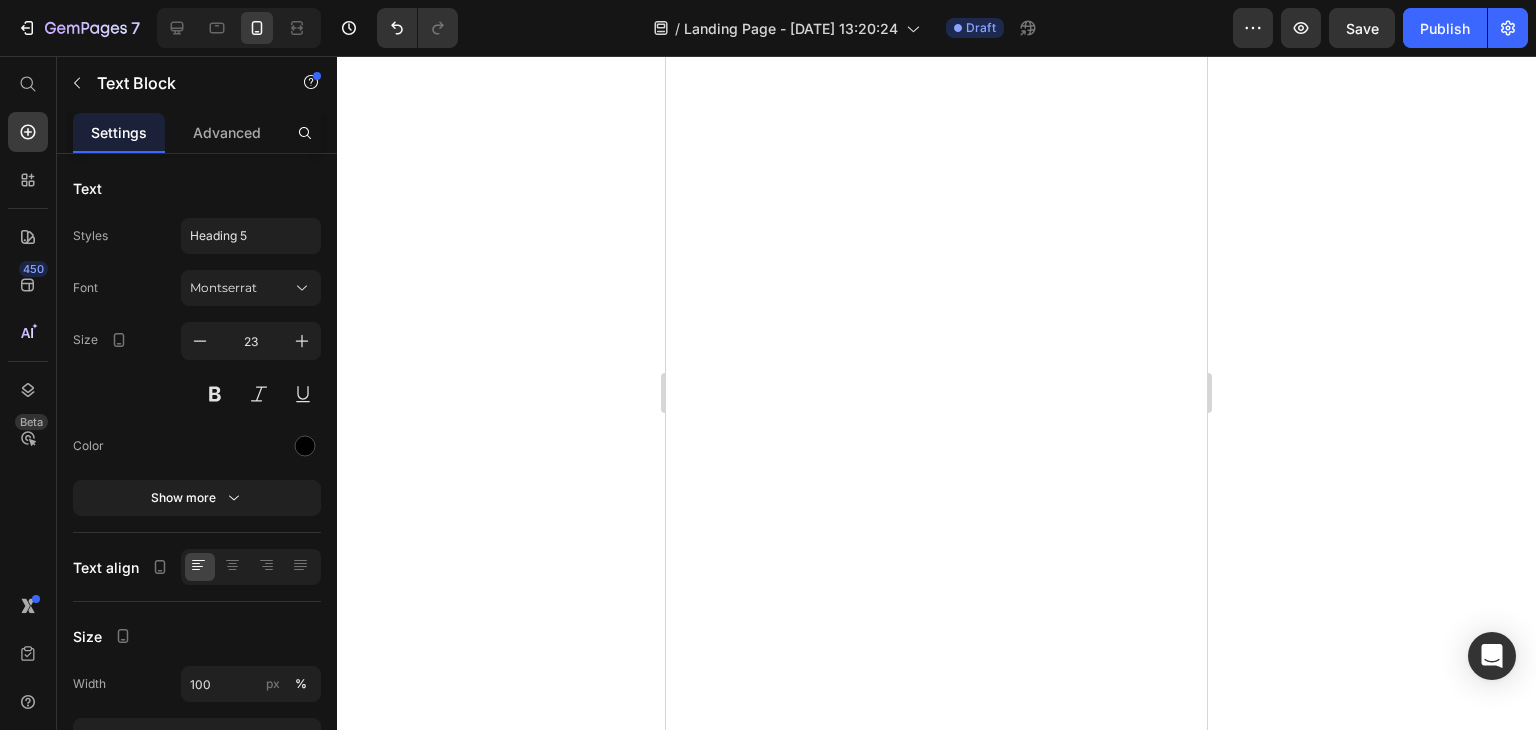 scroll, scrollTop: 0, scrollLeft: 0, axis: both 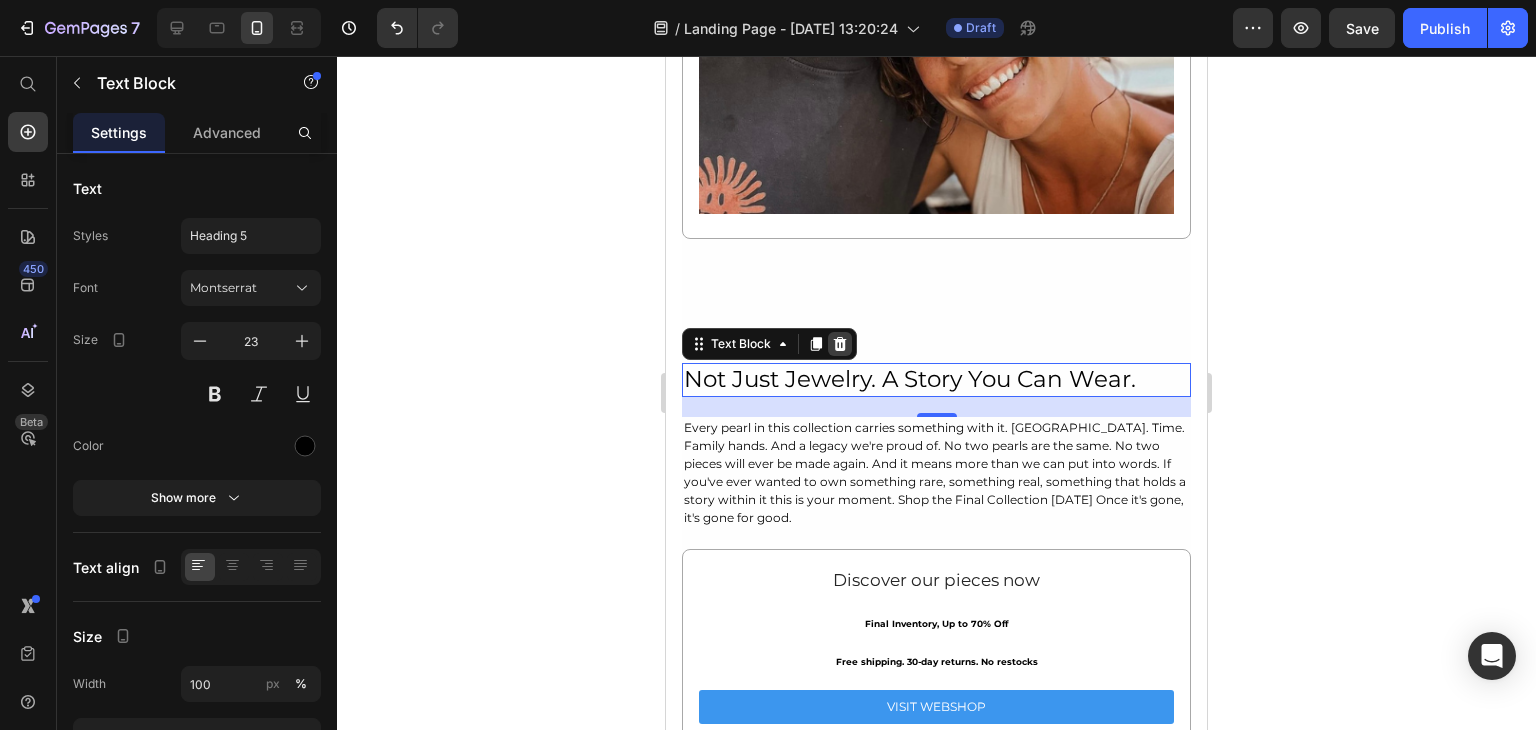 click 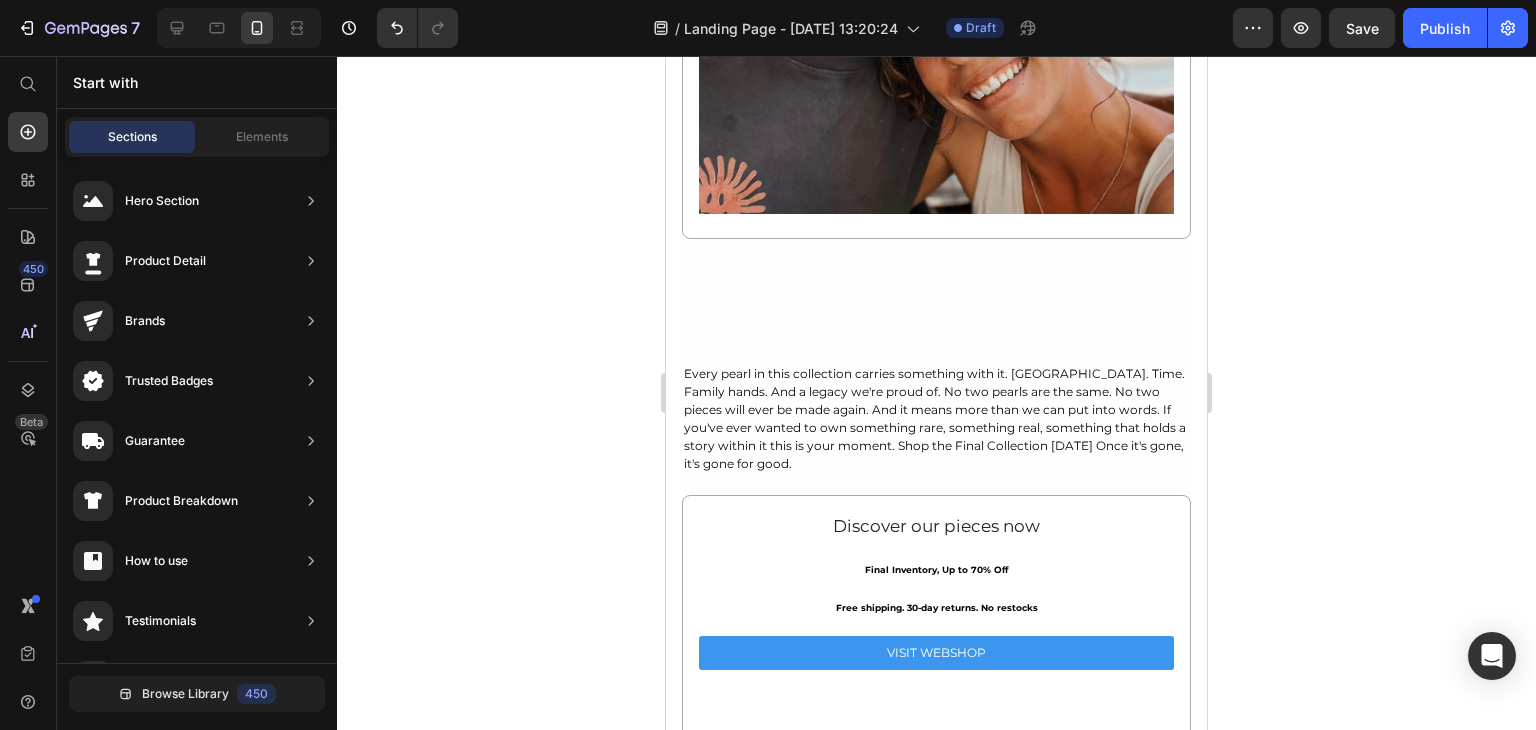 click on "Every pearl in this collection carries something with it. [GEOGRAPHIC_DATA]. Time. Family hands. And a legacy we're proud of. No two pearls are the same. No two pieces will ever be made again. And it means more than we can put into words.  If you've ever wanted to own something rare, something real, something that holds a story within it this is your moment.  Shop the Final Collection [DATE] Once it's gone, it's gone for good." at bounding box center [936, 419] 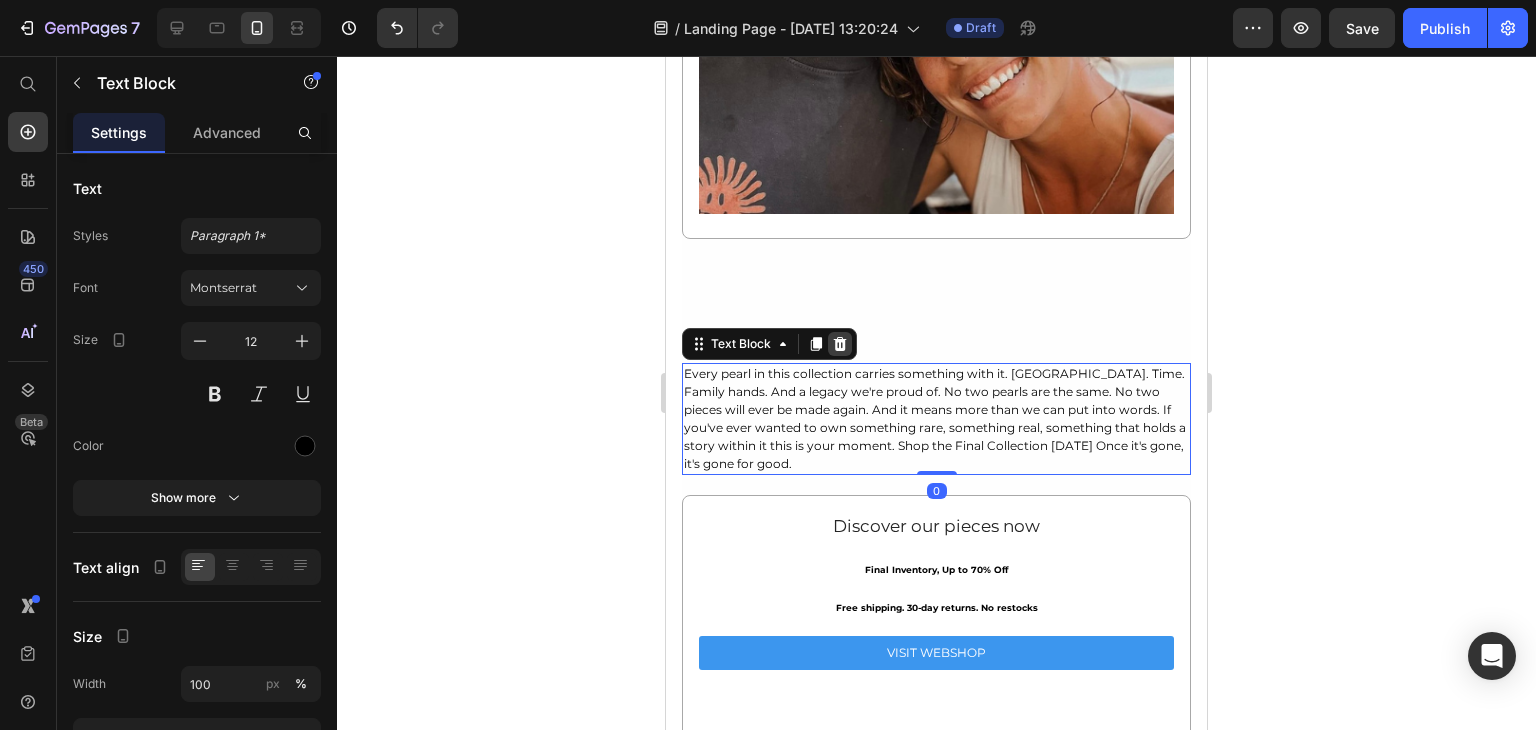 click 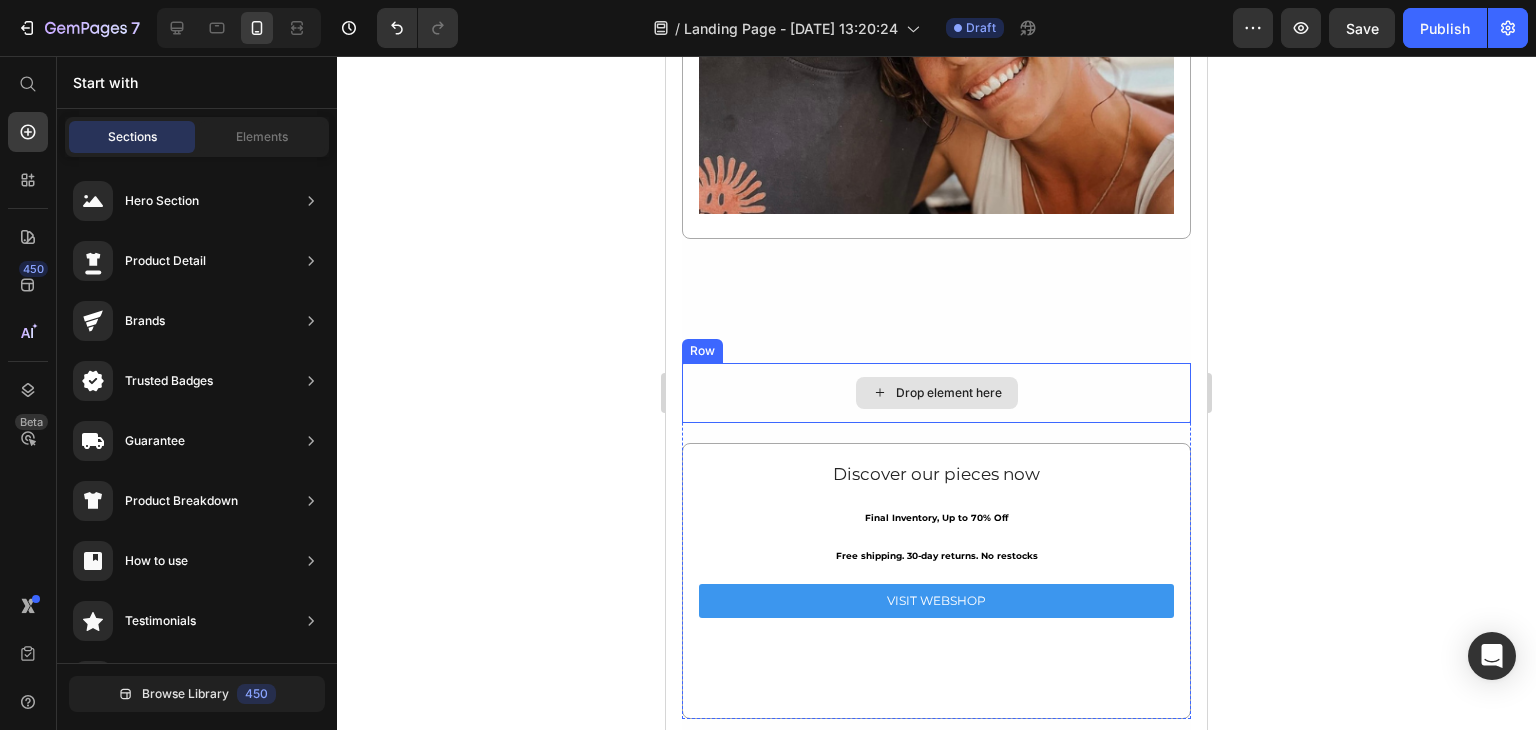 click on "Drop element here" at bounding box center (936, 393) 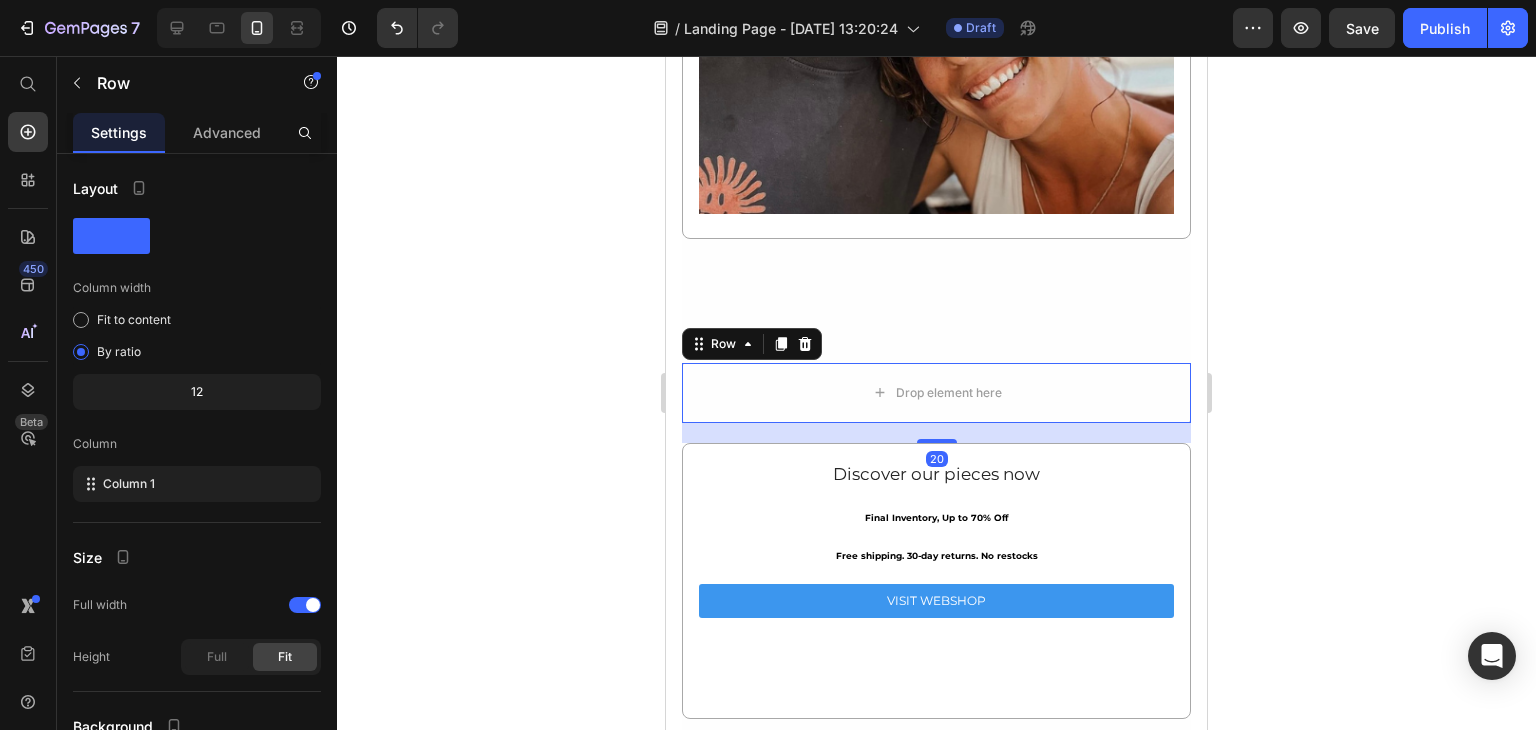 click 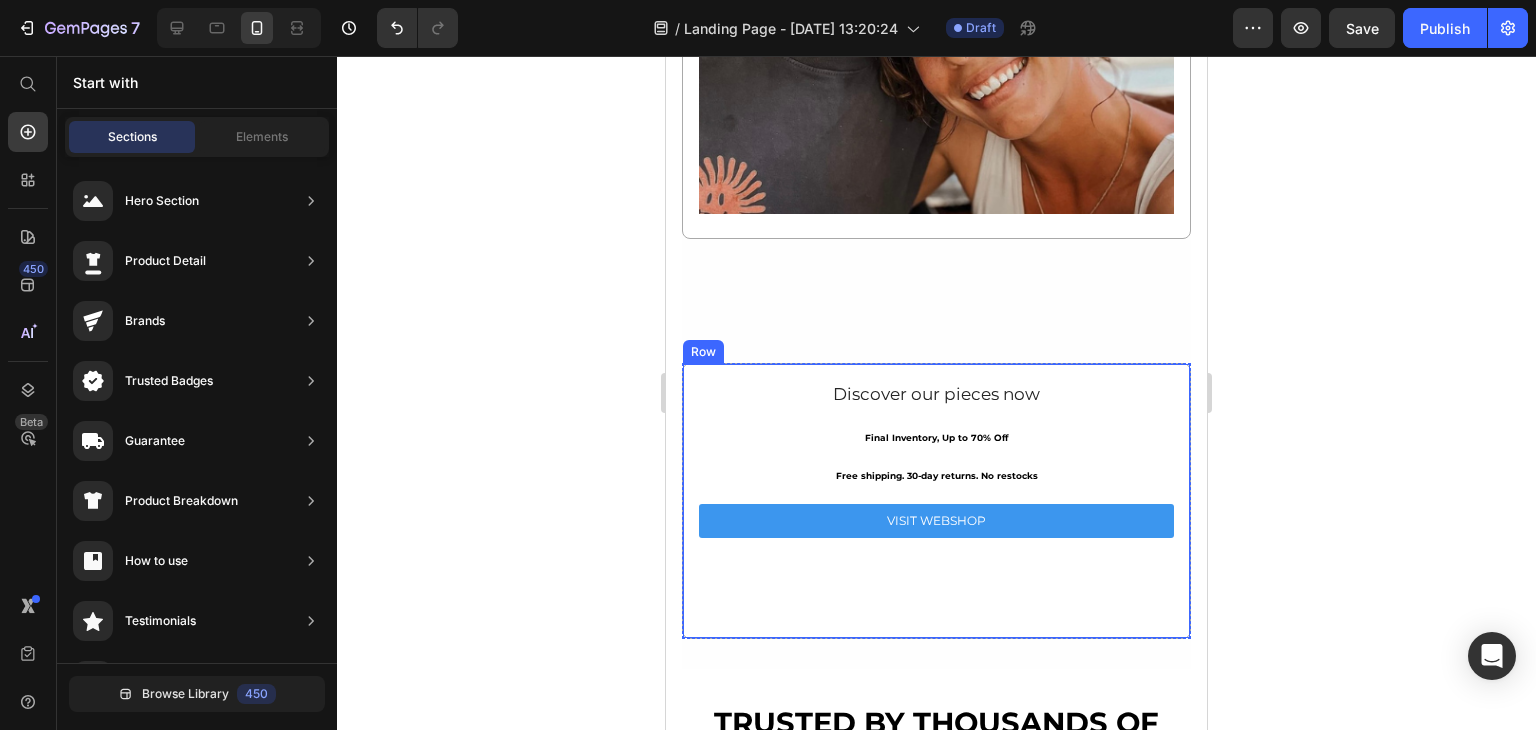 click on "Discover our pieces now Text Block Final Inventory, Up to 70% Off Text Block Free shipping. 30-day returns. No restocks Text Block VISIT WEBSHOP Button Row" at bounding box center [936, 501] 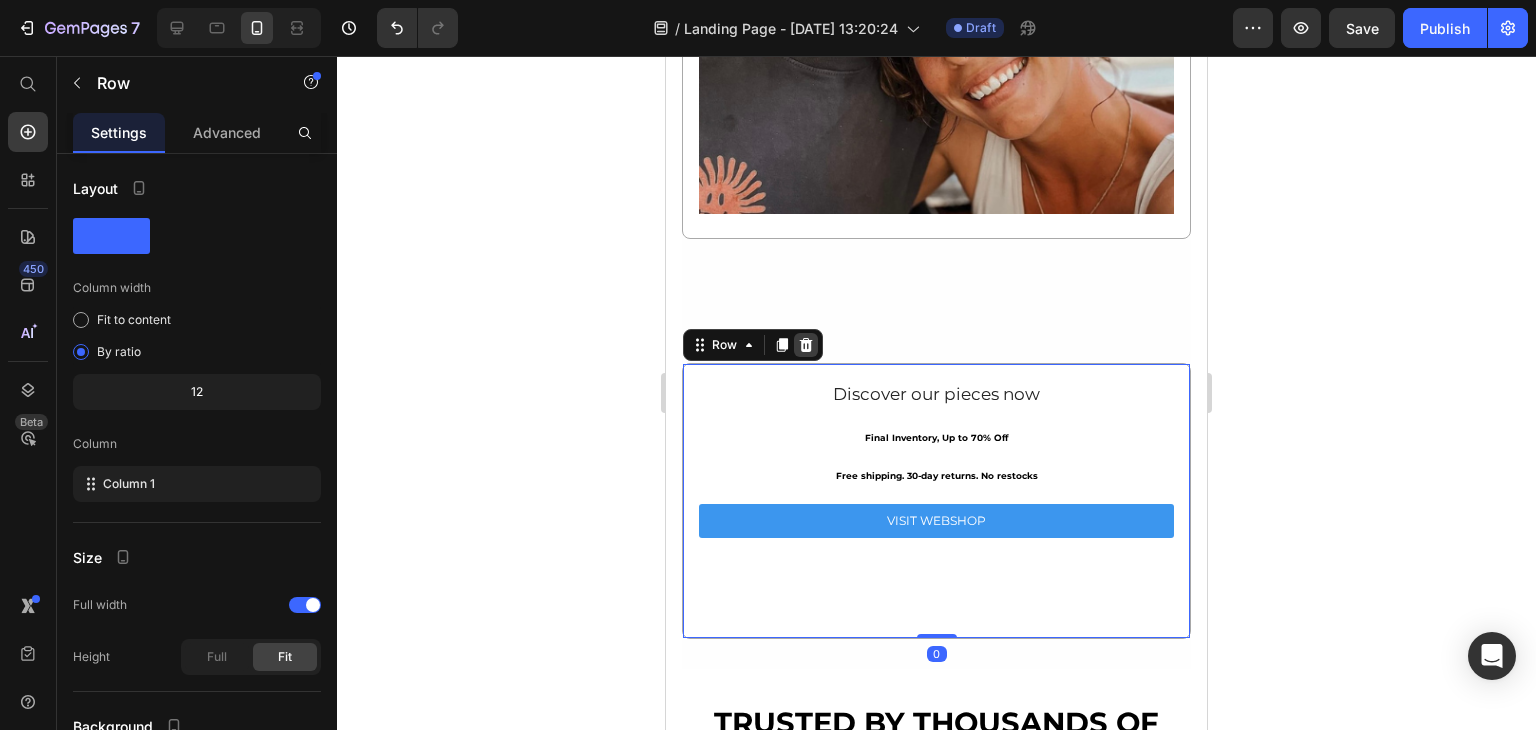 click 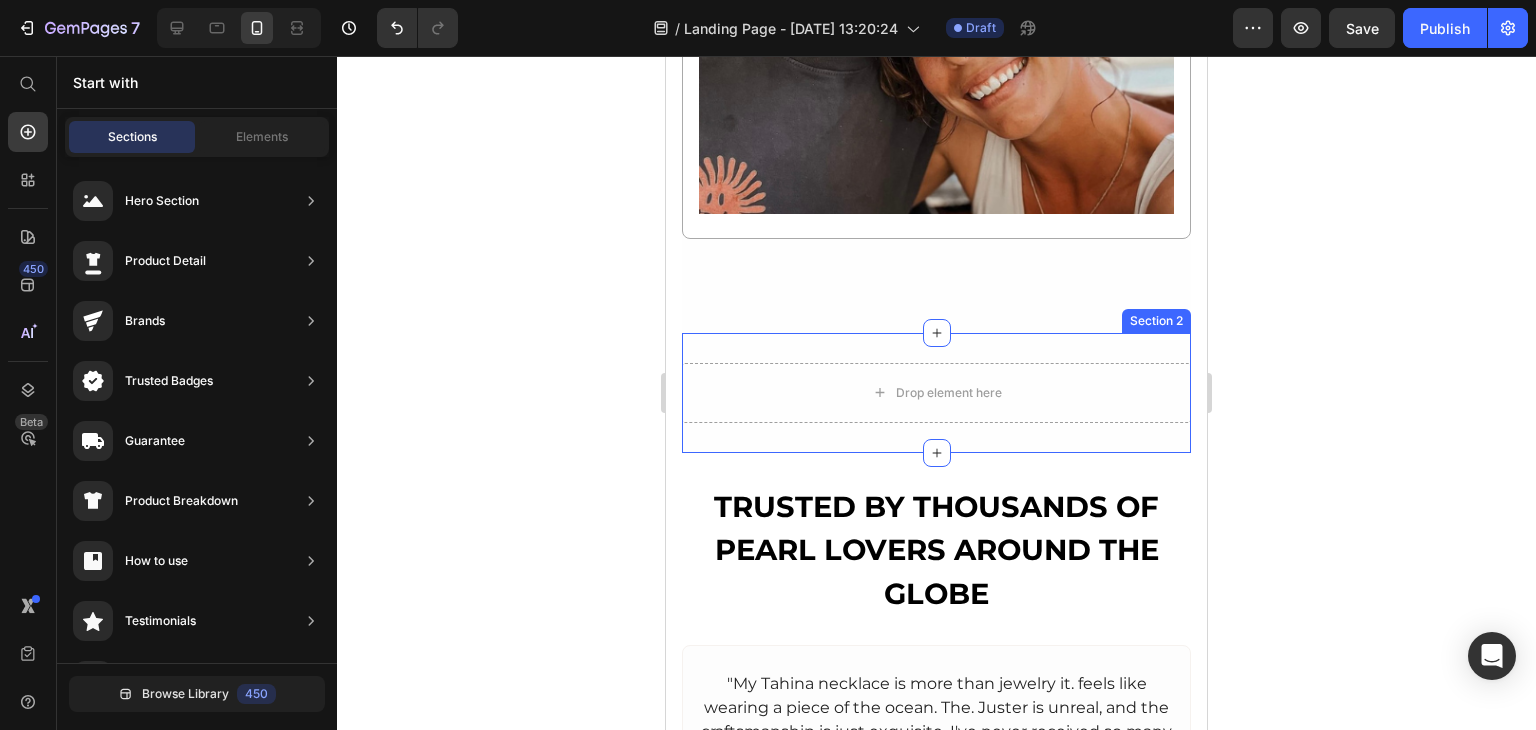 click on "Drop element here Row Section 2" at bounding box center [936, 393] 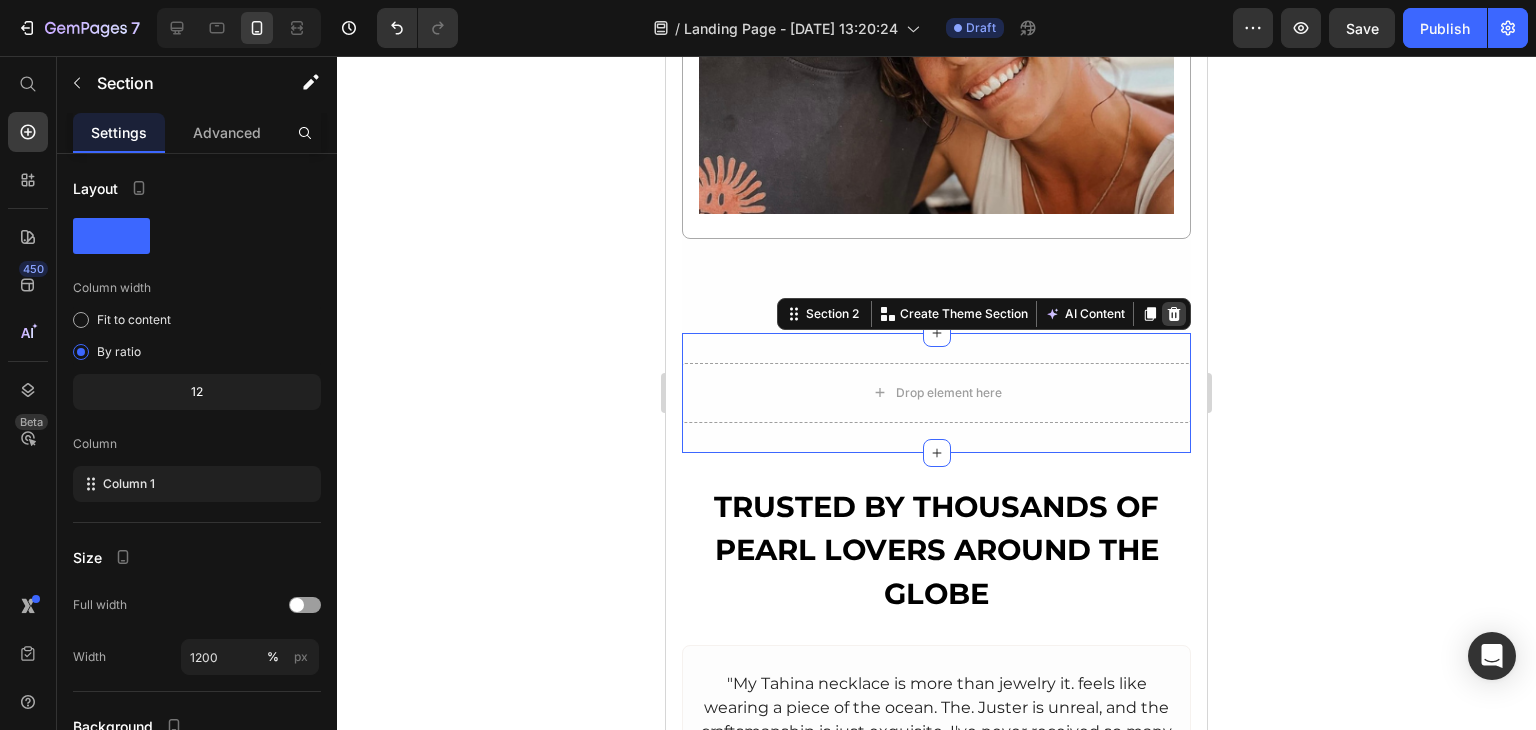 click 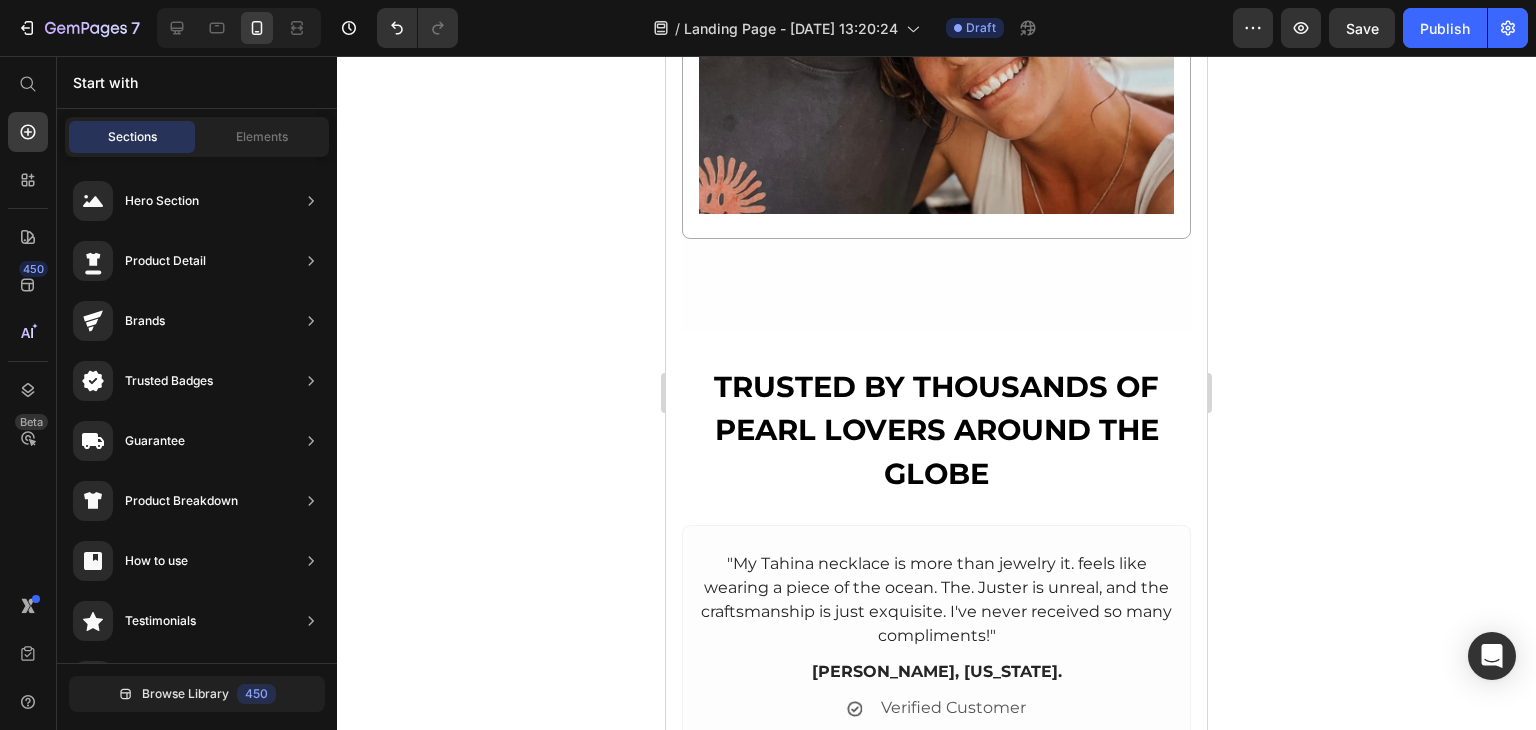 click 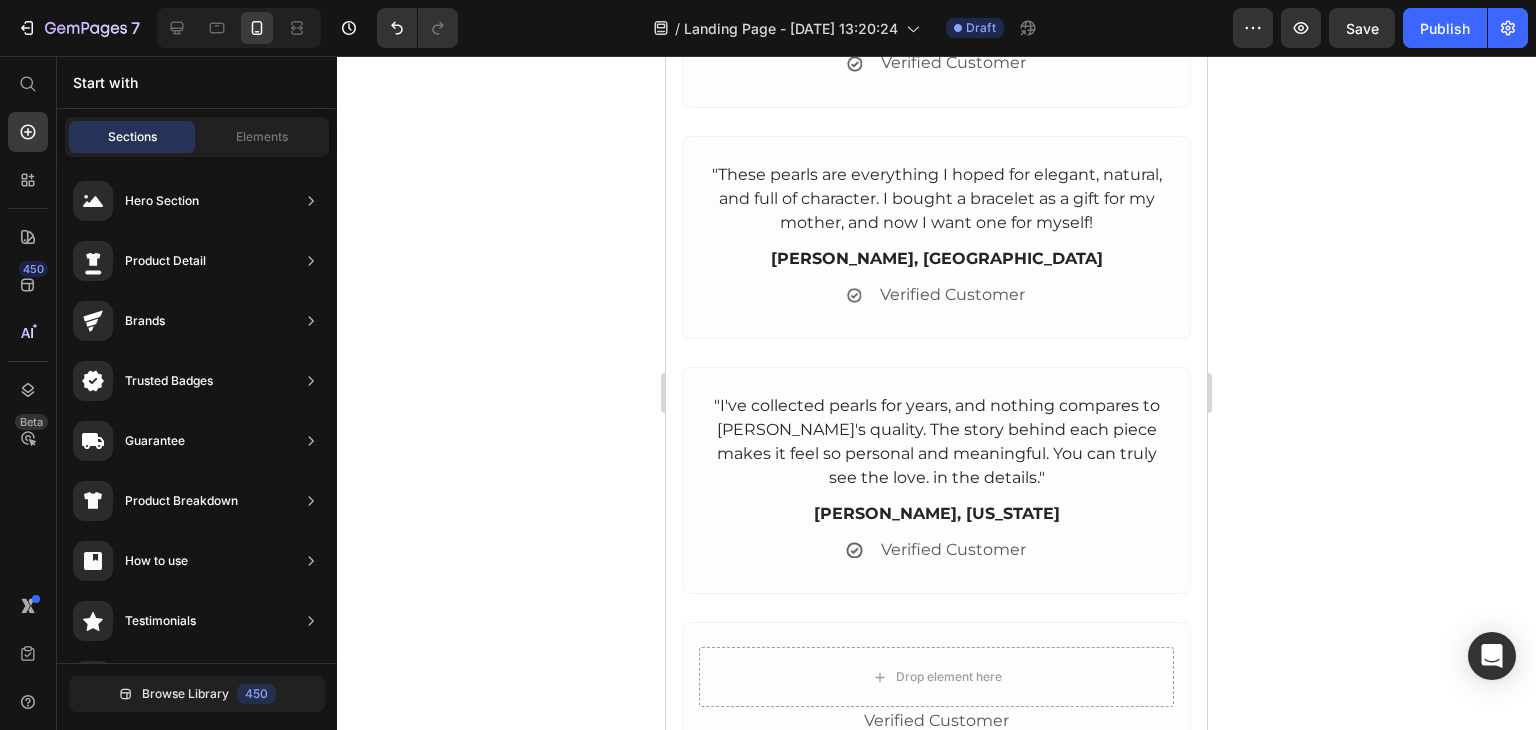 scroll, scrollTop: 6484, scrollLeft: 0, axis: vertical 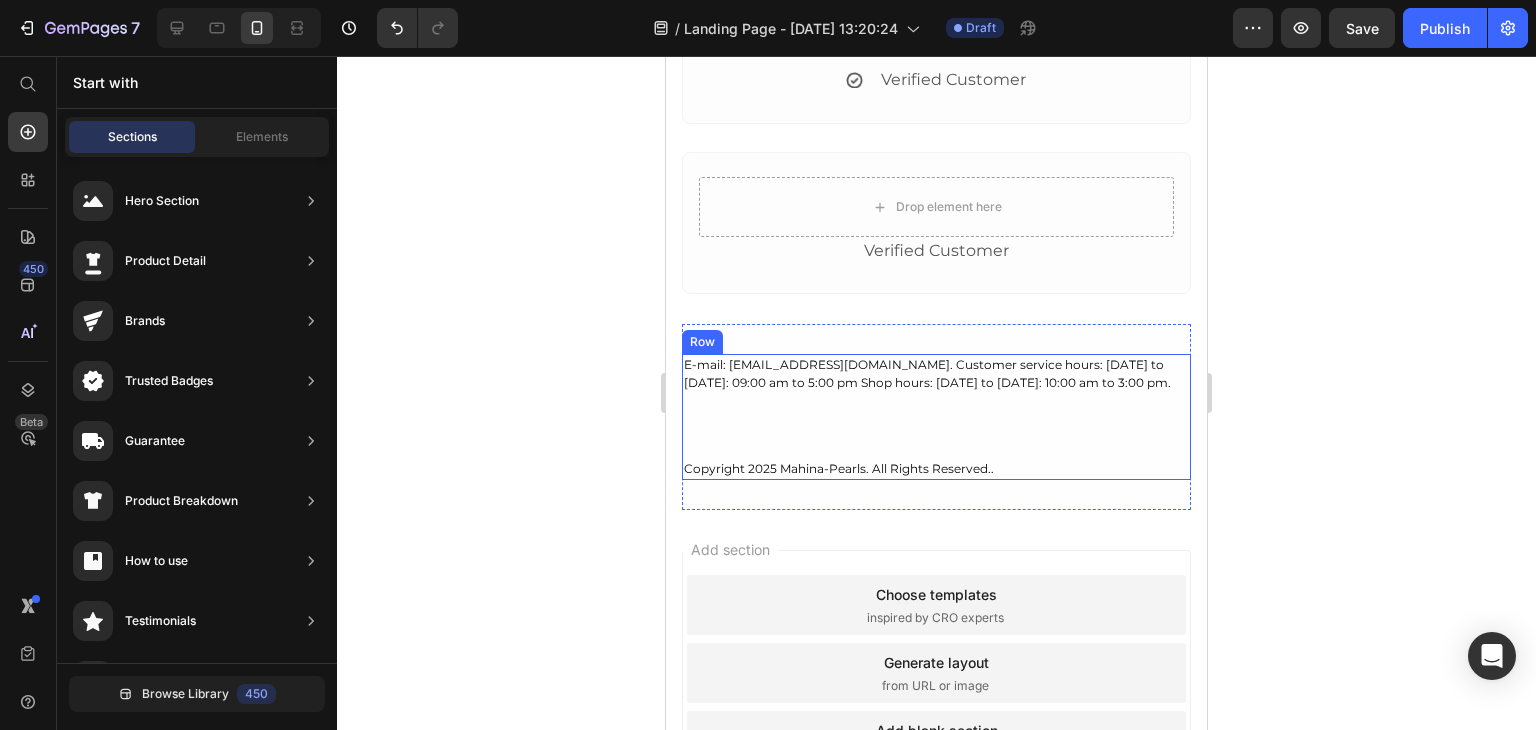 click on "E-mail: [EMAIL_ADDRESS][DOMAIN_NAME]. Customer service hours: [DATE] to [DATE]: 09:00 am to 5:00 pm Shop hours: [DATE] to [DATE]: 10:00 am to 3:00 pm. Text Block Copyright 2025 Mahina-Pearls. All Rights Reserved.. Text Block" at bounding box center [936, 417] 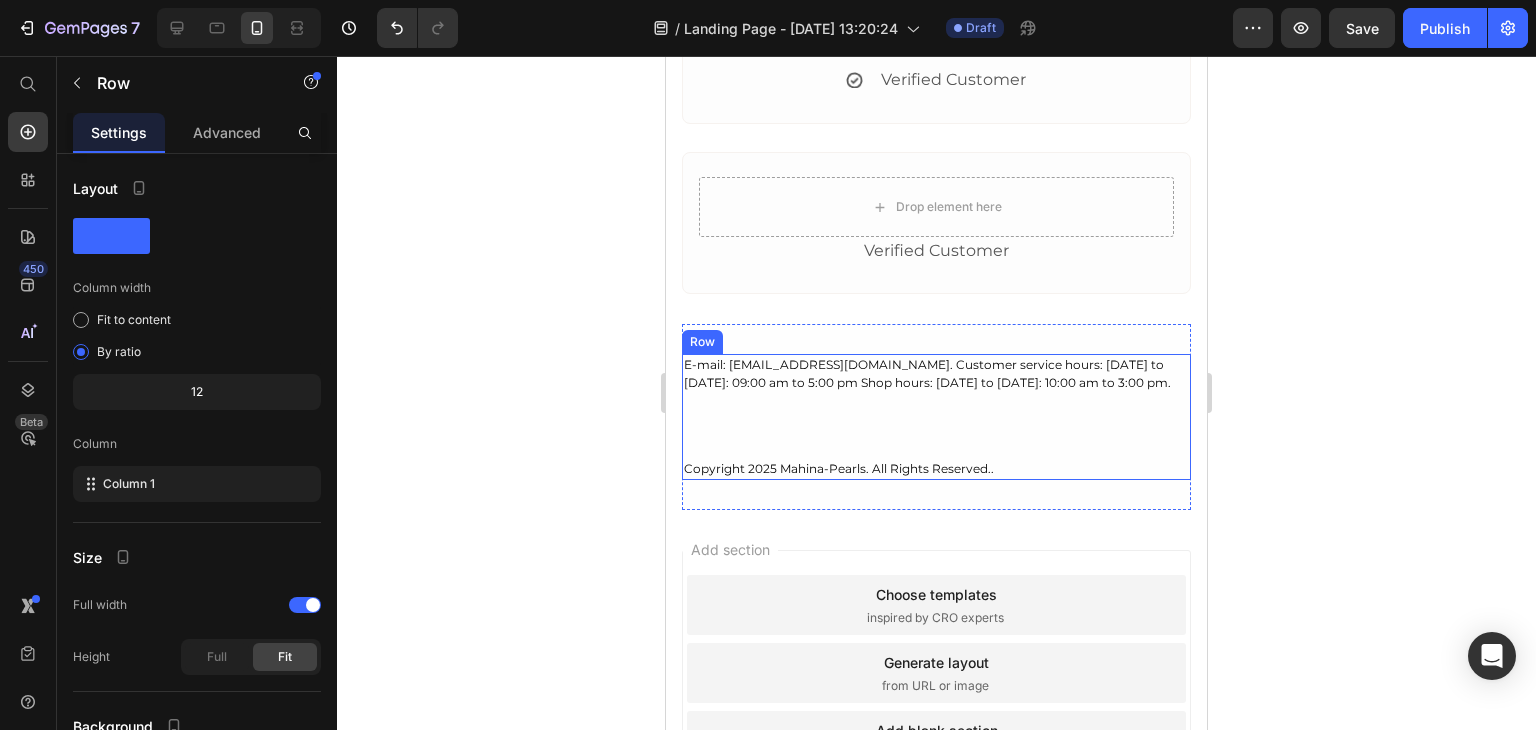click on "E-mail: [EMAIL_ADDRESS][DOMAIN_NAME]. Customer service hours: [DATE] to [DATE]: 09:00 am to 5:00 pm Shop hours: [DATE] to [DATE]: 10:00 am to 3:00 pm. Text Block Copyright 2025 Mahina-Pearls. All Rights Reserved.. Text Block" at bounding box center [936, 417] 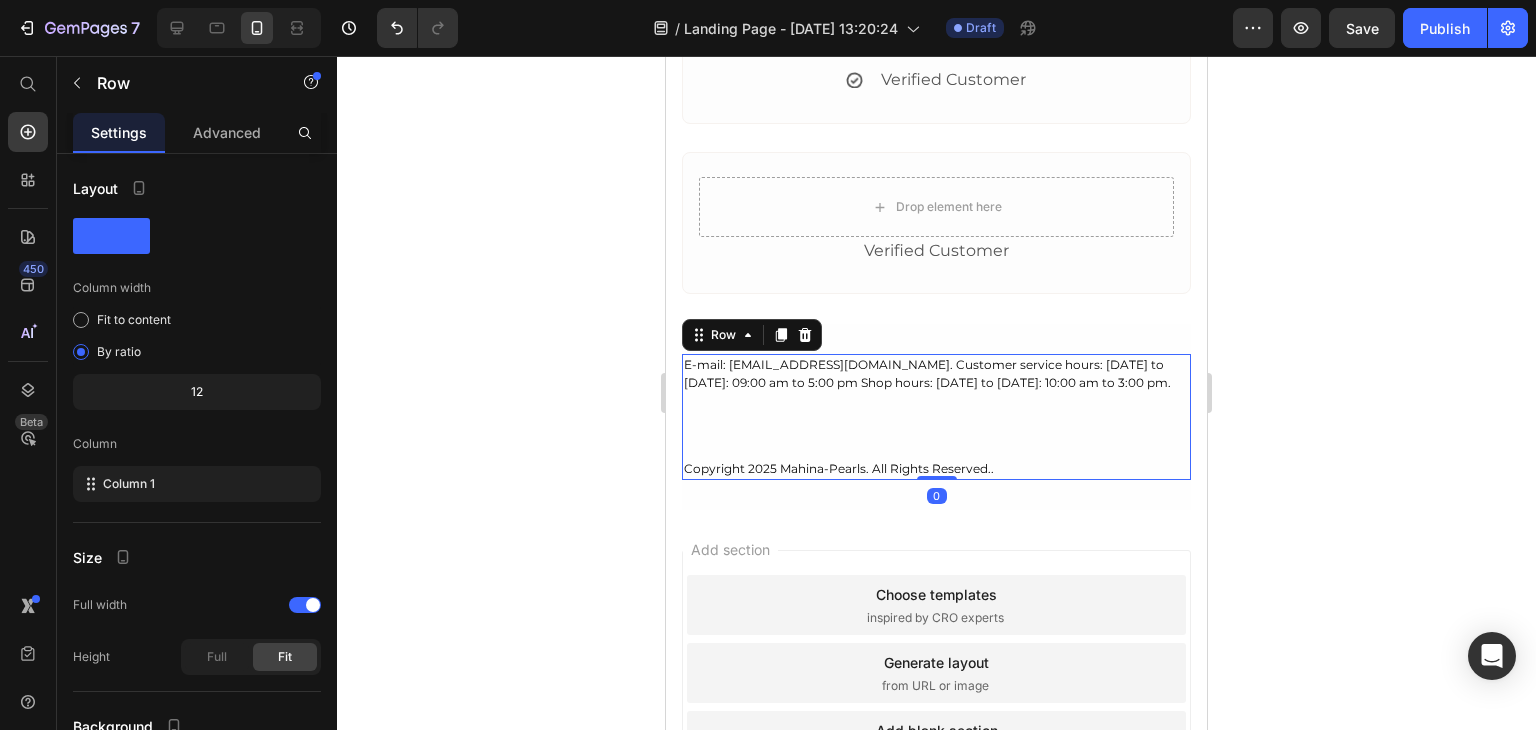 click on "E-mail: [EMAIL_ADDRESS][DOMAIN_NAME]. Customer service hours: [DATE] to [DATE]: 09:00 am to 5:00 pm Shop hours: [DATE] to [DATE]: 10:00 am to 3:00 pm. Text Block Copyright 2025 Mahina-Pearls. All Rights Reserved.. Text Block" at bounding box center [936, 417] 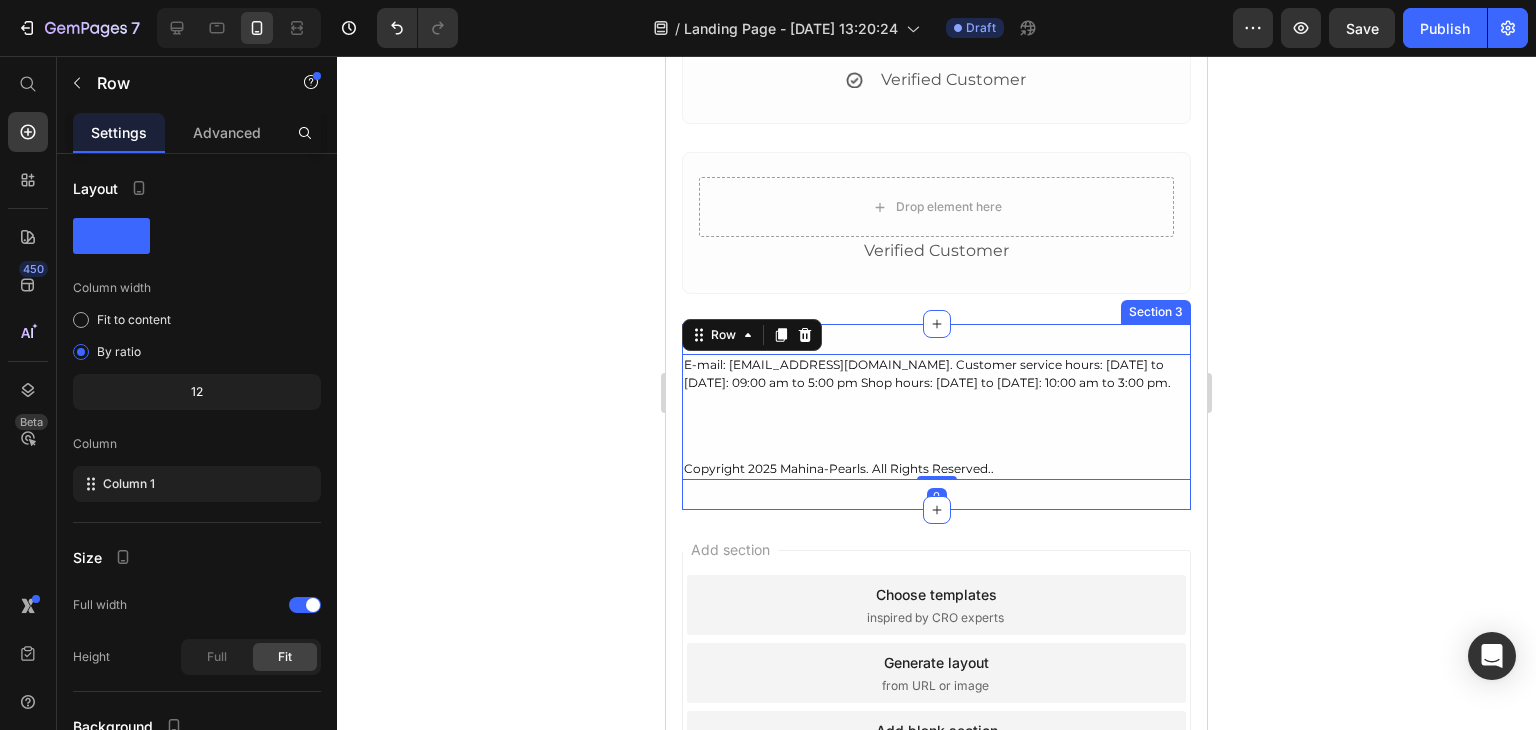 click on "Copyright 2025 Mahina-Pearls. All Rights Reserved.." at bounding box center (936, 469) 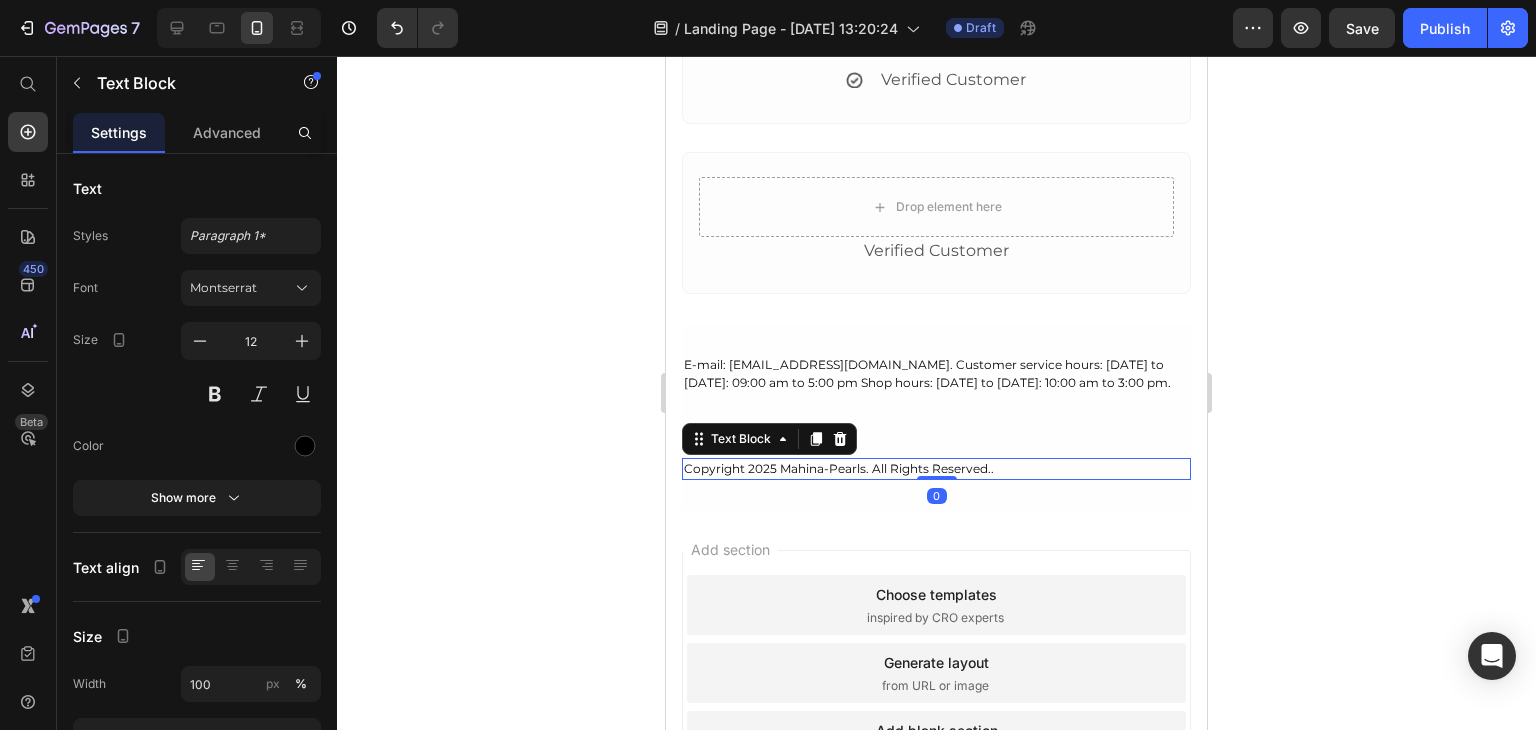 click on "Copyright 2025 Mahina-Pearls. All Rights Reserved.." at bounding box center (936, 469) 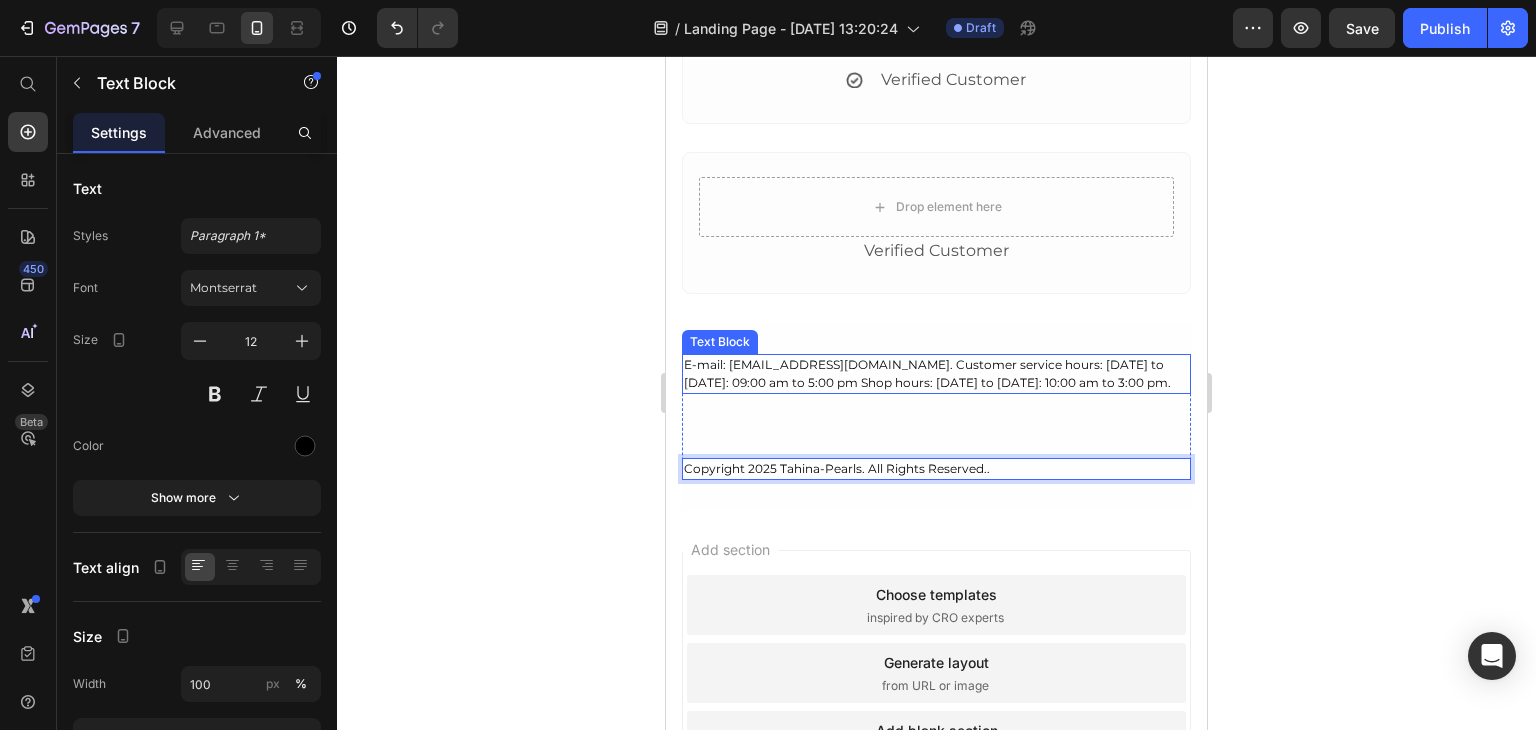 click on "E-mail: [EMAIL_ADDRESS][DOMAIN_NAME]. Customer service hours: [DATE] to [DATE]: 09:00 am to 5:00 pm Shop hours: [DATE] to [DATE]: 10:00 am to 3:00 pm." at bounding box center (936, 374) 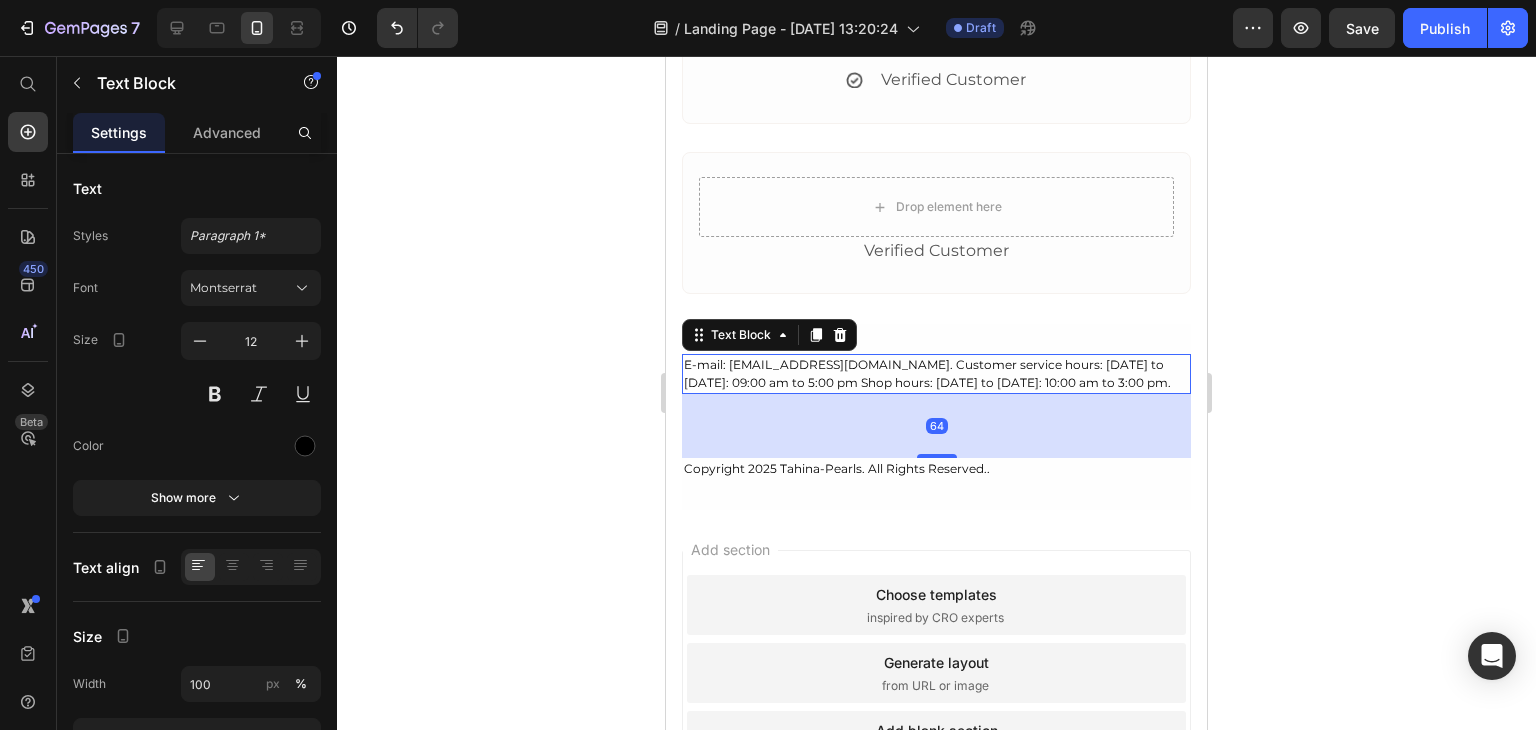 click on "E-mail: [EMAIL_ADDRESS][DOMAIN_NAME]. Customer service hours: [DATE] to [DATE]: 09:00 am to 5:00 pm Shop hours: [DATE] to [DATE]: 10:00 am to 3:00 pm." at bounding box center (936, 374) 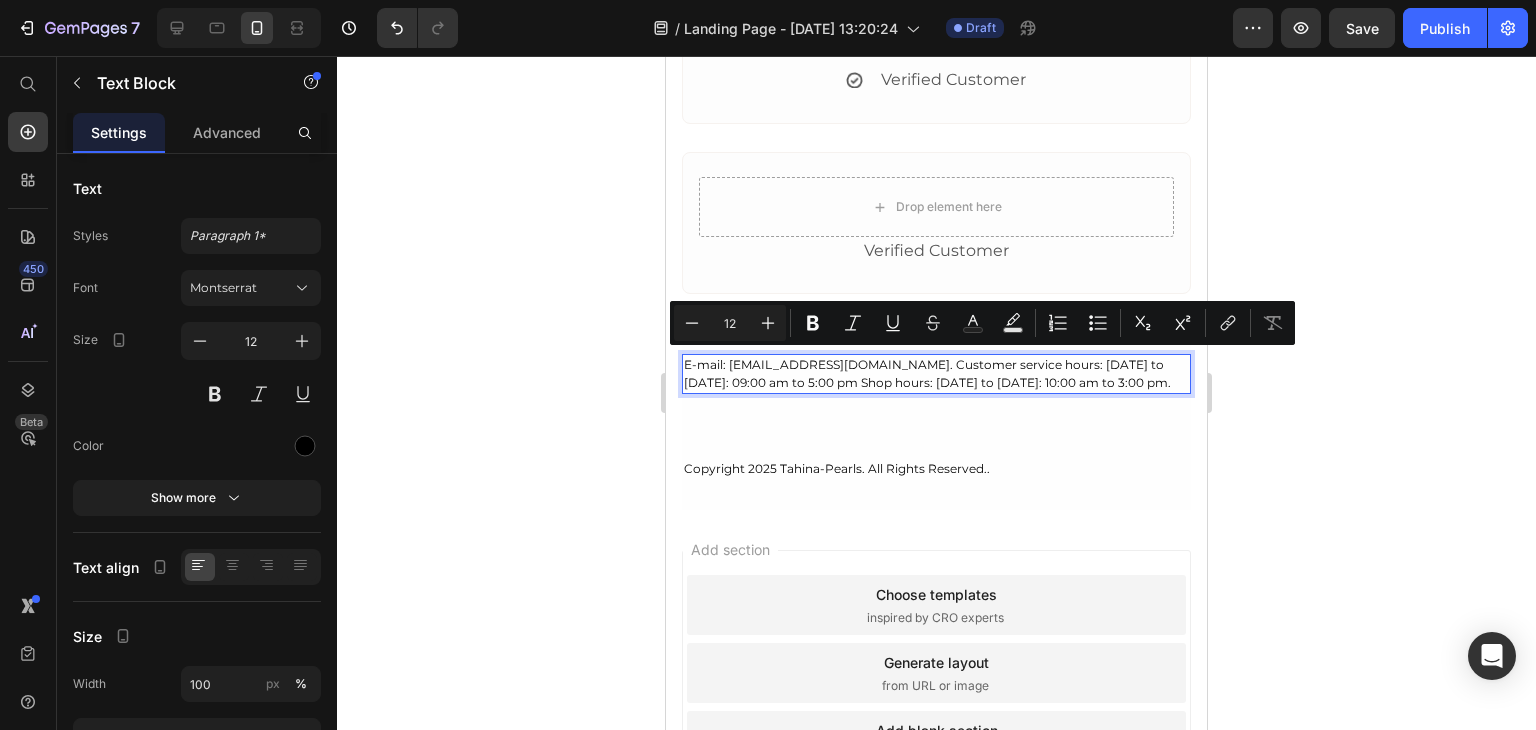 click on "E-mail: [EMAIL_ADDRESS][DOMAIN_NAME]. Customer service hours: [DATE] to [DATE]: 09:00 am to 5:00 pm Shop hours: [DATE] to [DATE]: 10:00 am to 3:00 pm." at bounding box center [936, 374] 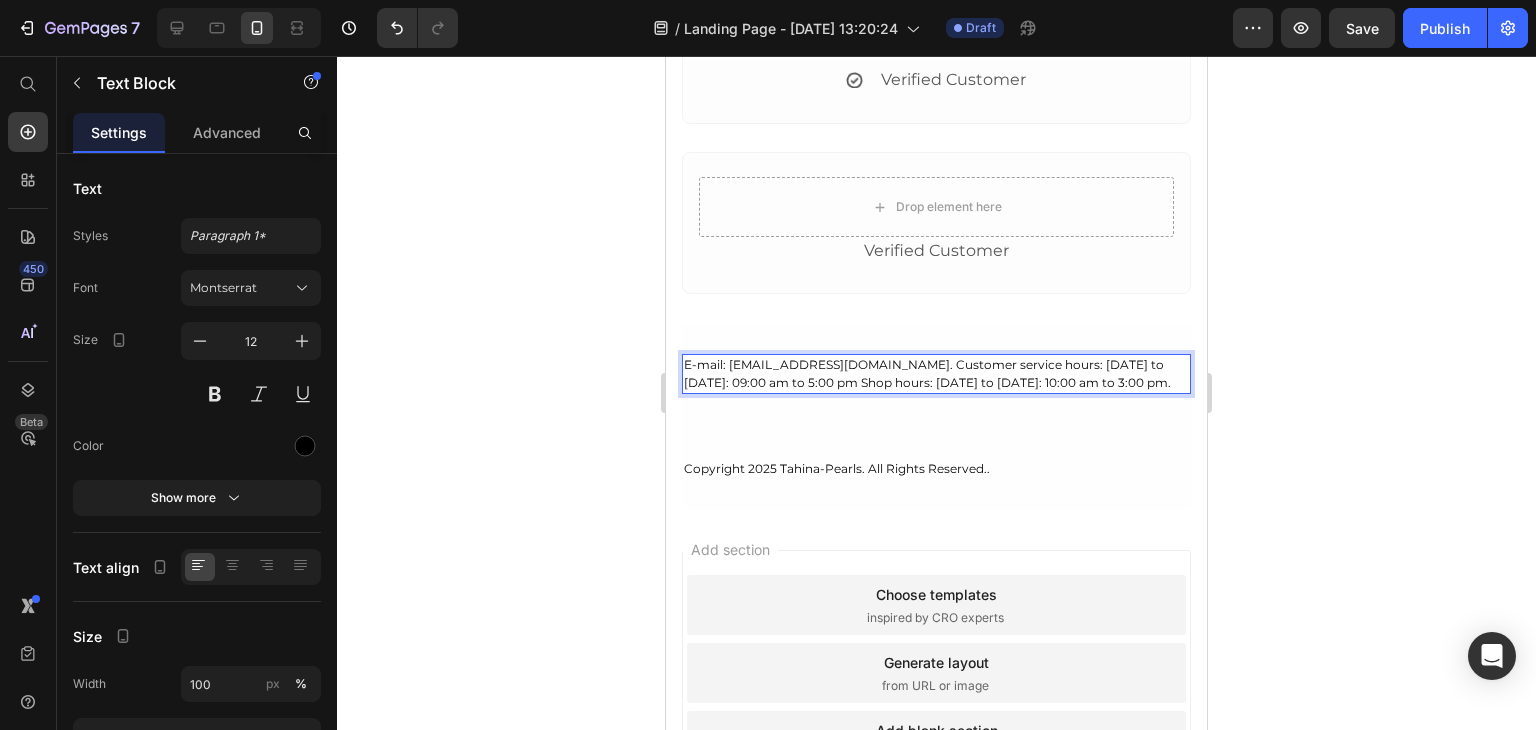 click 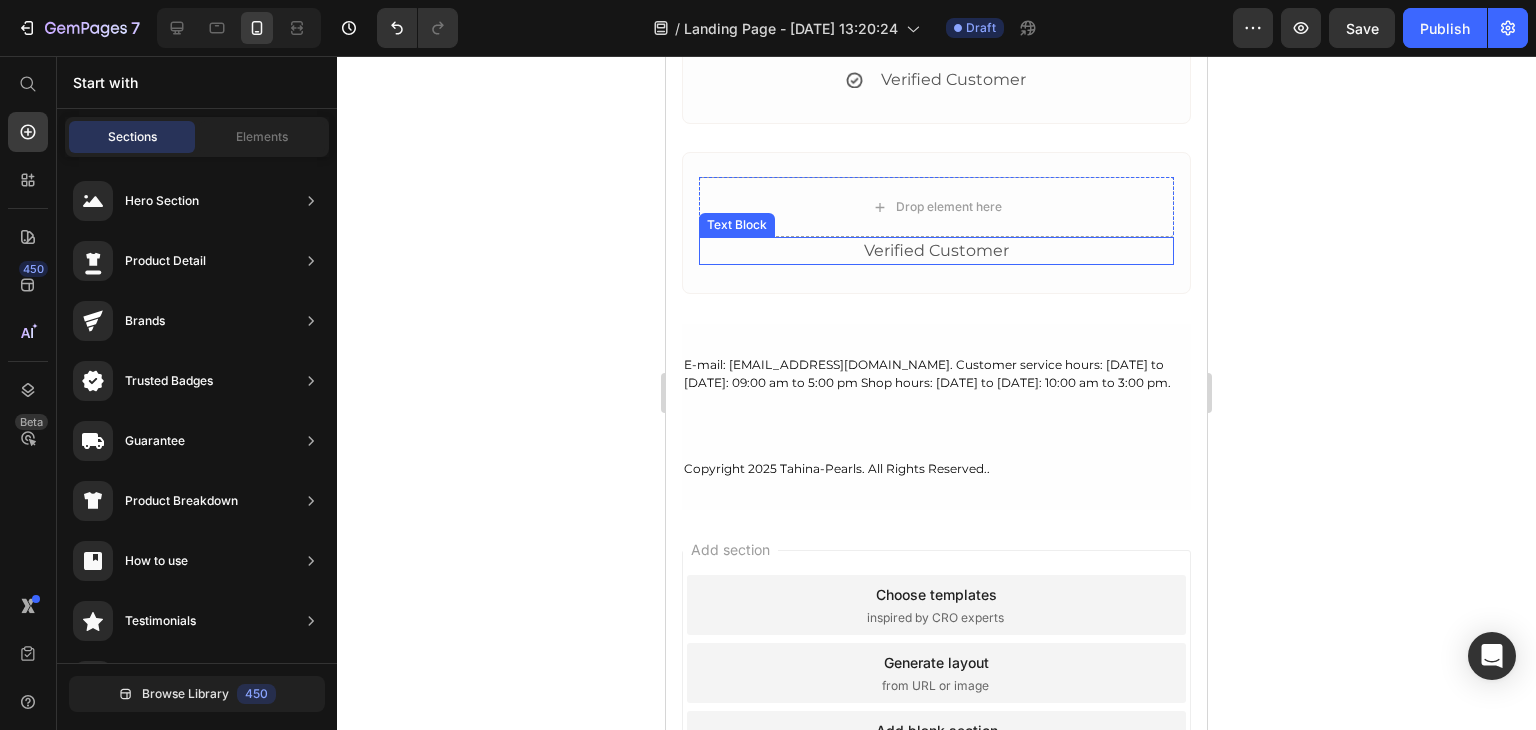 scroll, scrollTop: 6284, scrollLeft: 0, axis: vertical 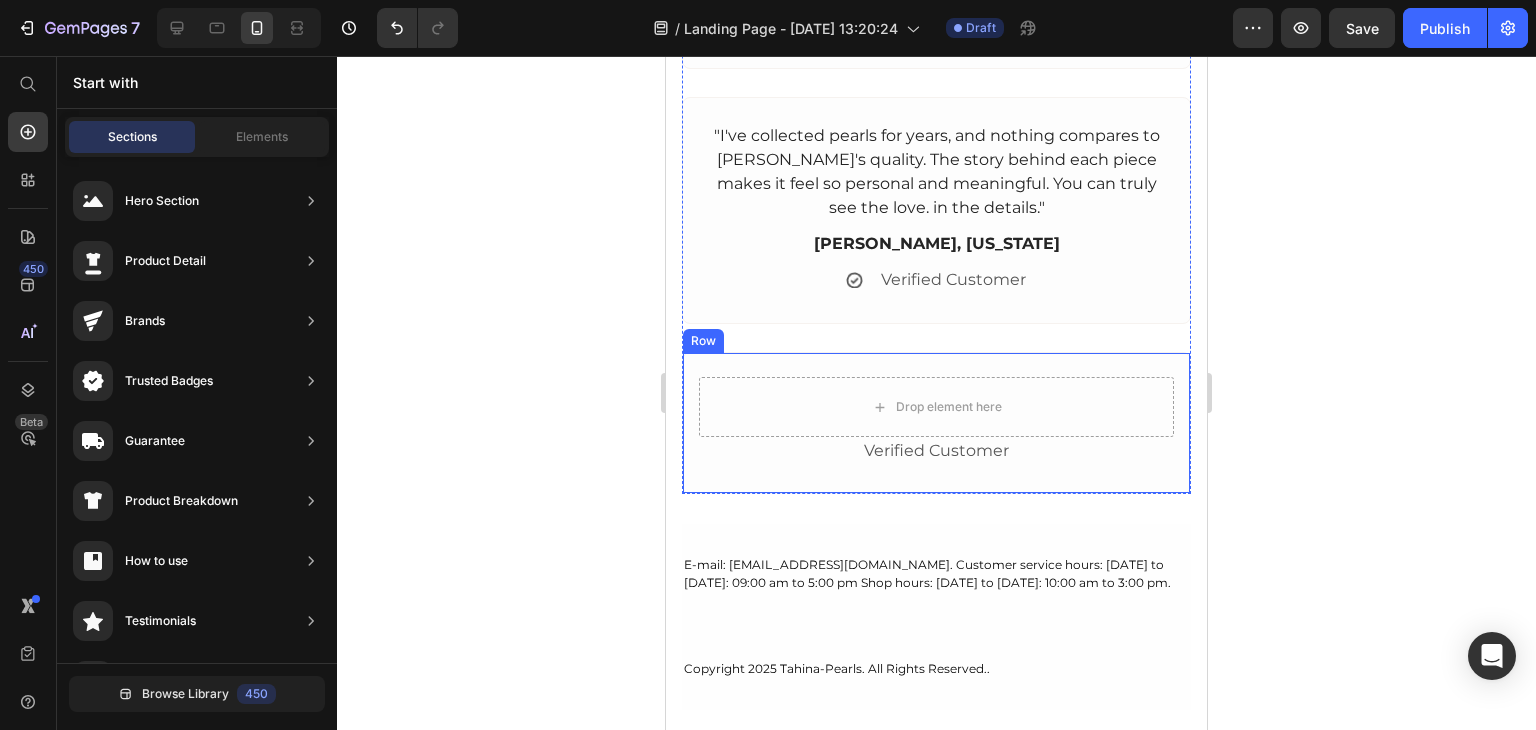 click on "Drop element here Verified Customer Text Block Row Row" at bounding box center (936, 423) 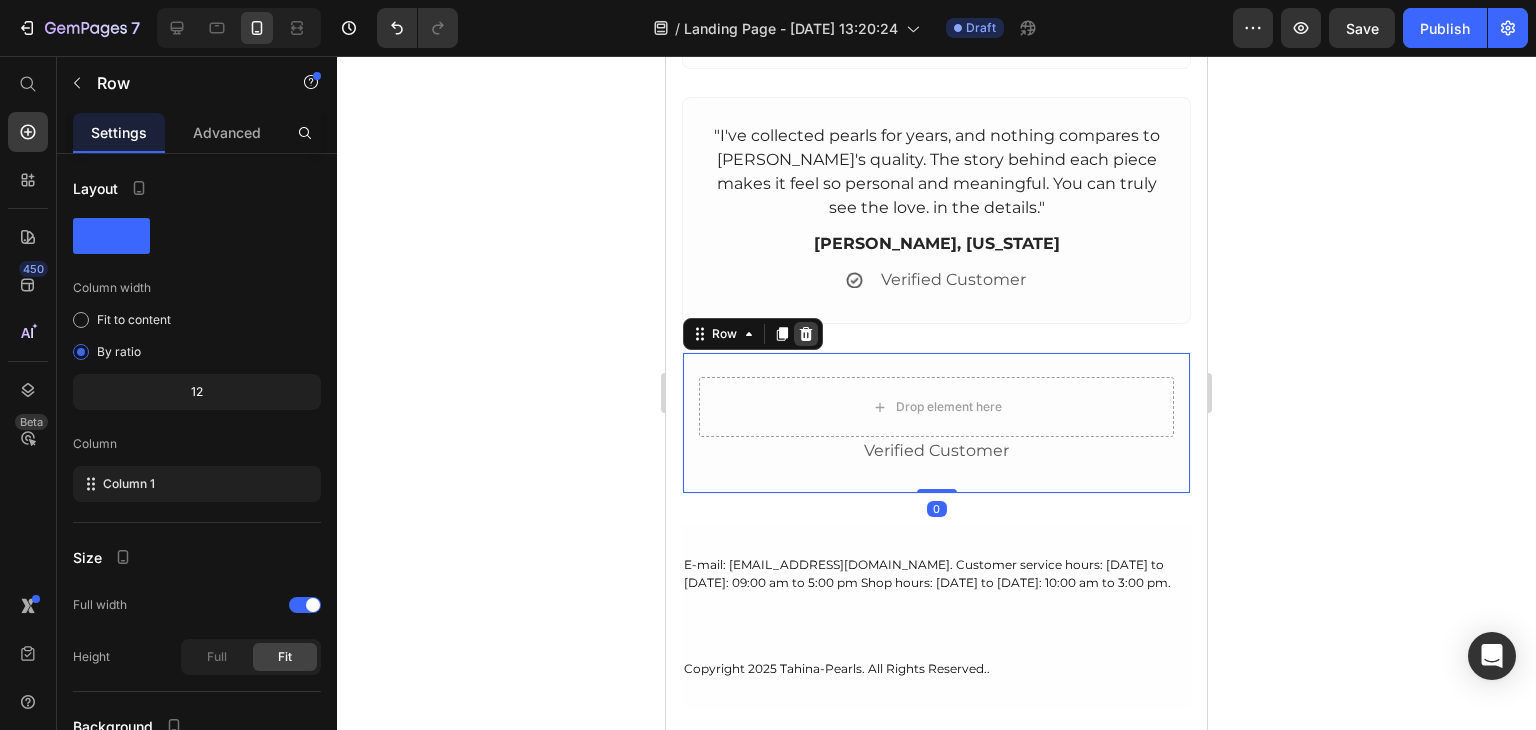 click 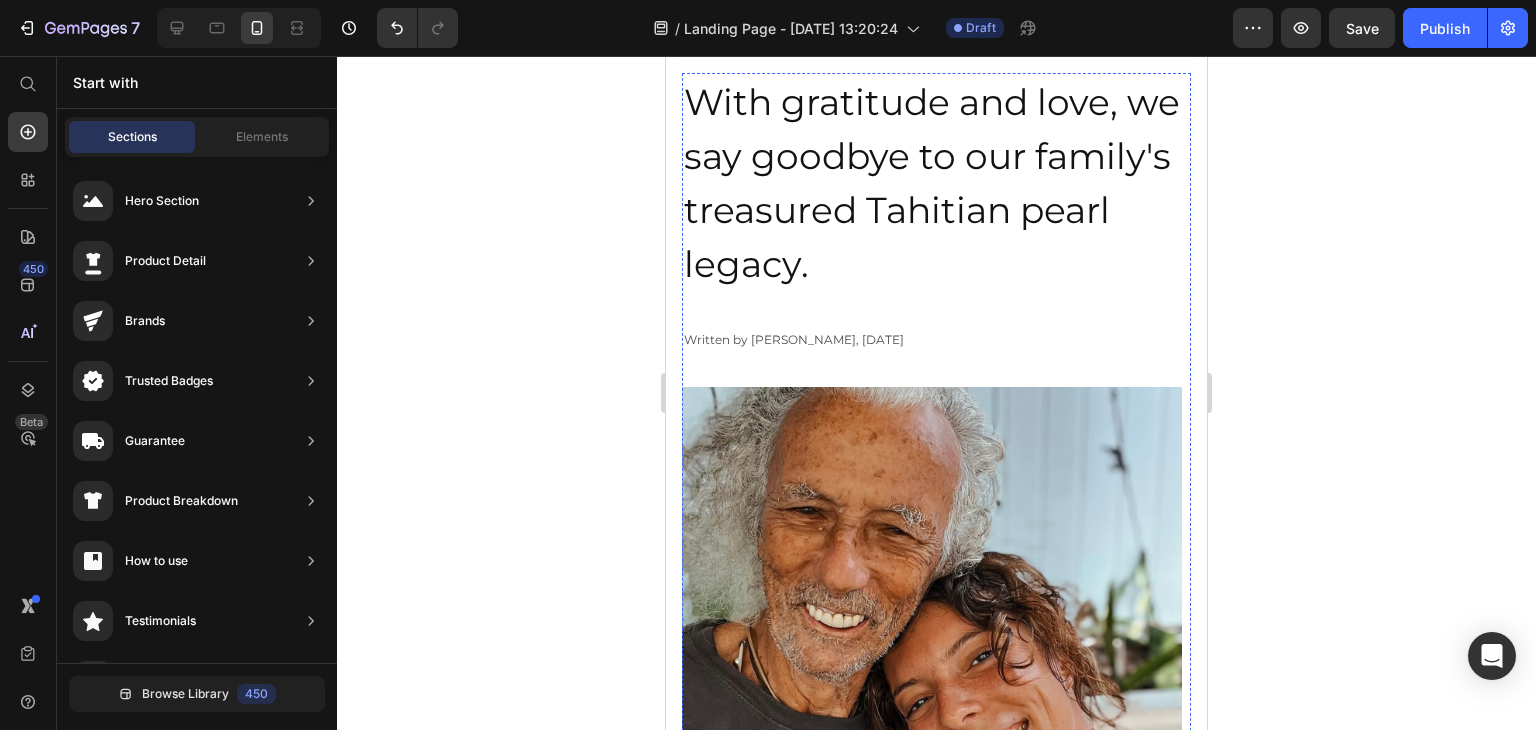 scroll, scrollTop: 0, scrollLeft: 0, axis: both 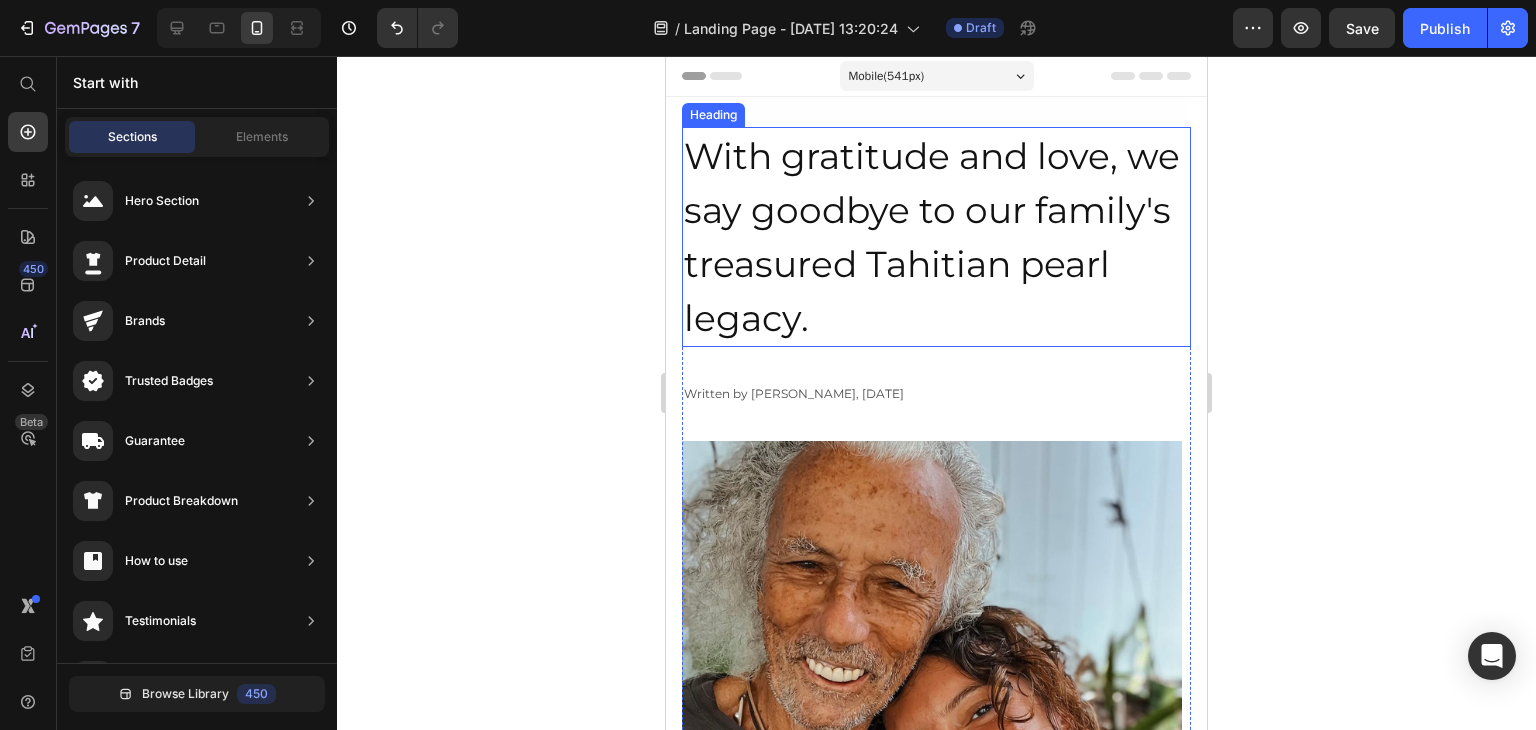 click on "With gratitude and love, we say goodbye to our family's treasured Tahitian pearl legacy." at bounding box center [936, 237] 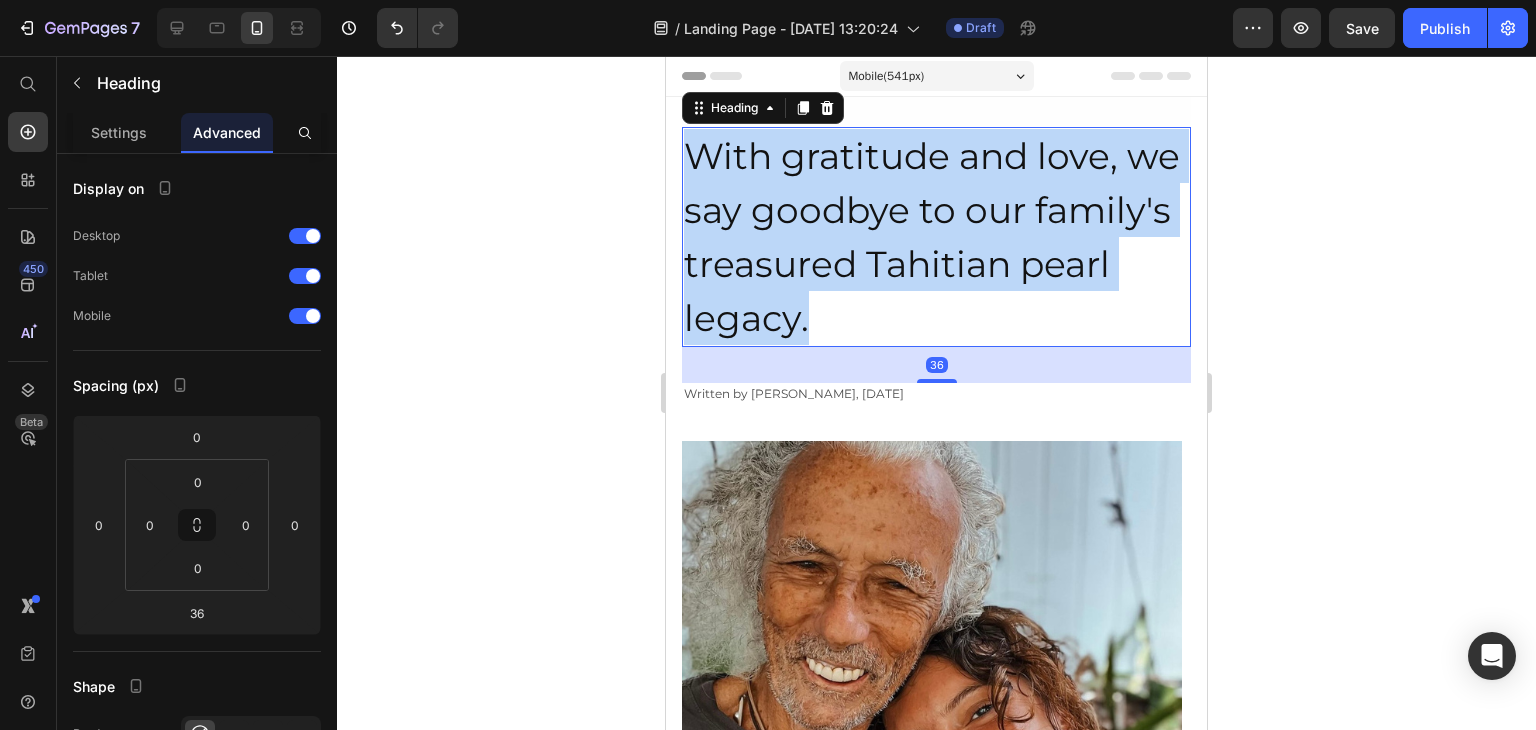 click on "With gratitude and love, we say goodbye to our family's treasured Tahitian pearl legacy." at bounding box center [936, 237] 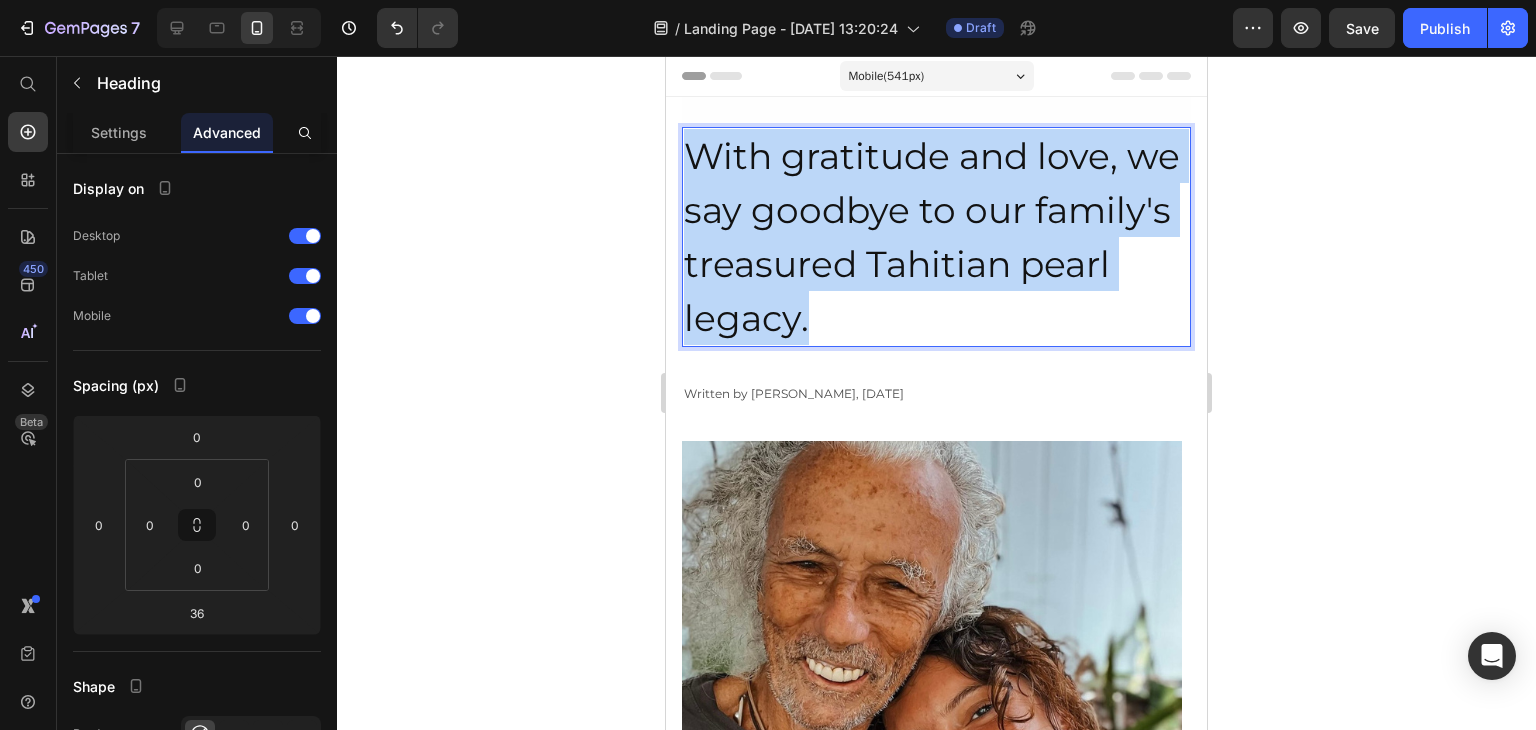 click on "With gratitude and love, we say goodbye to our family's treasured Tahitian pearl legacy." at bounding box center (936, 237) 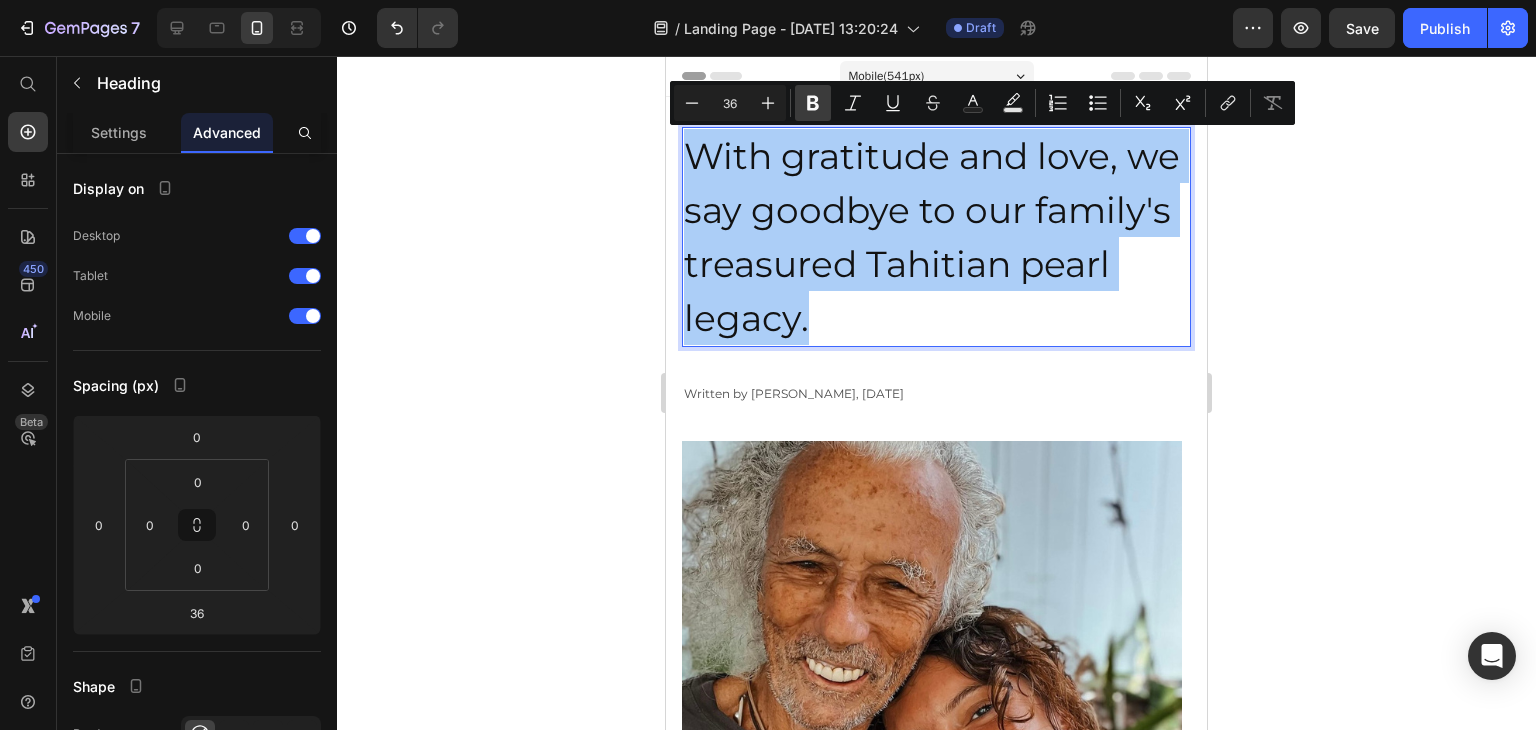 click 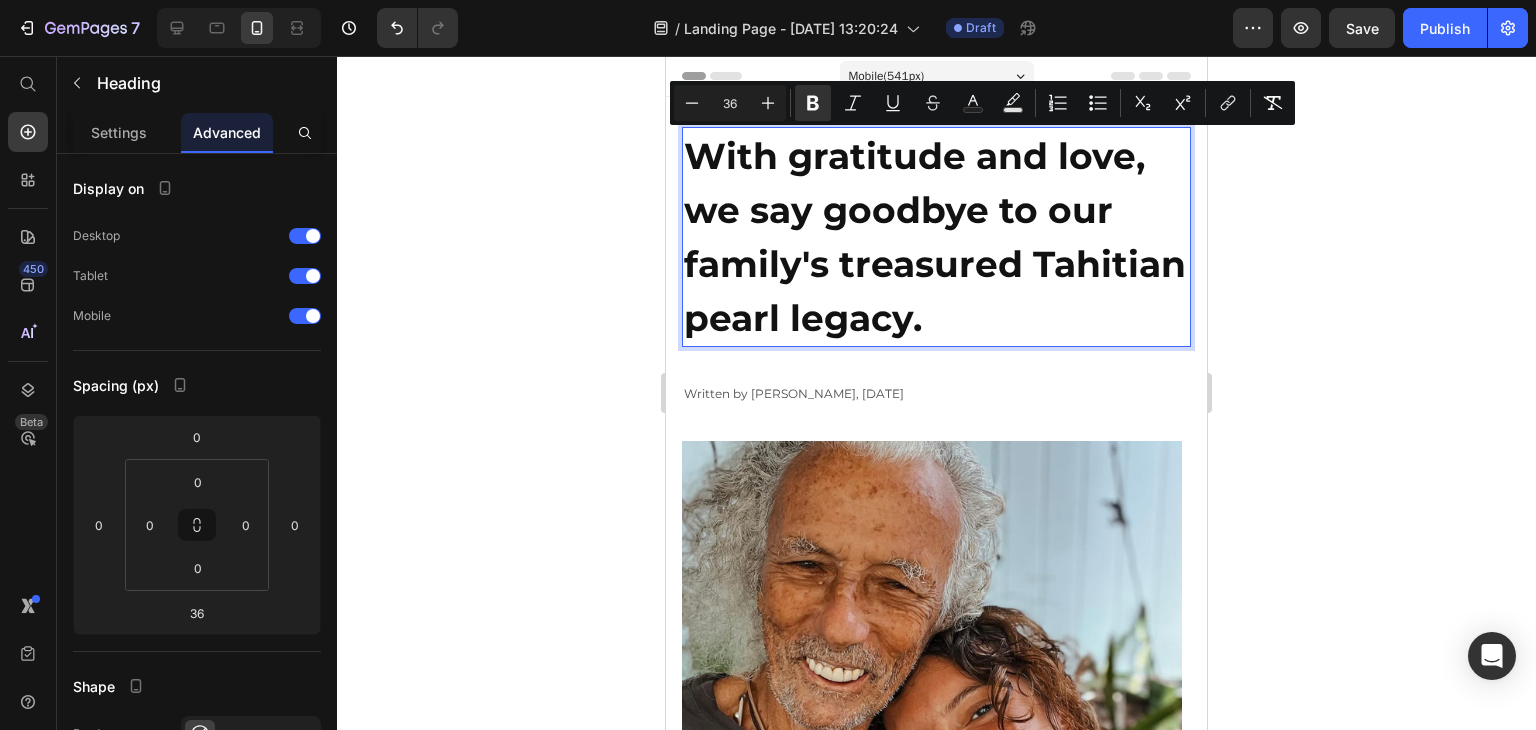 click 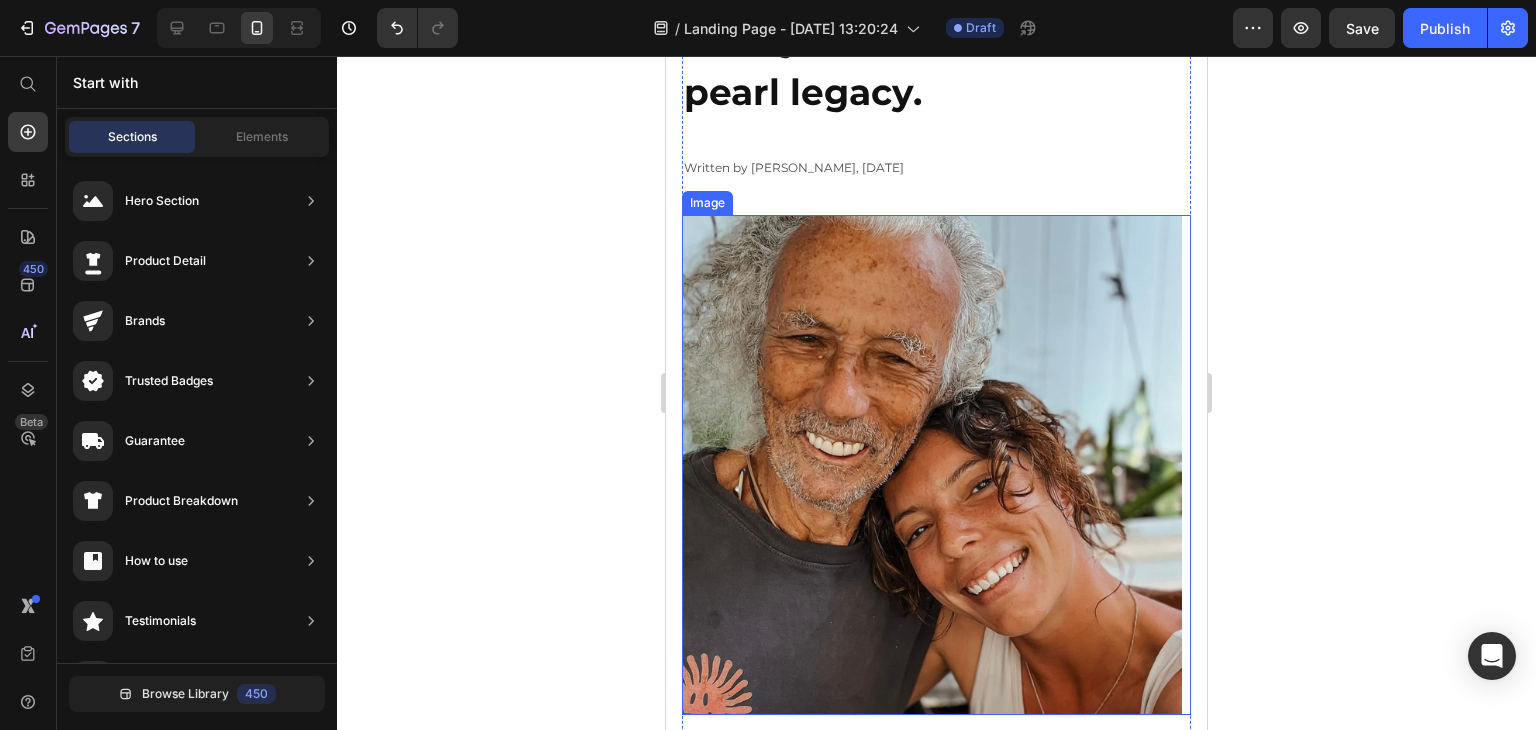 scroll, scrollTop: 600, scrollLeft: 0, axis: vertical 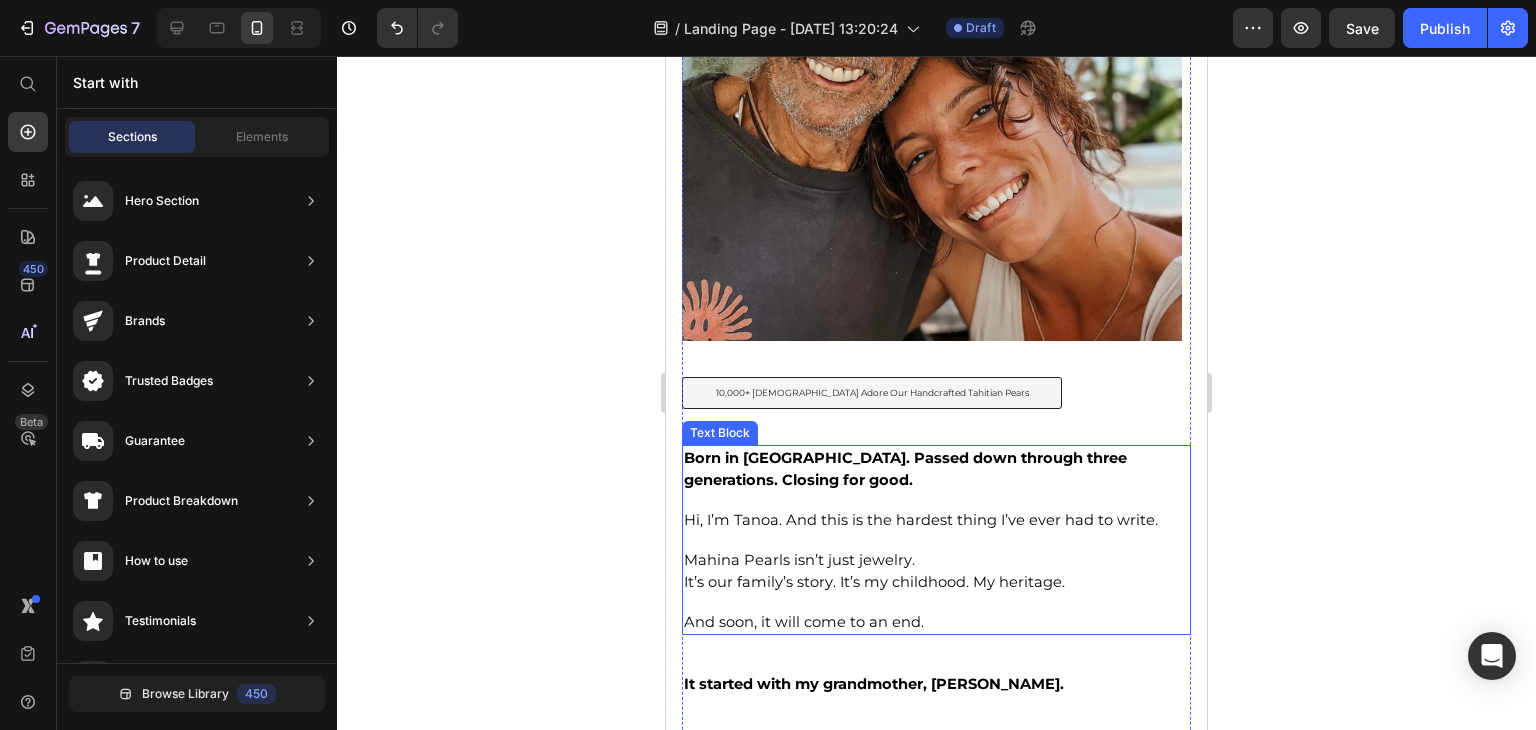 click on "Hi, I’m Tanoa. And this is the hardest thing I’ve ever had to write." at bounding box center (921, 520) 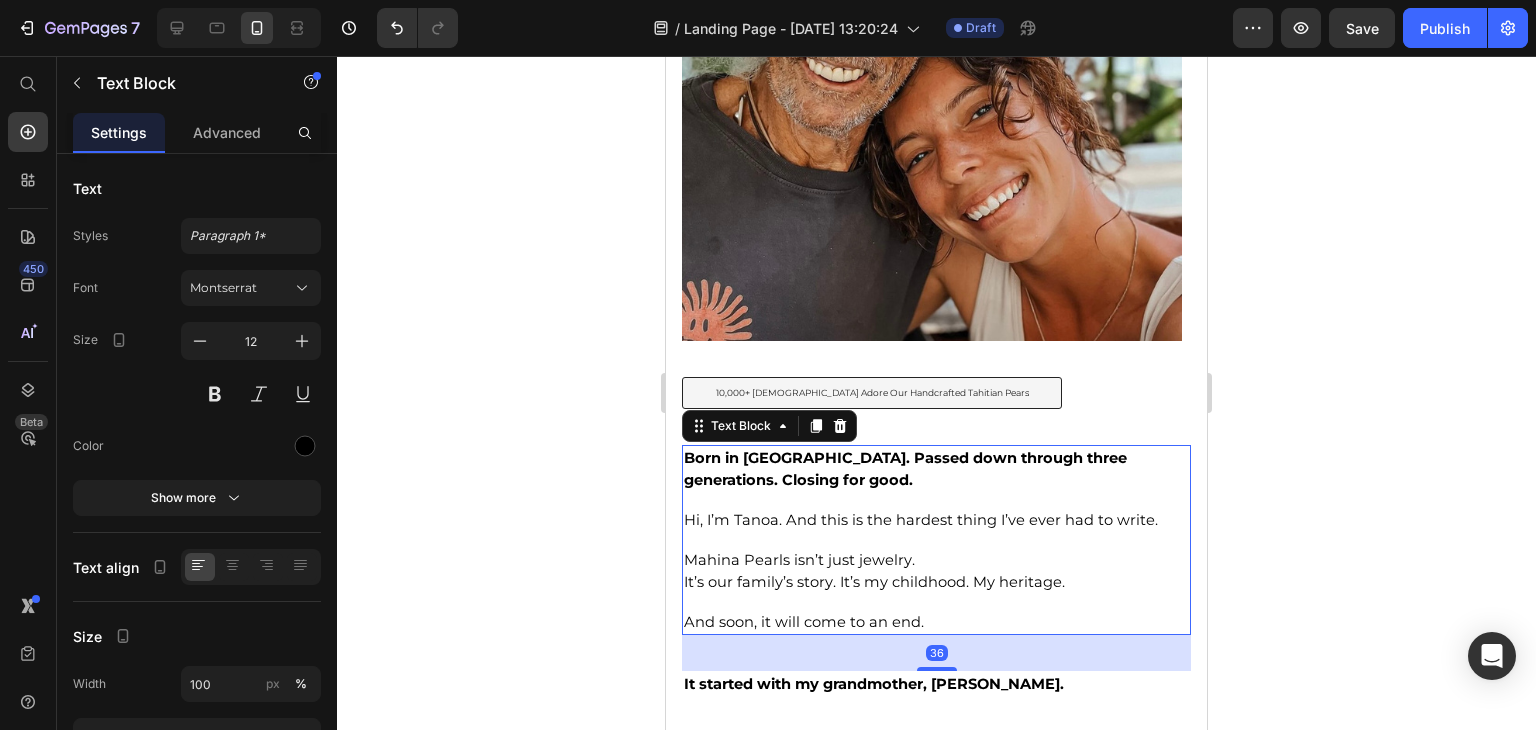 click on "Hi, I’m Tanoa. And this is the hardest thing I’ve ever had to write." at bounding box center (921, 520) 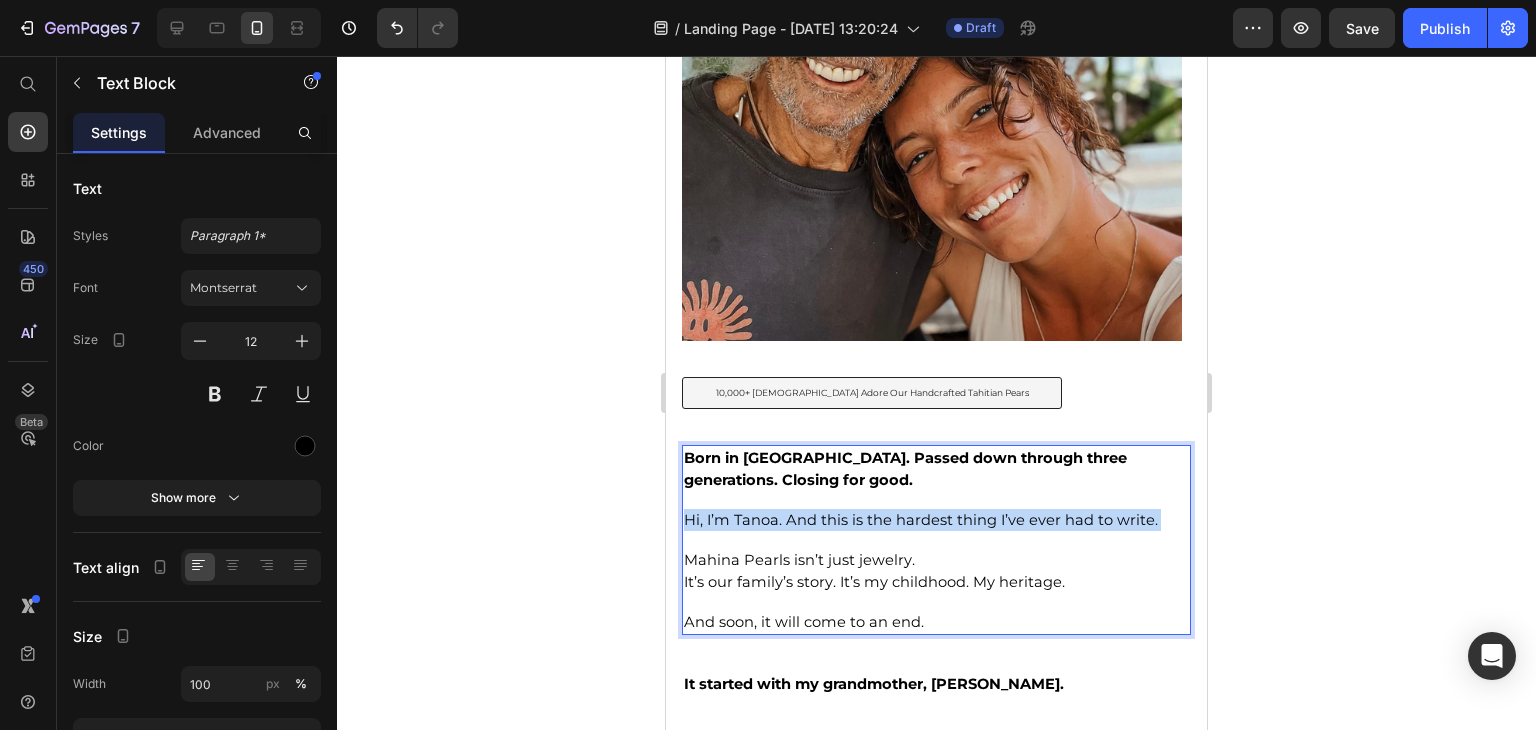 click on "Hi, I’m Tanoa. And this is the hardest thing I’ve ever had to write." at bounding box center (921, 520) 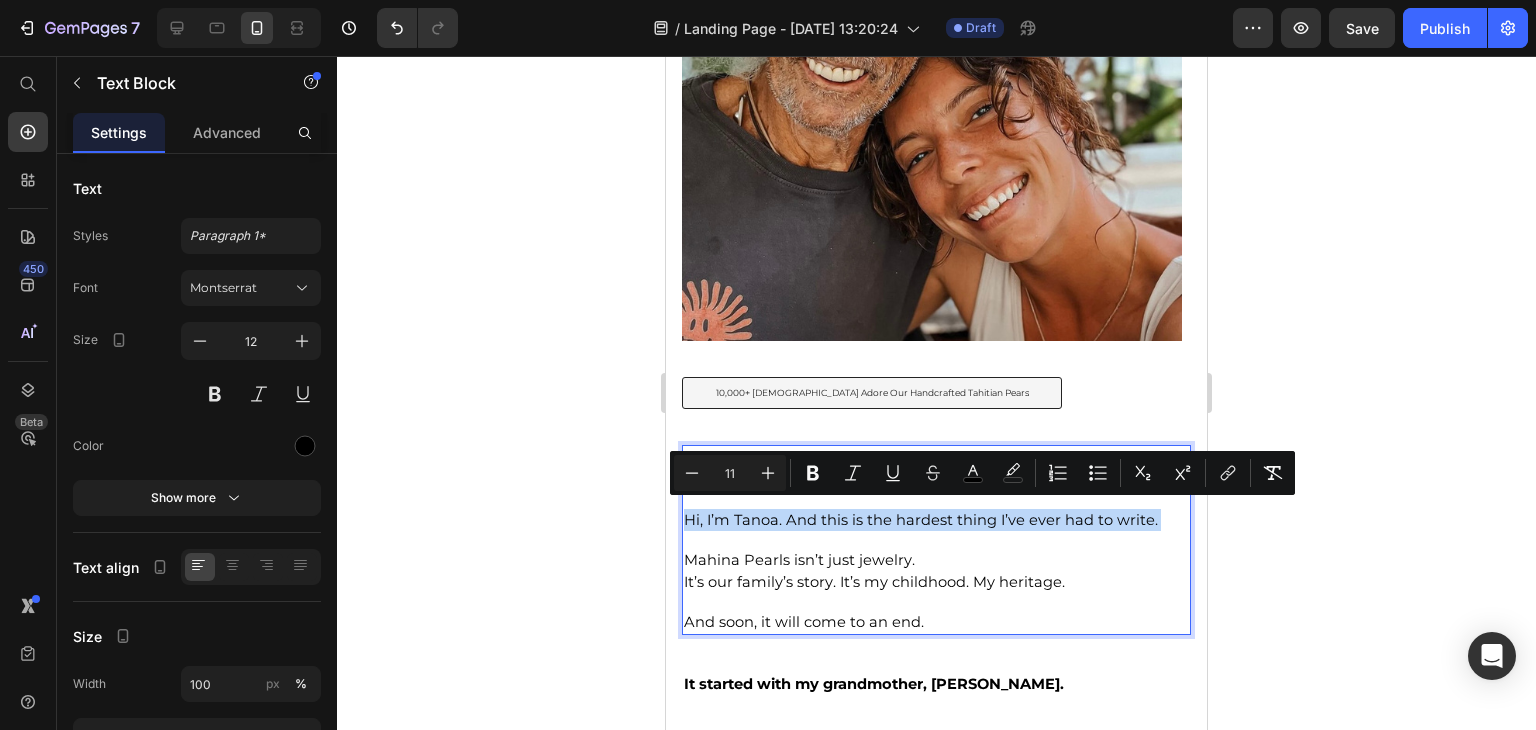 click on "Hi, I’m Tanoa. And this is the hardest thing I’ve ever had to write." at bounding box center [921, 520] 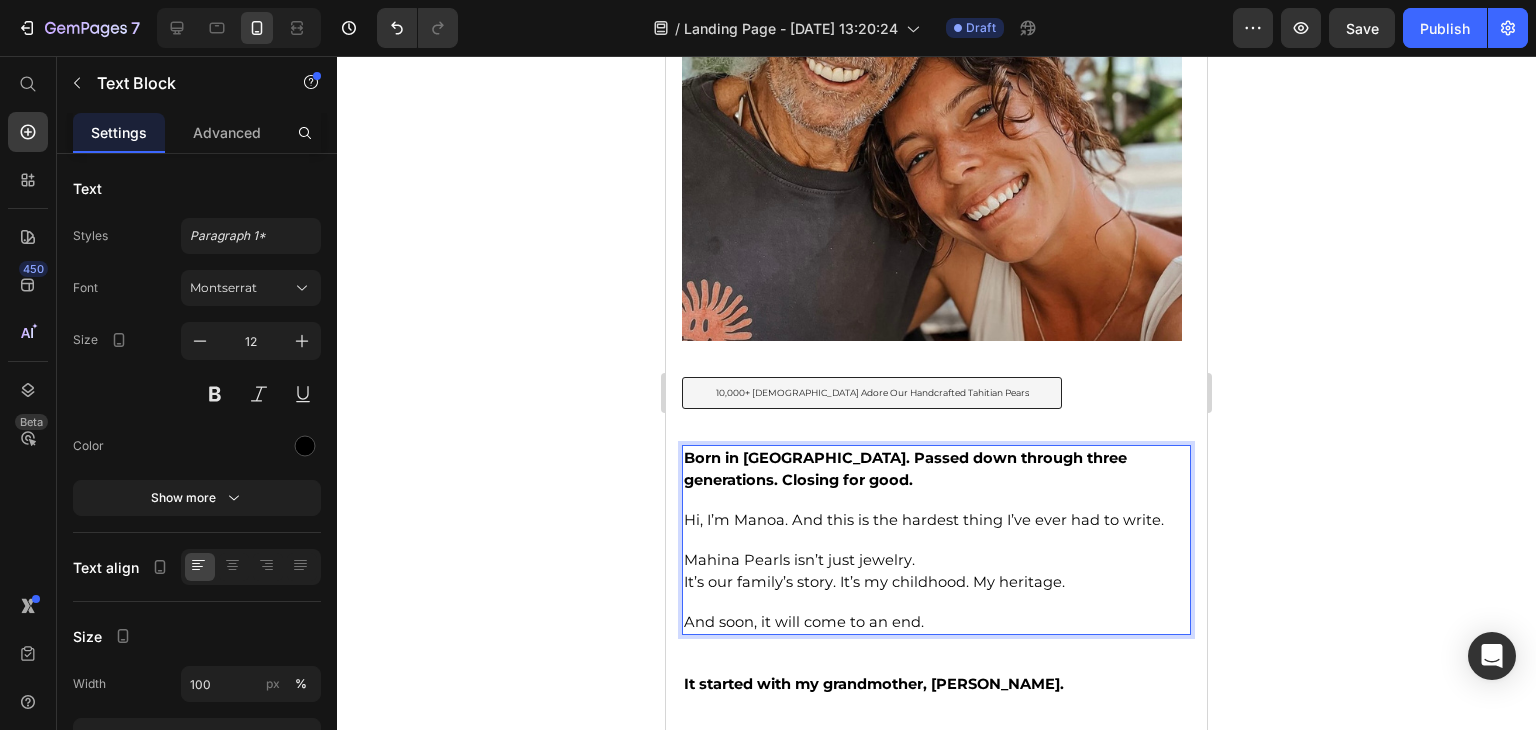 click on "Hi, I’m Manoa. And this is the hardest thing I’ve ever had to write." at bounding box center [924, 520] 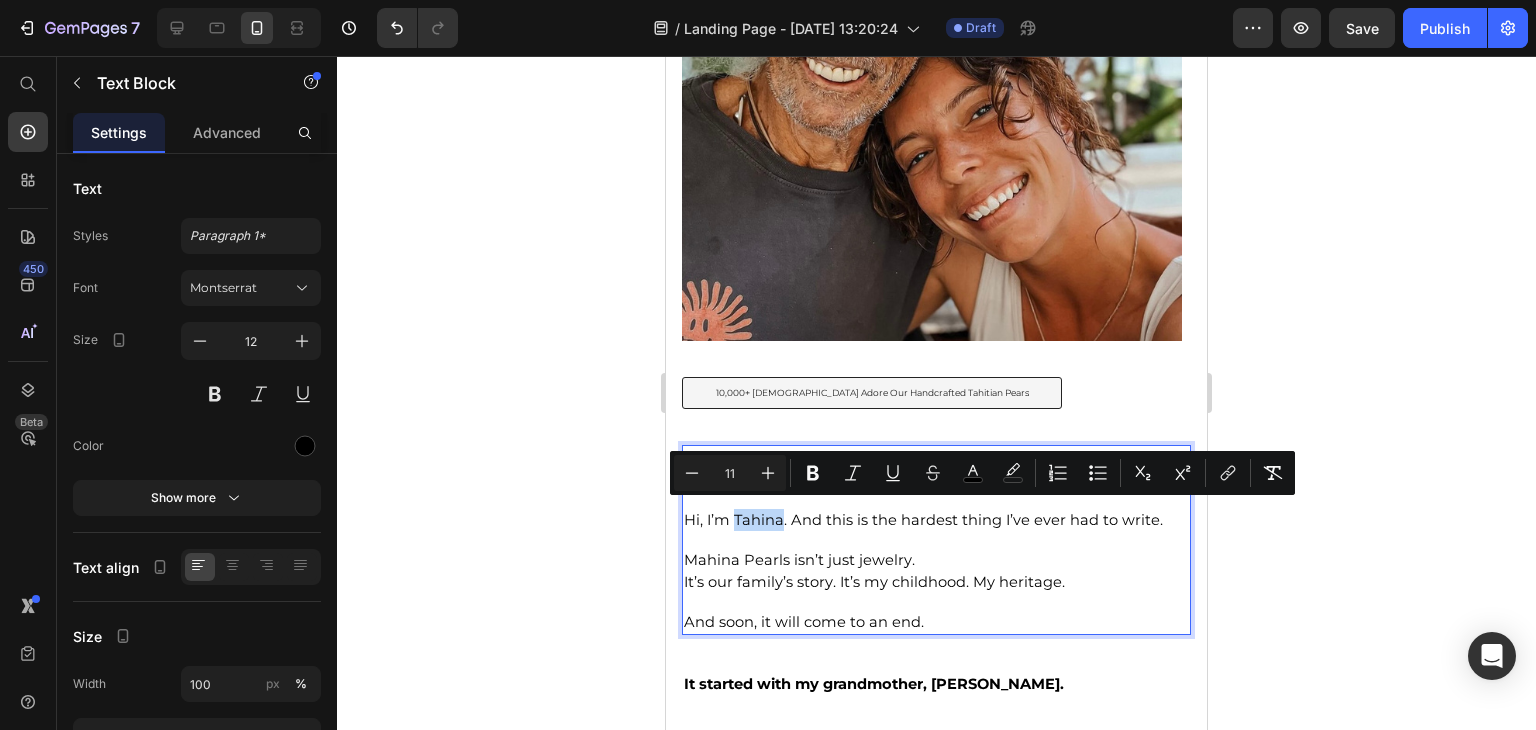drag, startPoint x: 735, startPoint y: 511, endPoint x: 781, endPoint y: 520, distance: 46.872166 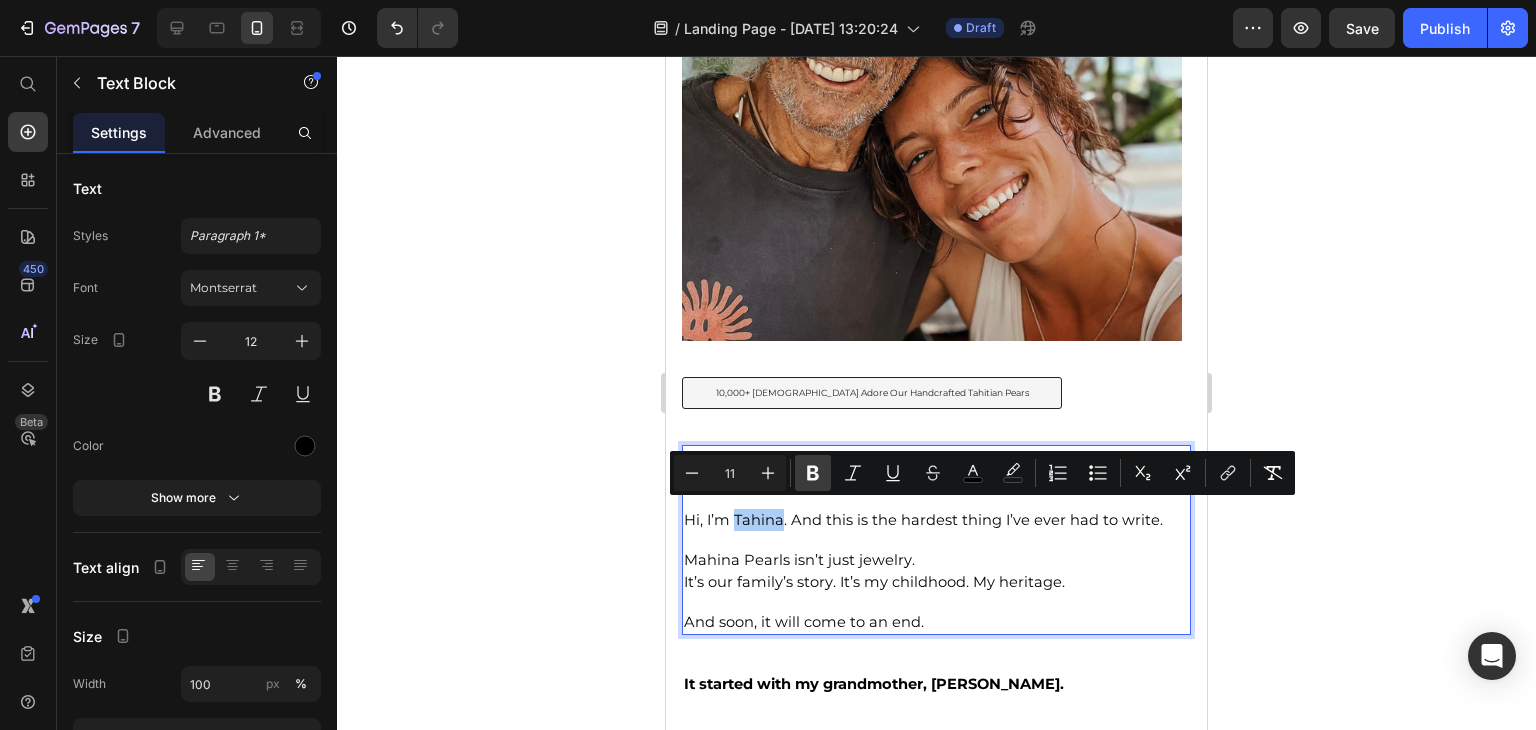 click 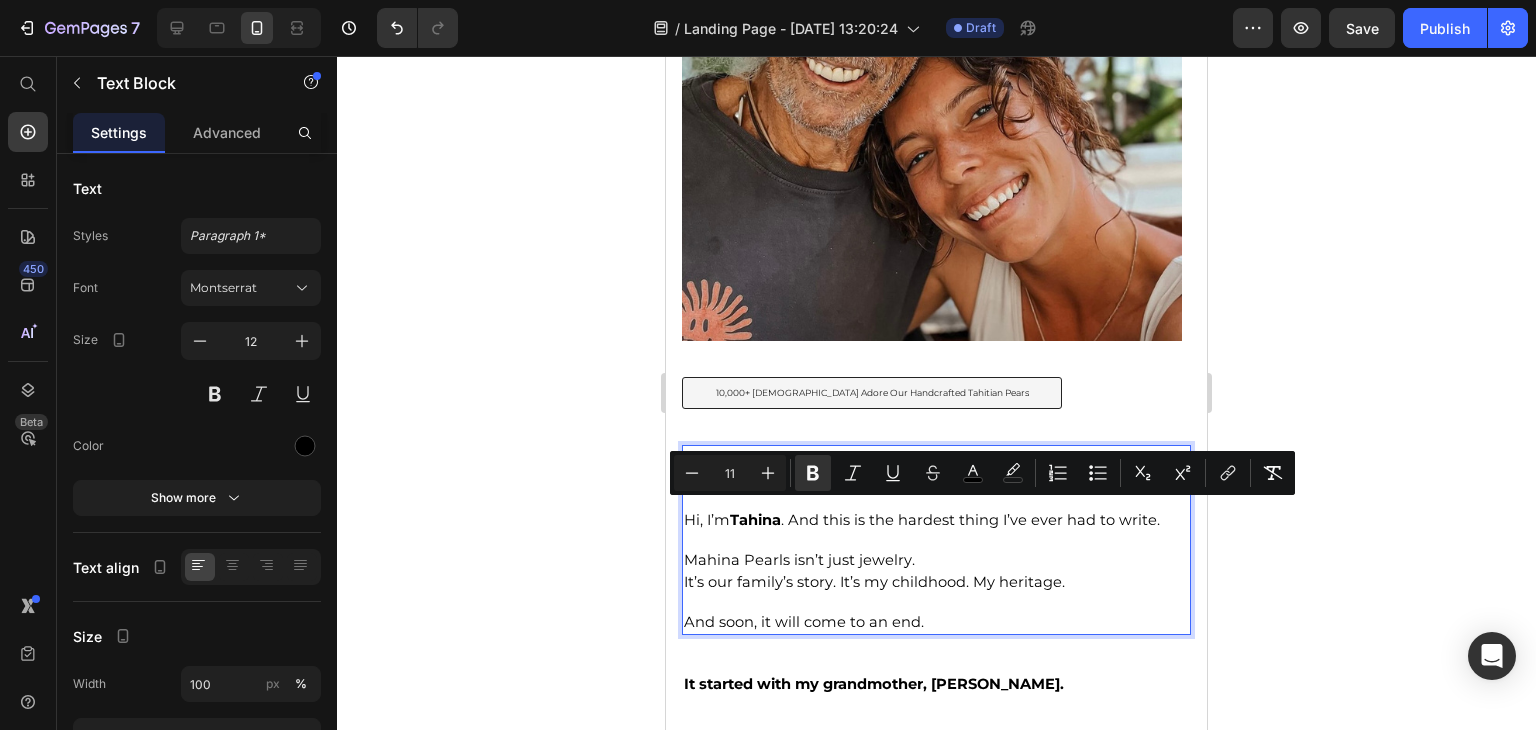 click 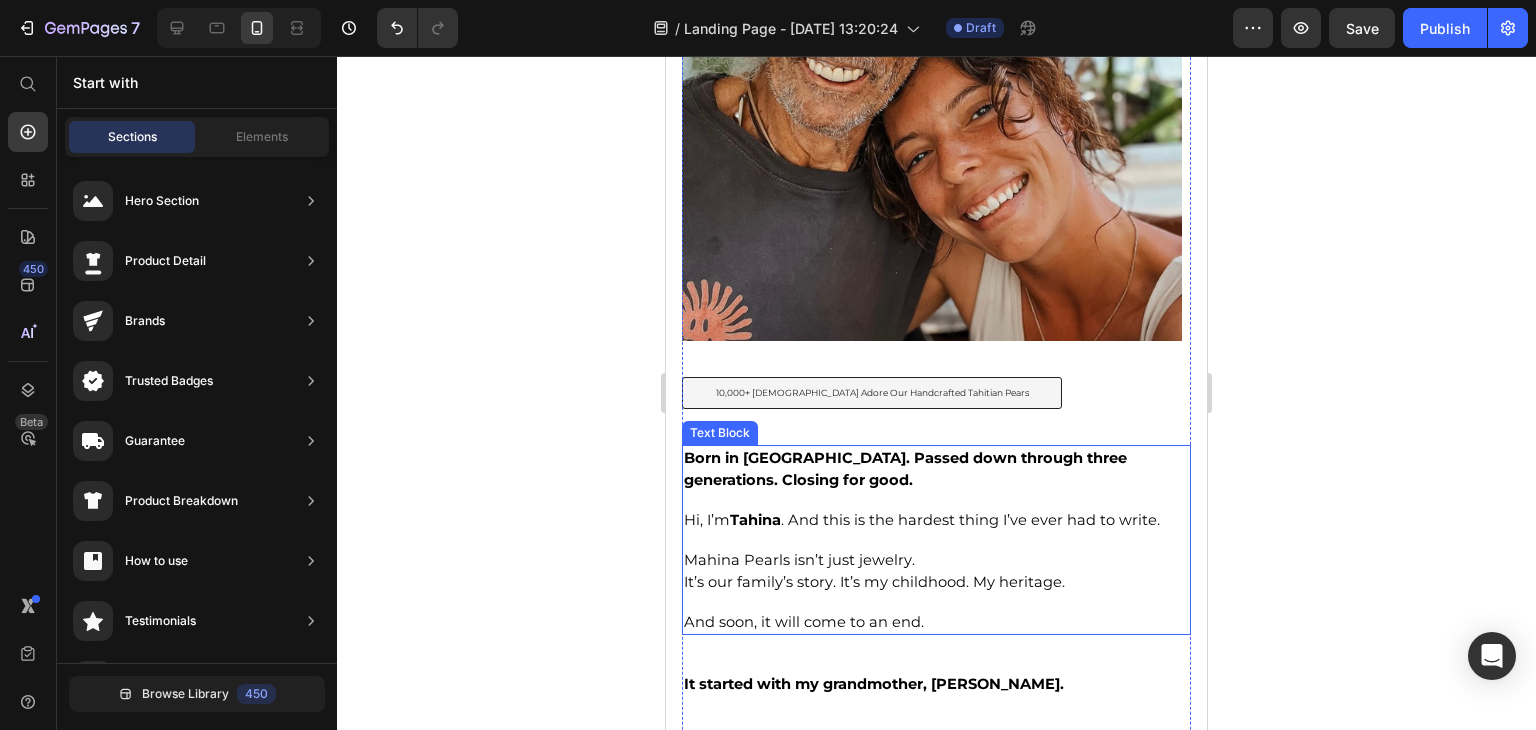 click on "Hi, I’m  Tahina . And this is the hardest thing I’ve ever had to write." at bounding box center [922, 520] 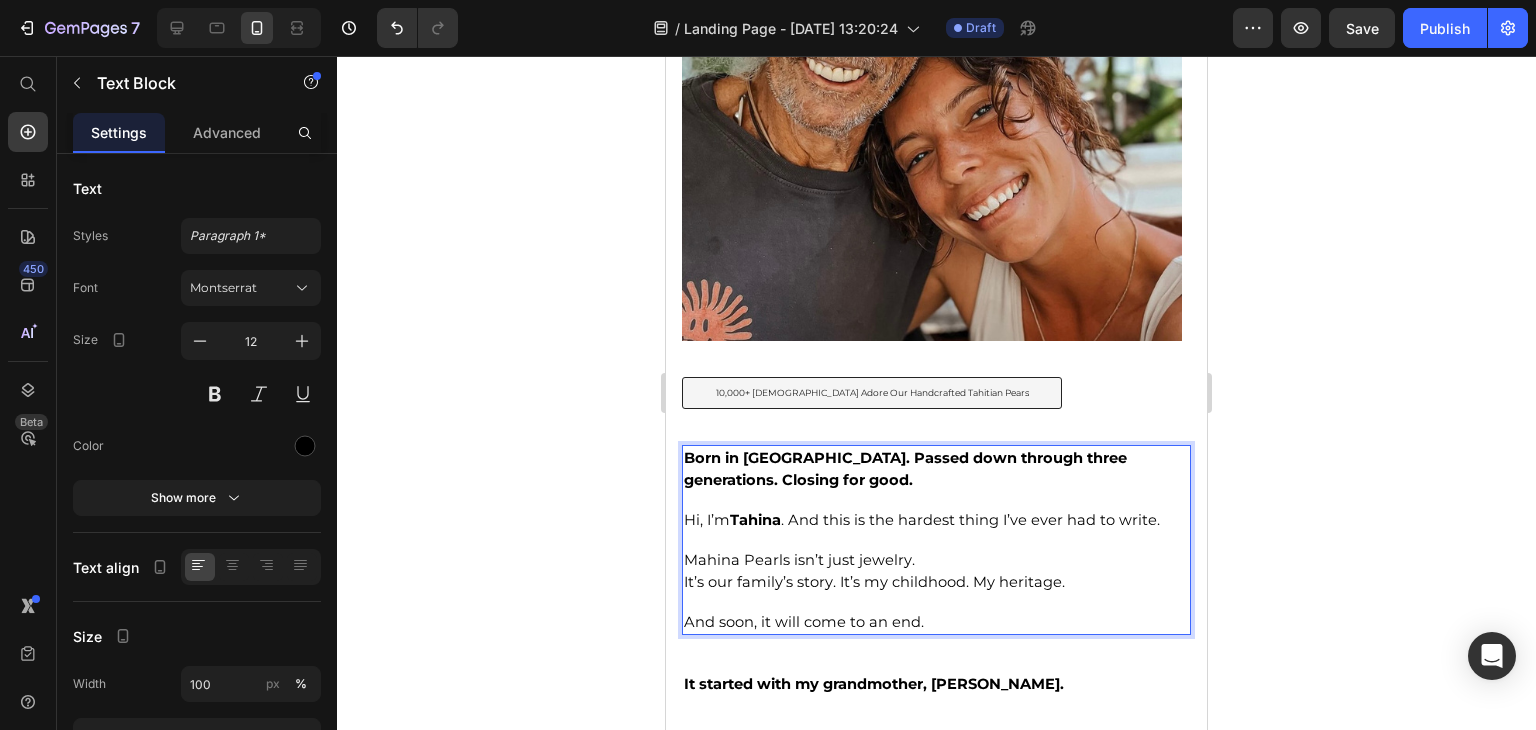 click on "Hi, I’m  Tahina . And this is the hardest thing I’ve ever had to write." at bounding box center [922, 520] 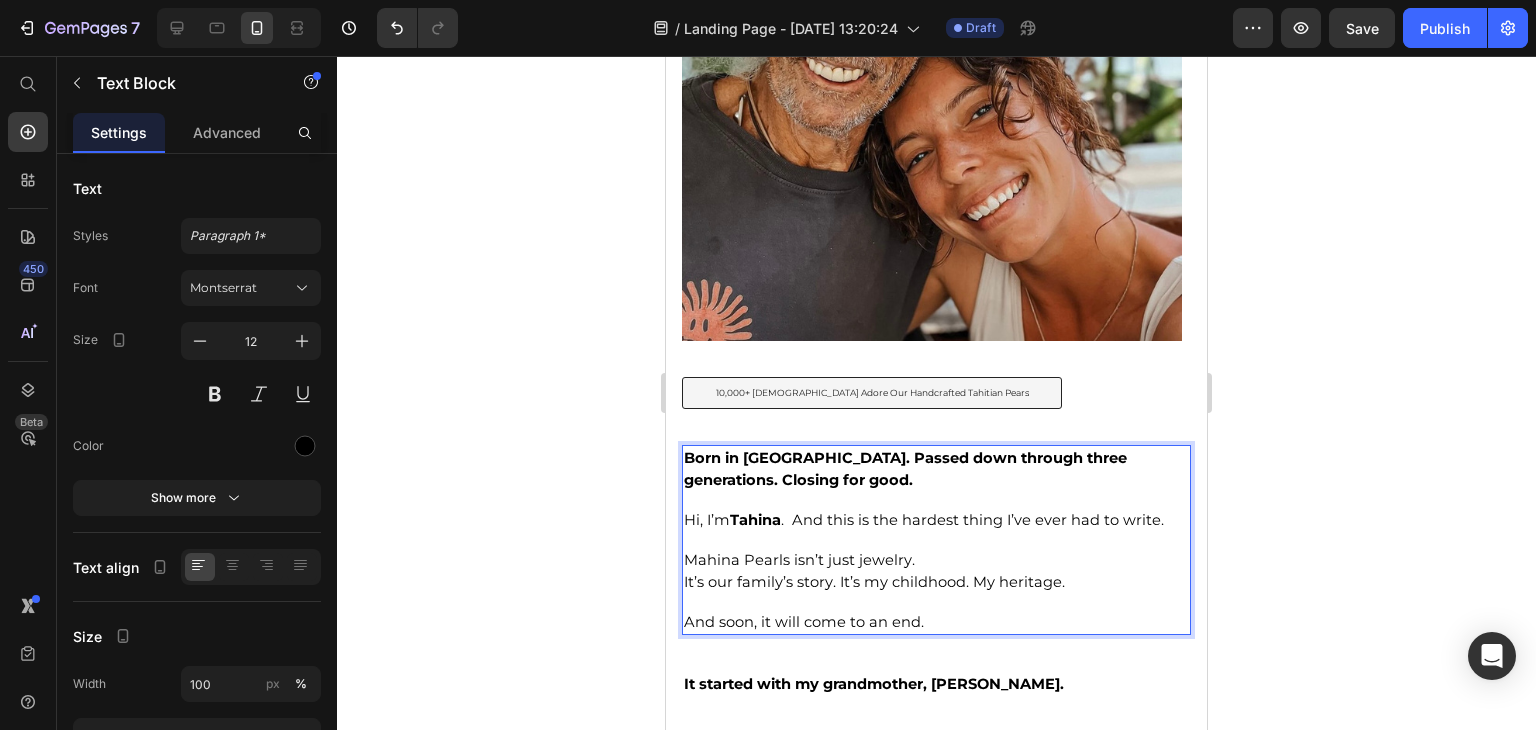 click 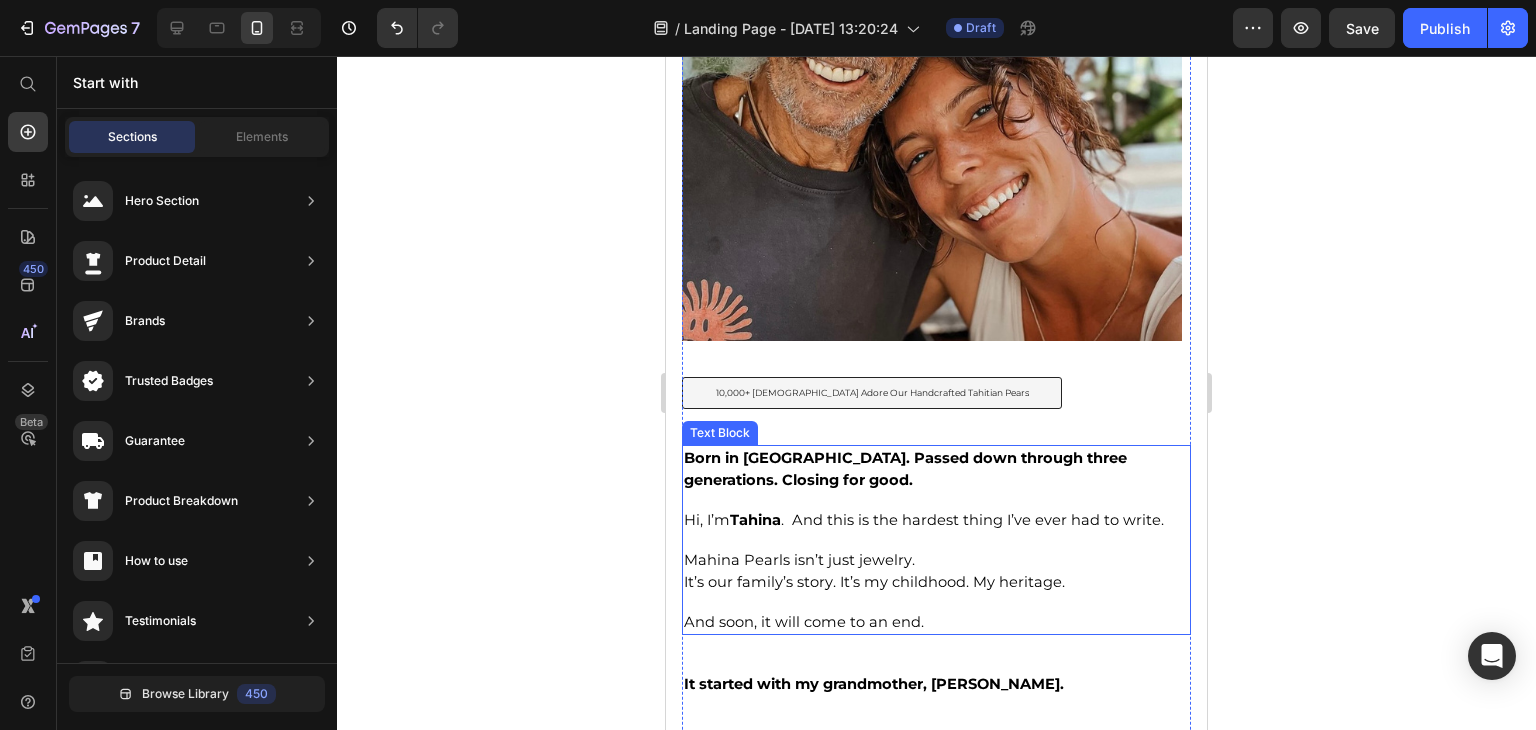 click on "Mahina Pearls isn’t just jewelry." at bounding box center [799, 560] 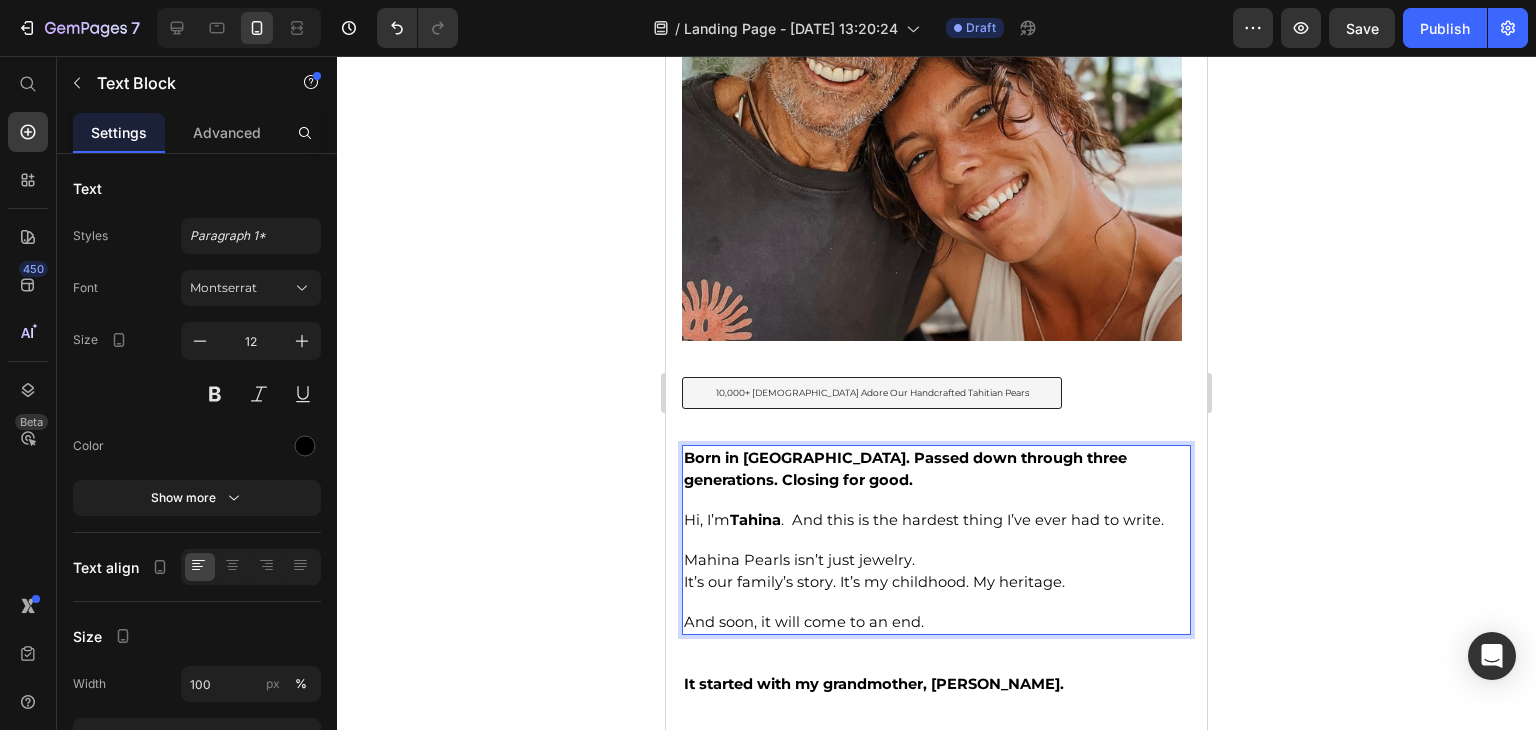 click on "Mahina Pearls isn’t just jewelry." at bounding box center [799, 560] 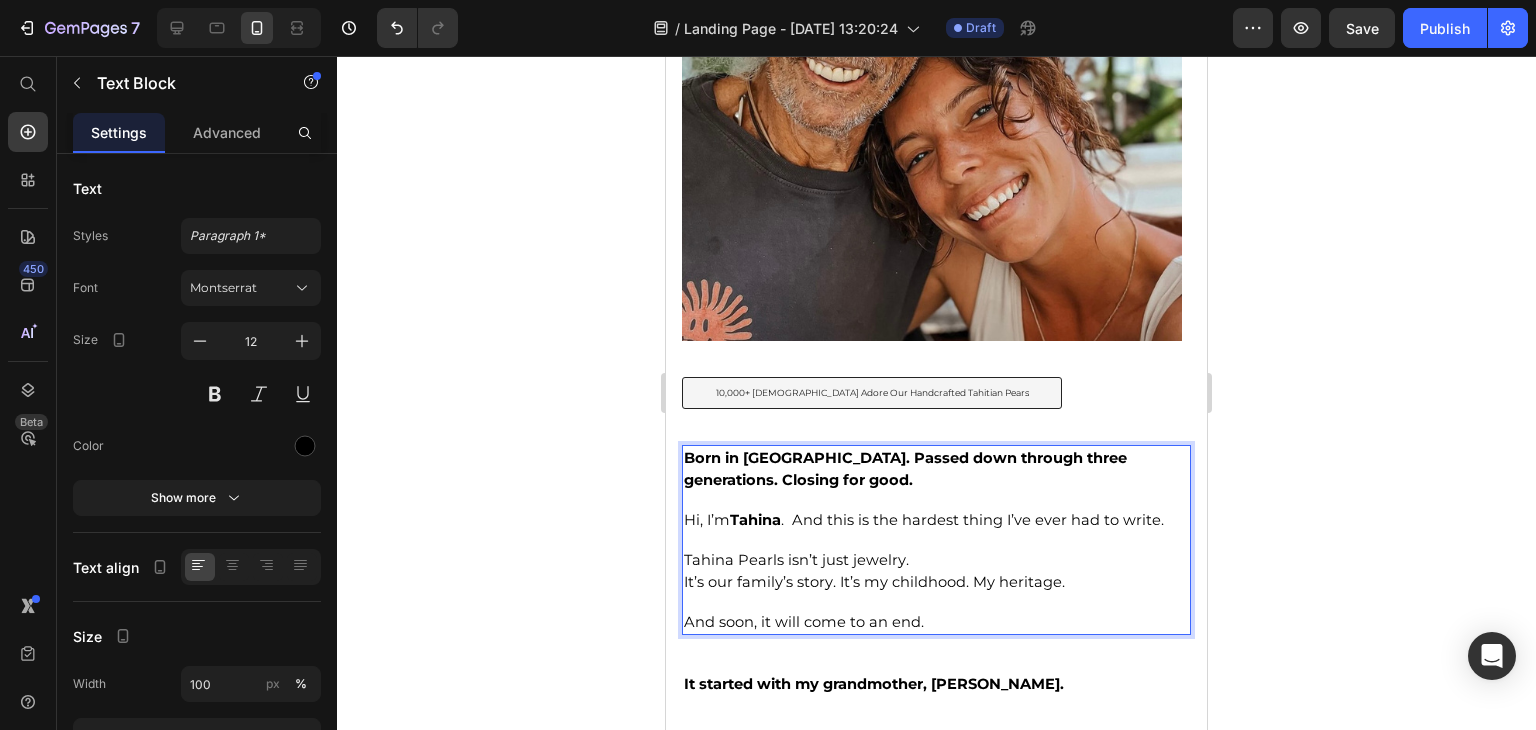 click 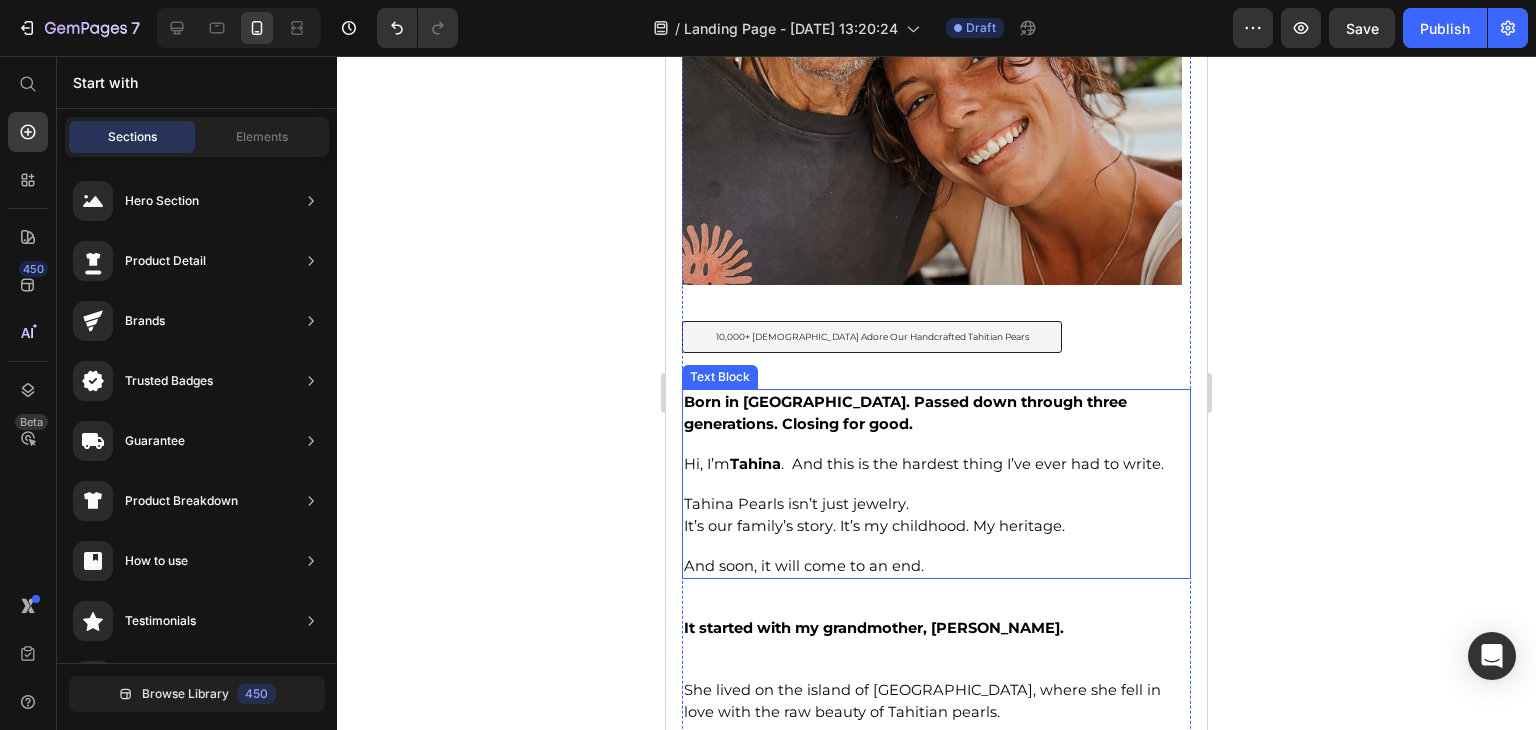 scroll, scrollTop: 800, scrollLeft: 0, axis: vertical 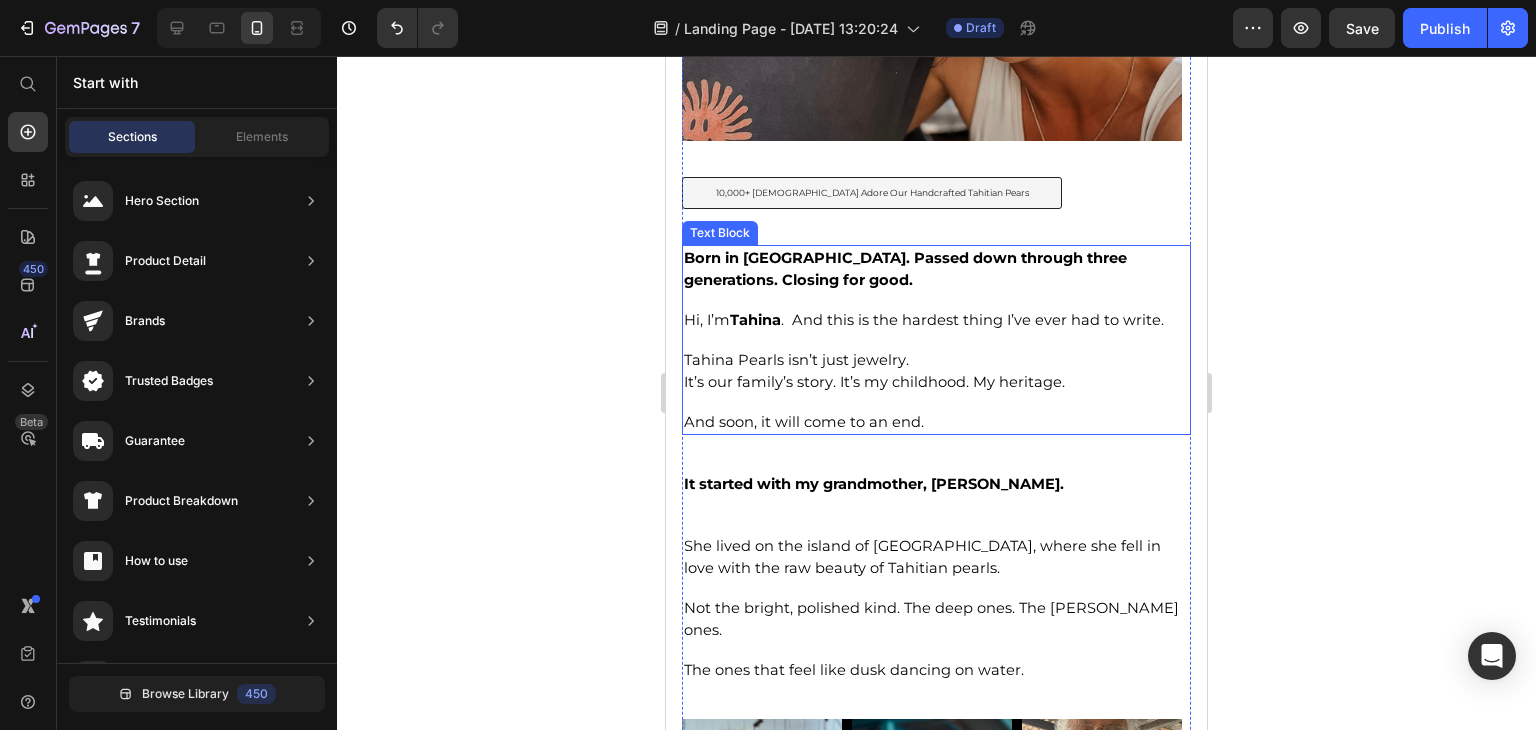 click on "Tahina" at bounding box center [755, 320] 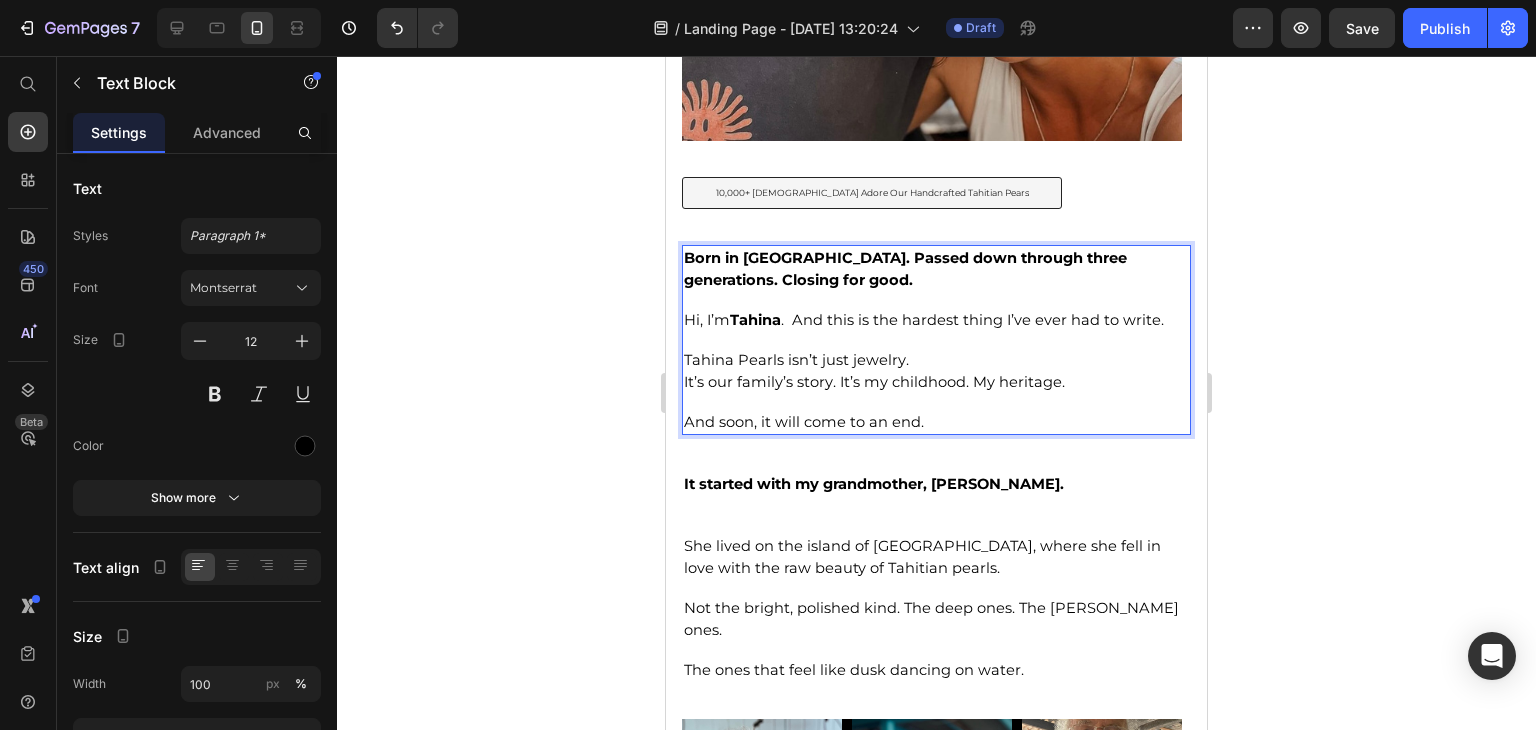 click on "Hi, I’m  Tahina .  And this is the hardest thing I’ve ever had to write." at bounding box center [924, 320] 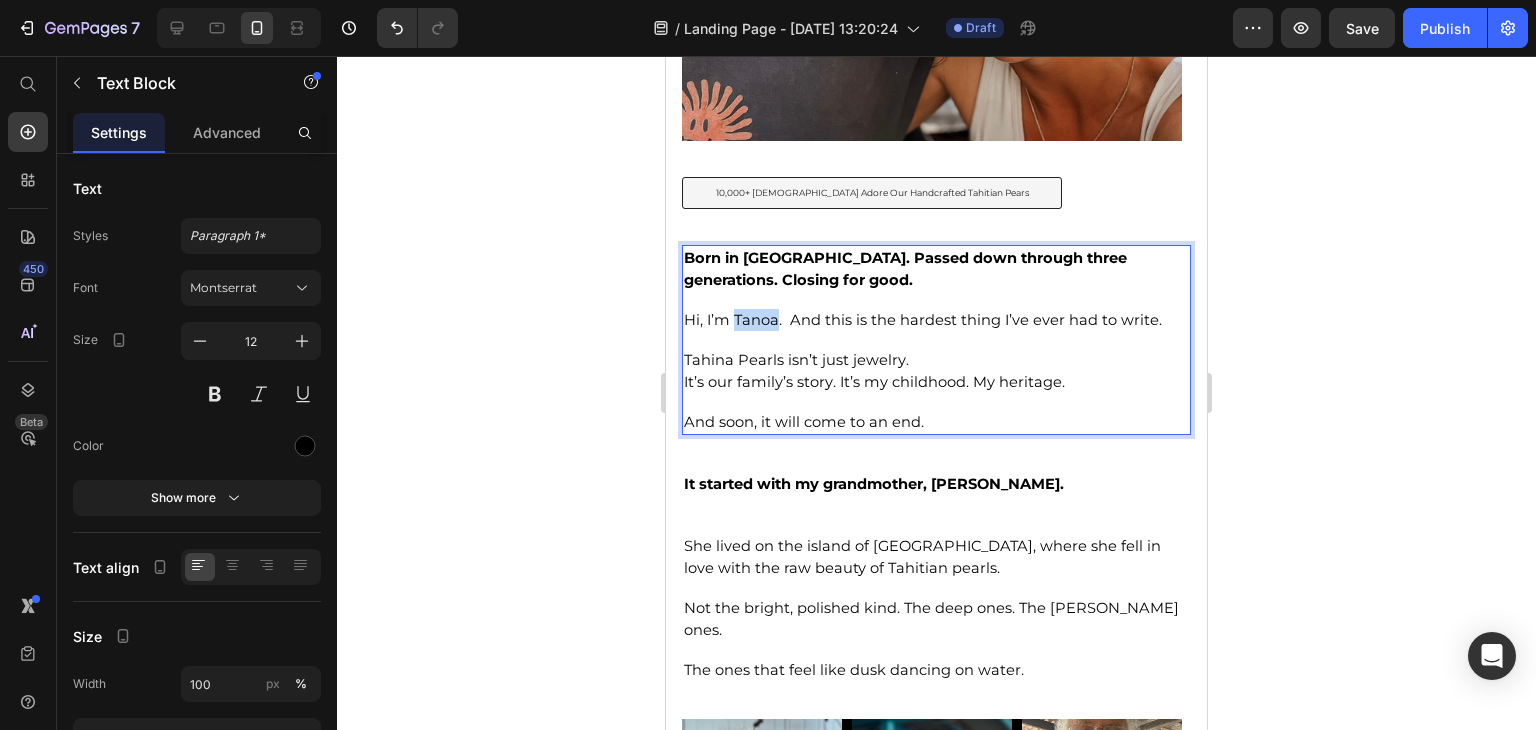 drag, startPoint x: 732, startPoint y: 309, endPoint x: 775, endPoint y: 315, distance: 43.416588 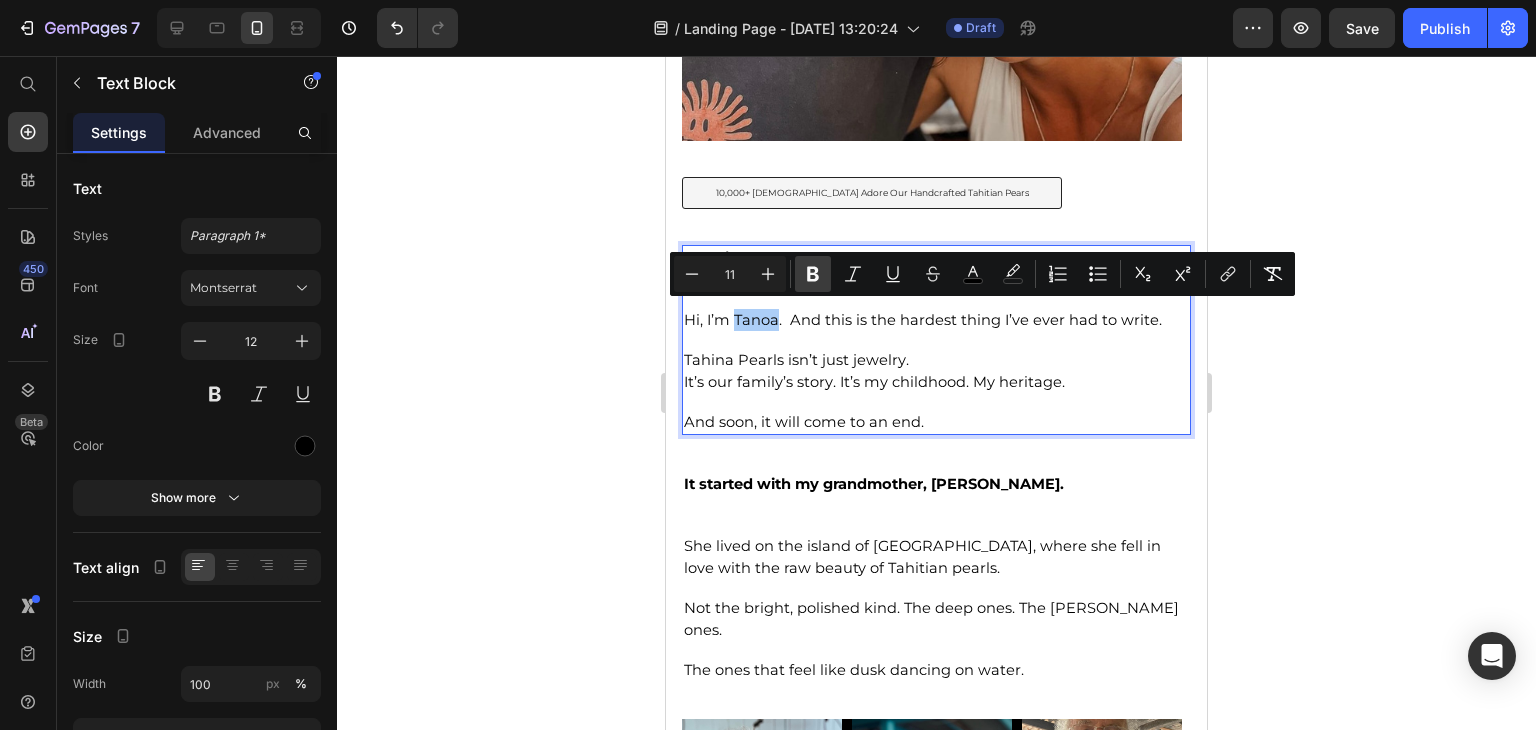 click 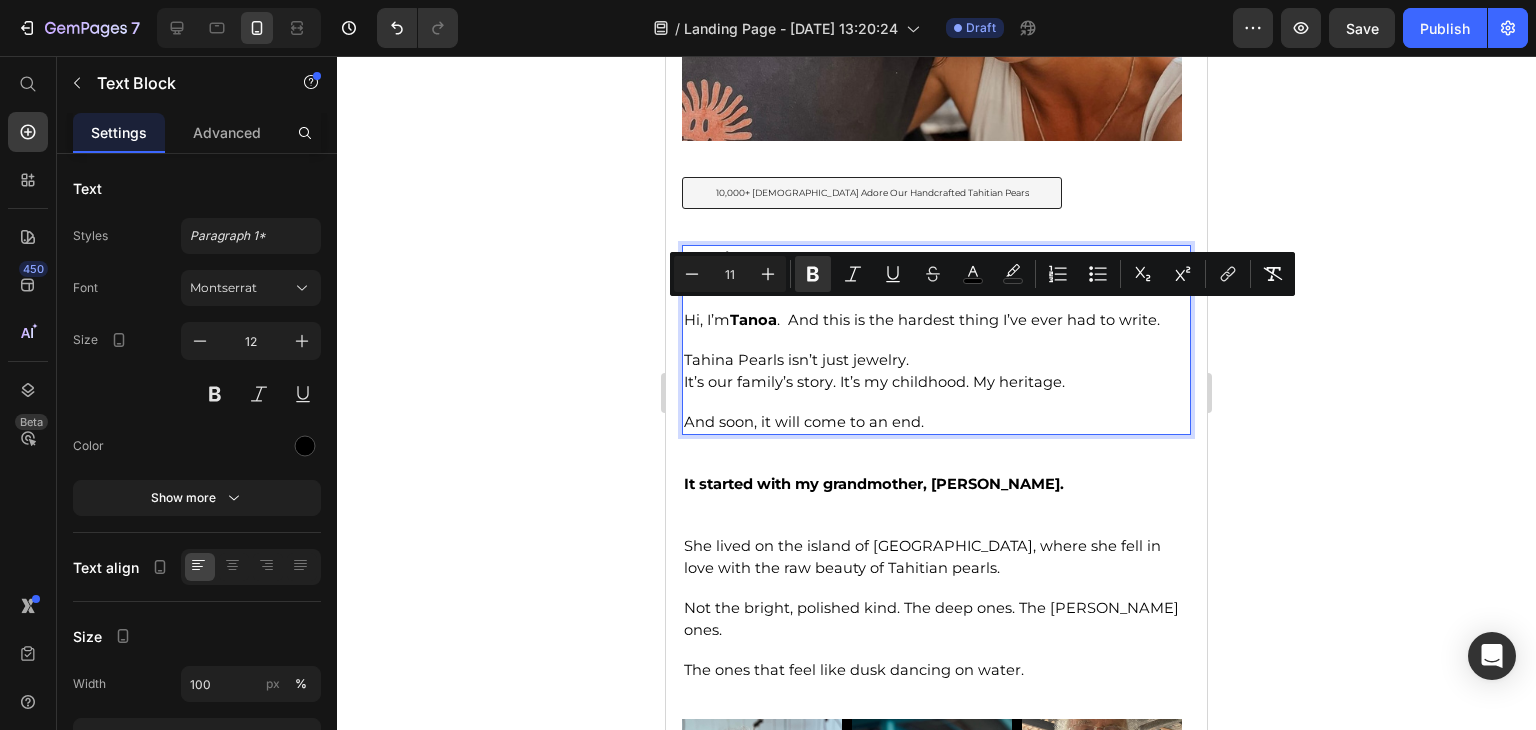 click 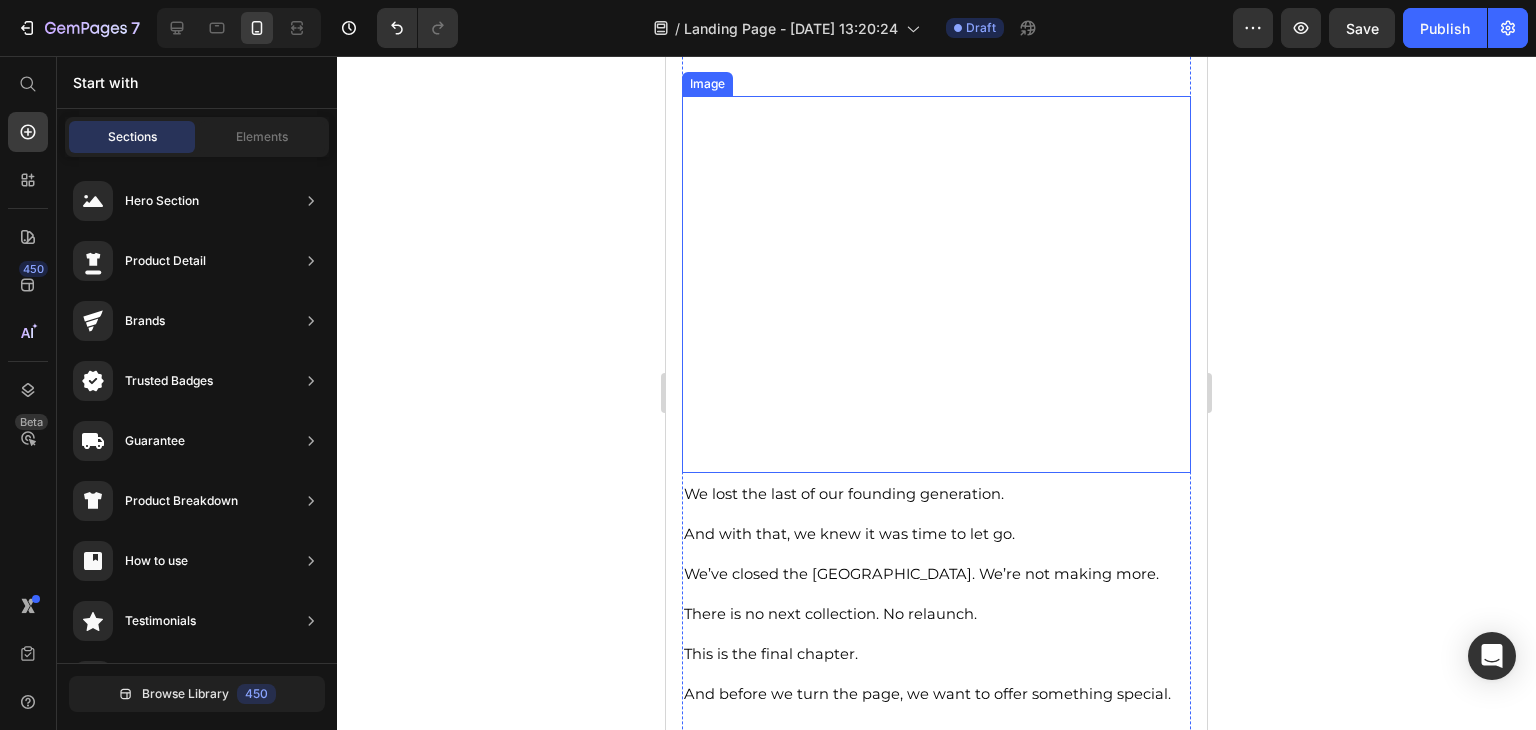 scroll, scrollTop: 2400, scrollLeft: 0, axis: vertical 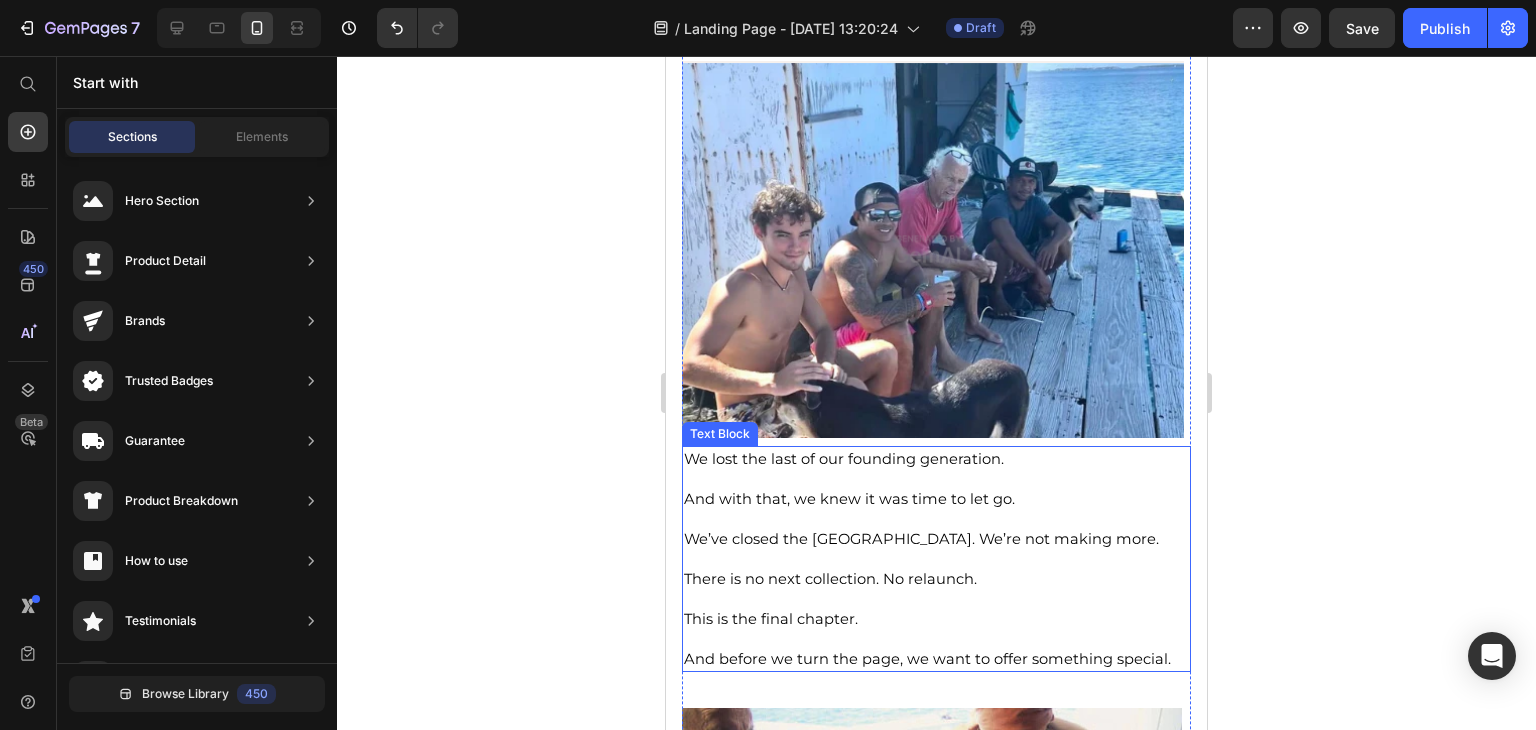 click on "We lost the last of our founding generation." at bounding box center (844, 459) 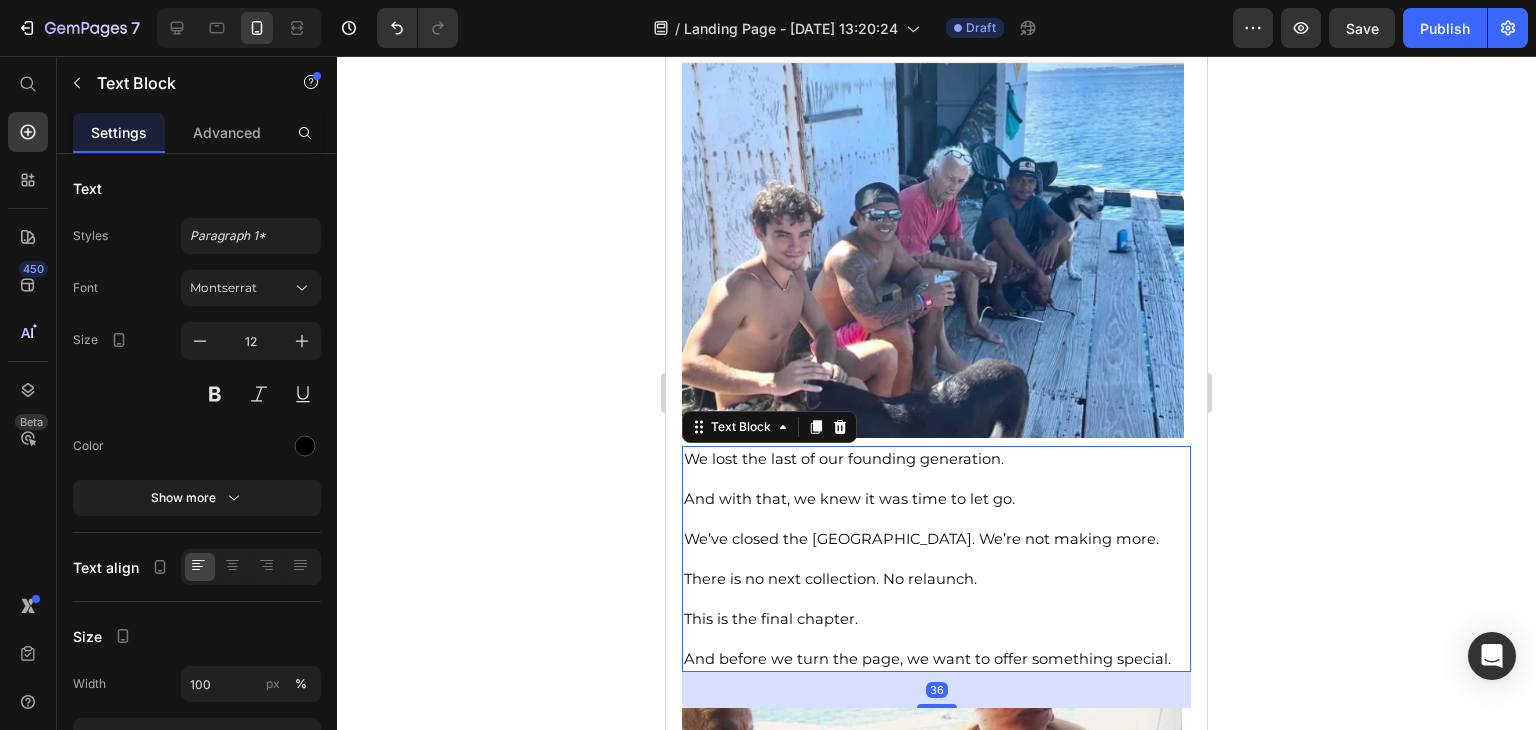 click on "We lost the last of our founding generation." at bounding box center (844, 459) 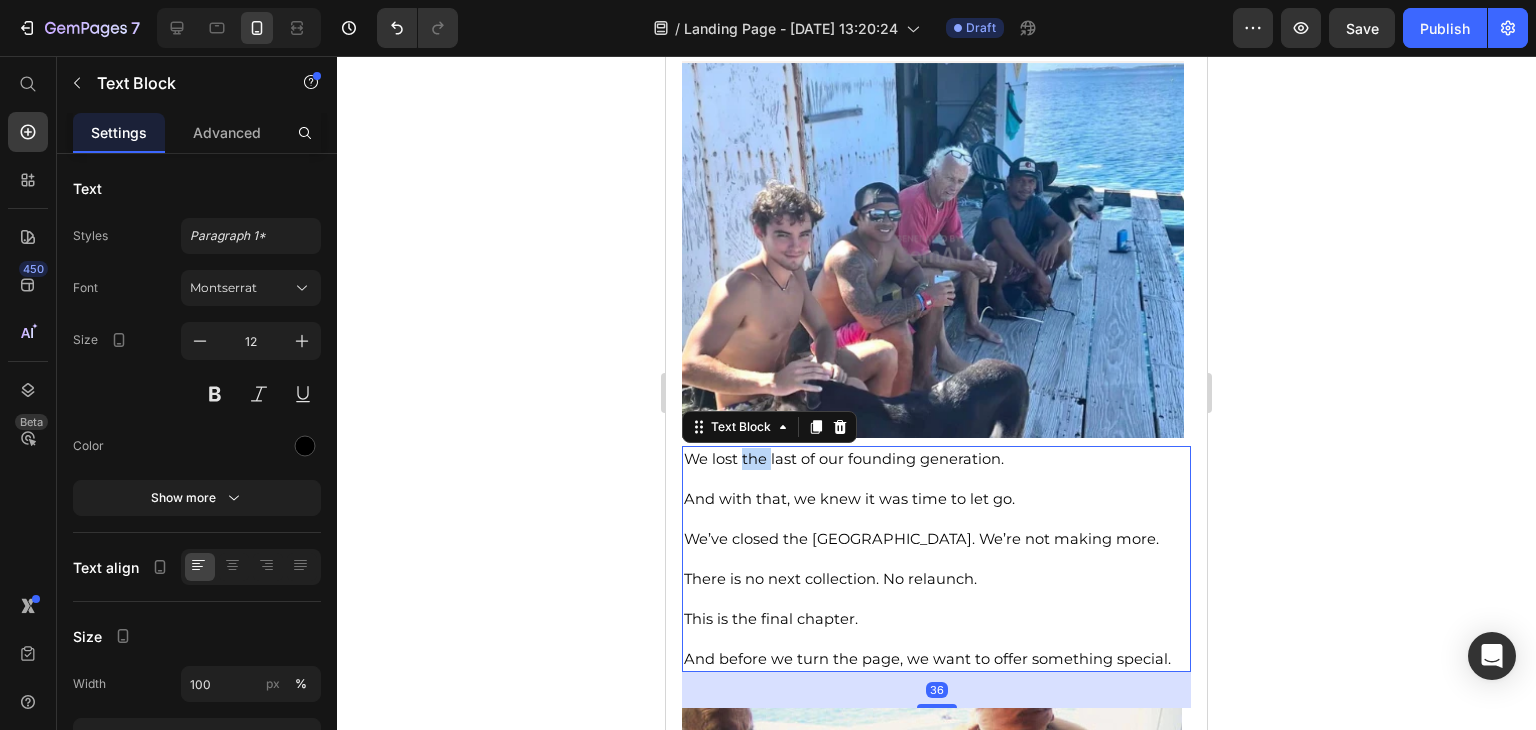 click on "We lost the last of our founding generation." at bounding box center [844, 459] 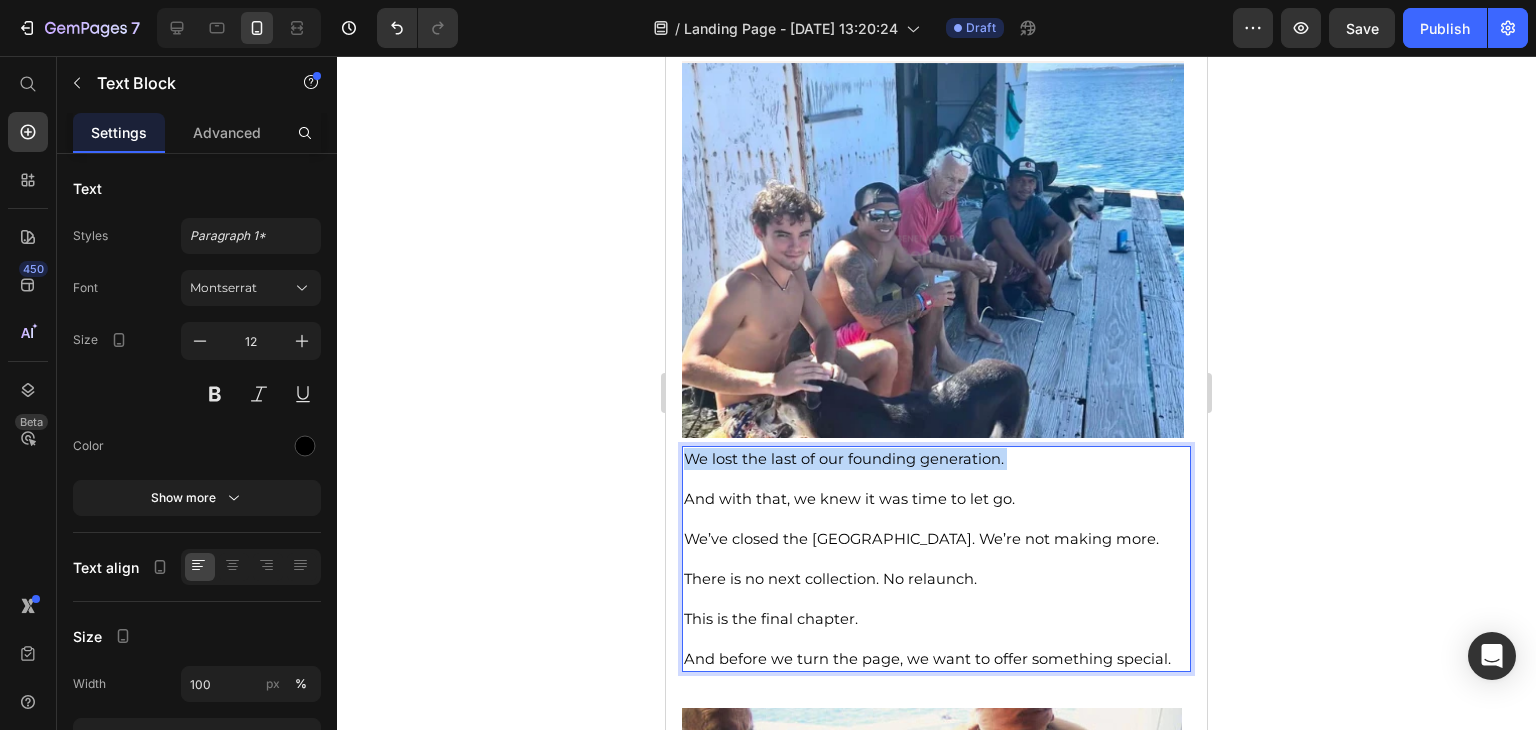 click on "We lost the last of our founding generation." at bounding box center [844, 459] 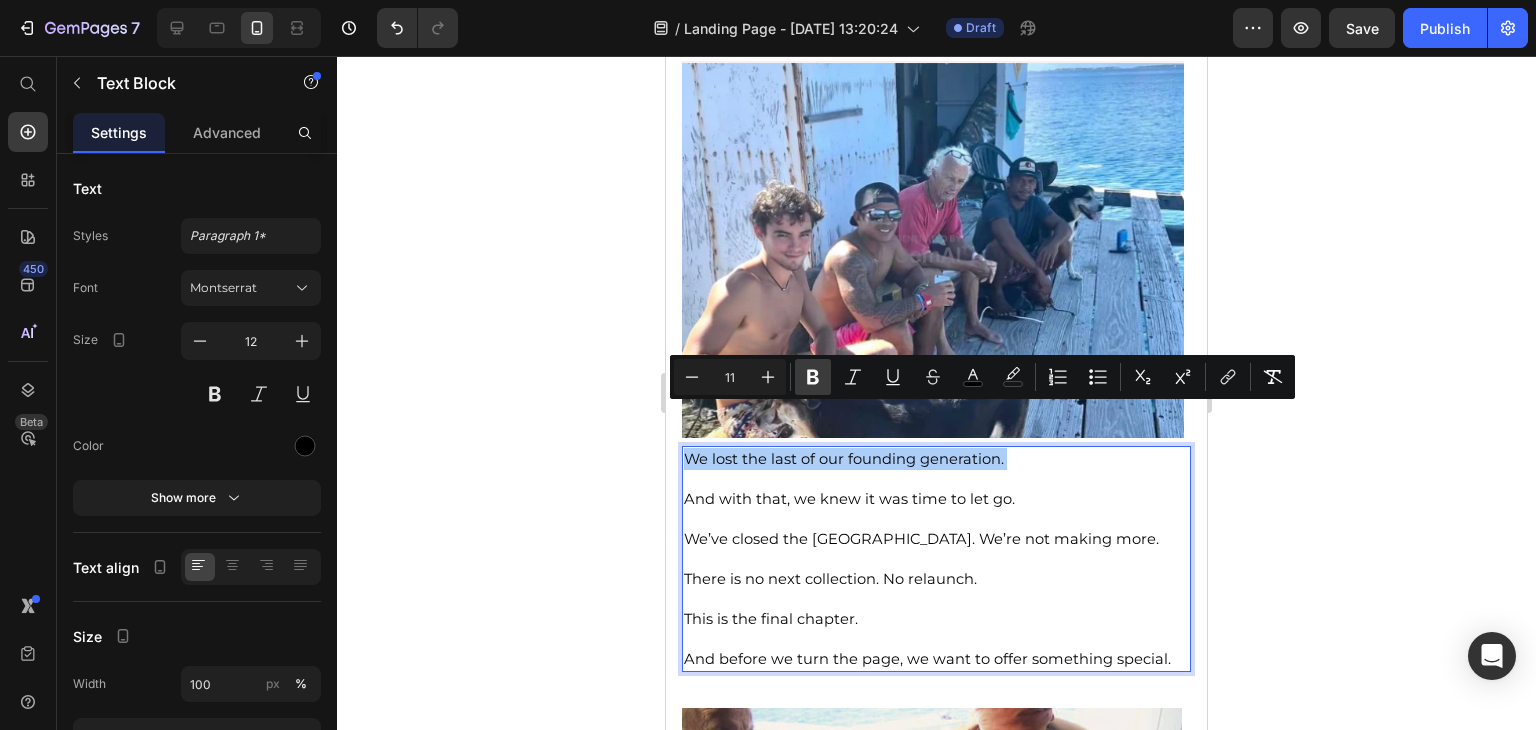 click 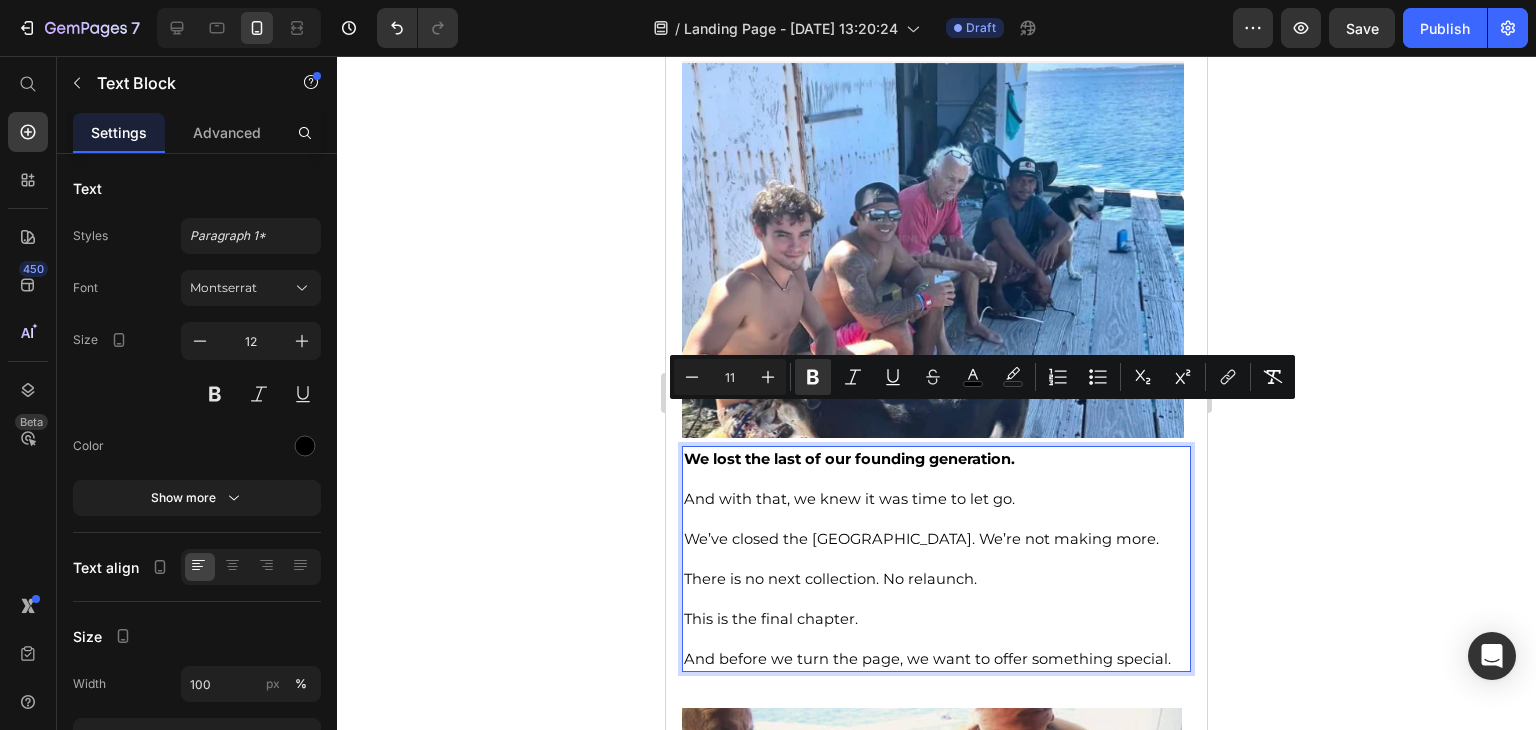click 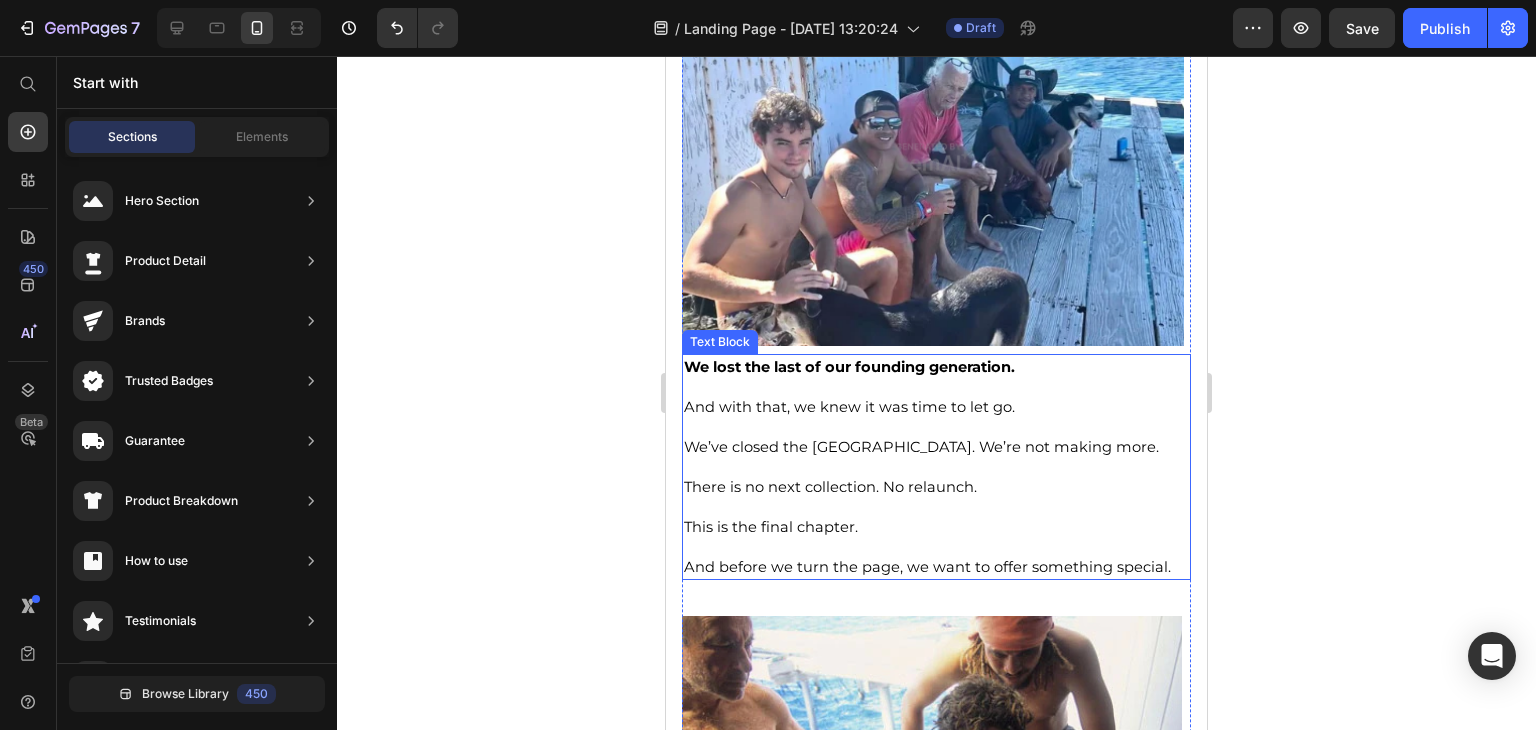 scroll, scrollTop: 2500, scrollLeft: 0, axis: vertical 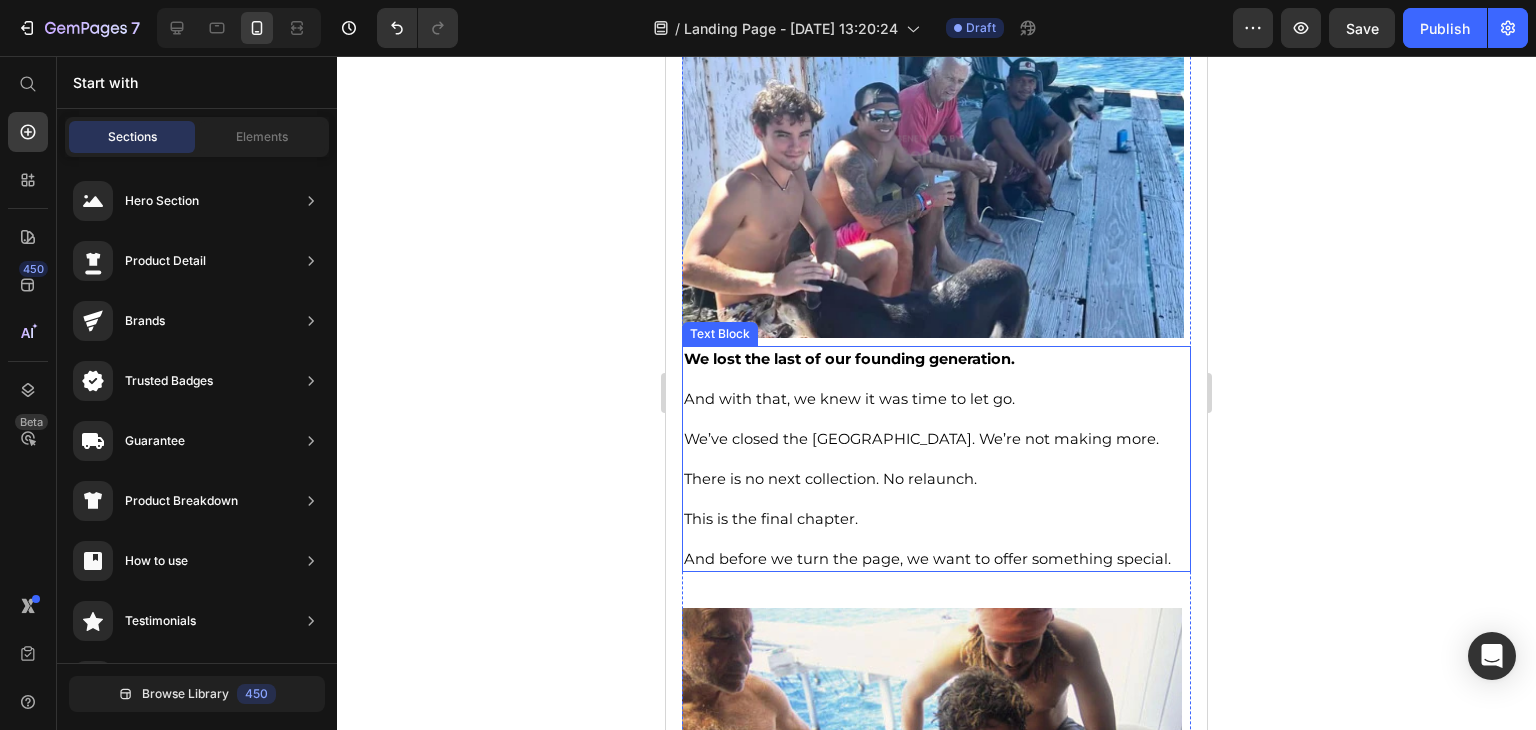 click on "We lost the last of our founding generation." at bounding box center (849, 359) 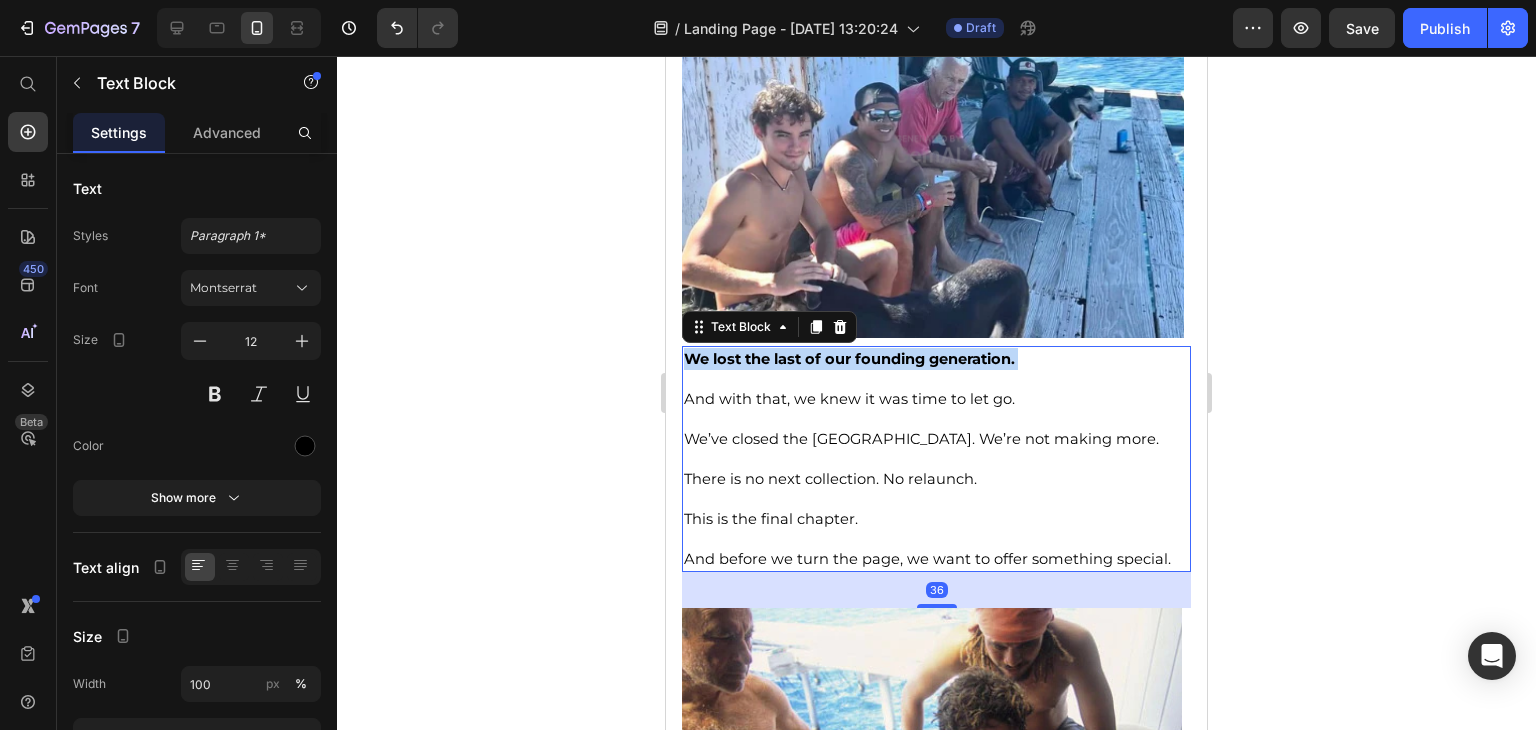click on "We lost the last of our founding generation." at bounding box center (849, 359) 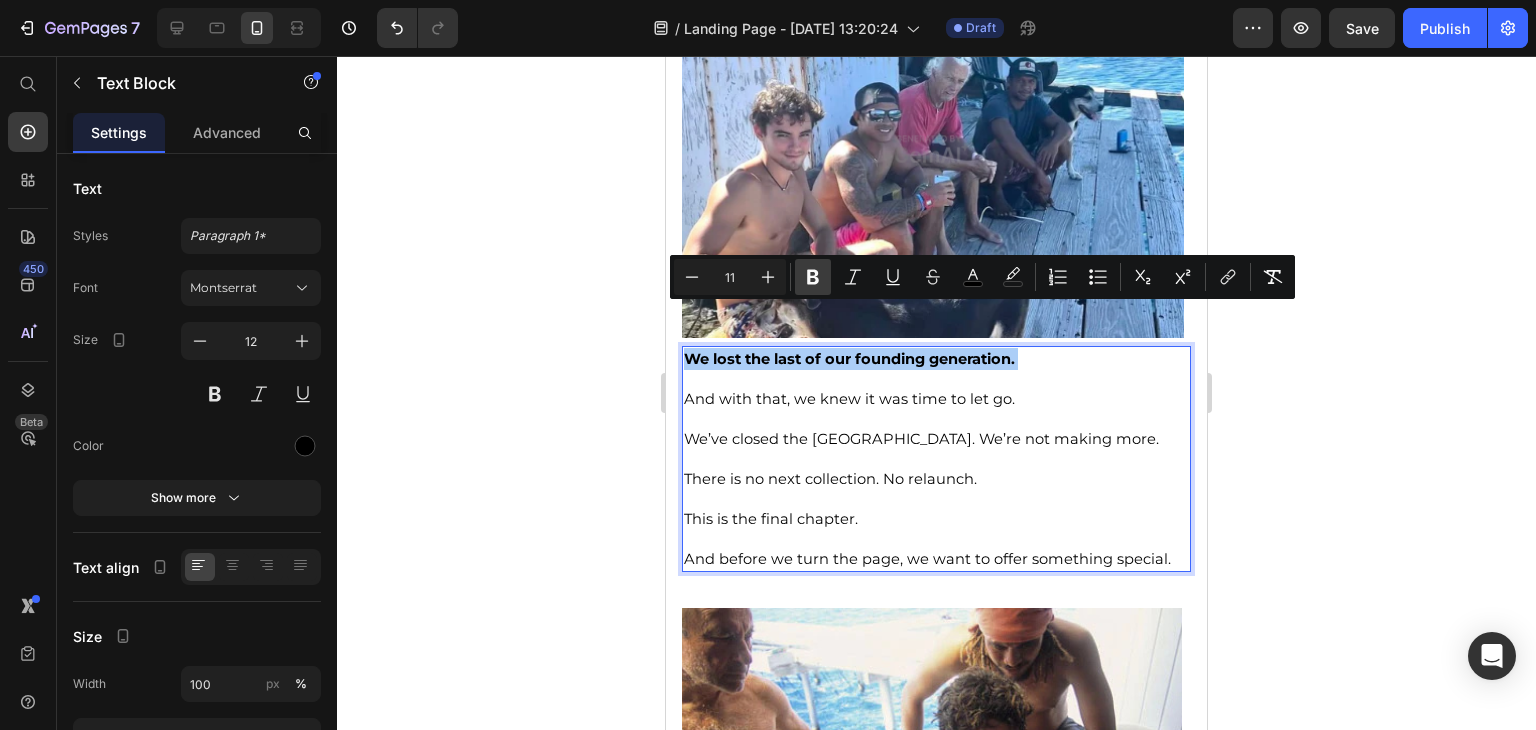 click 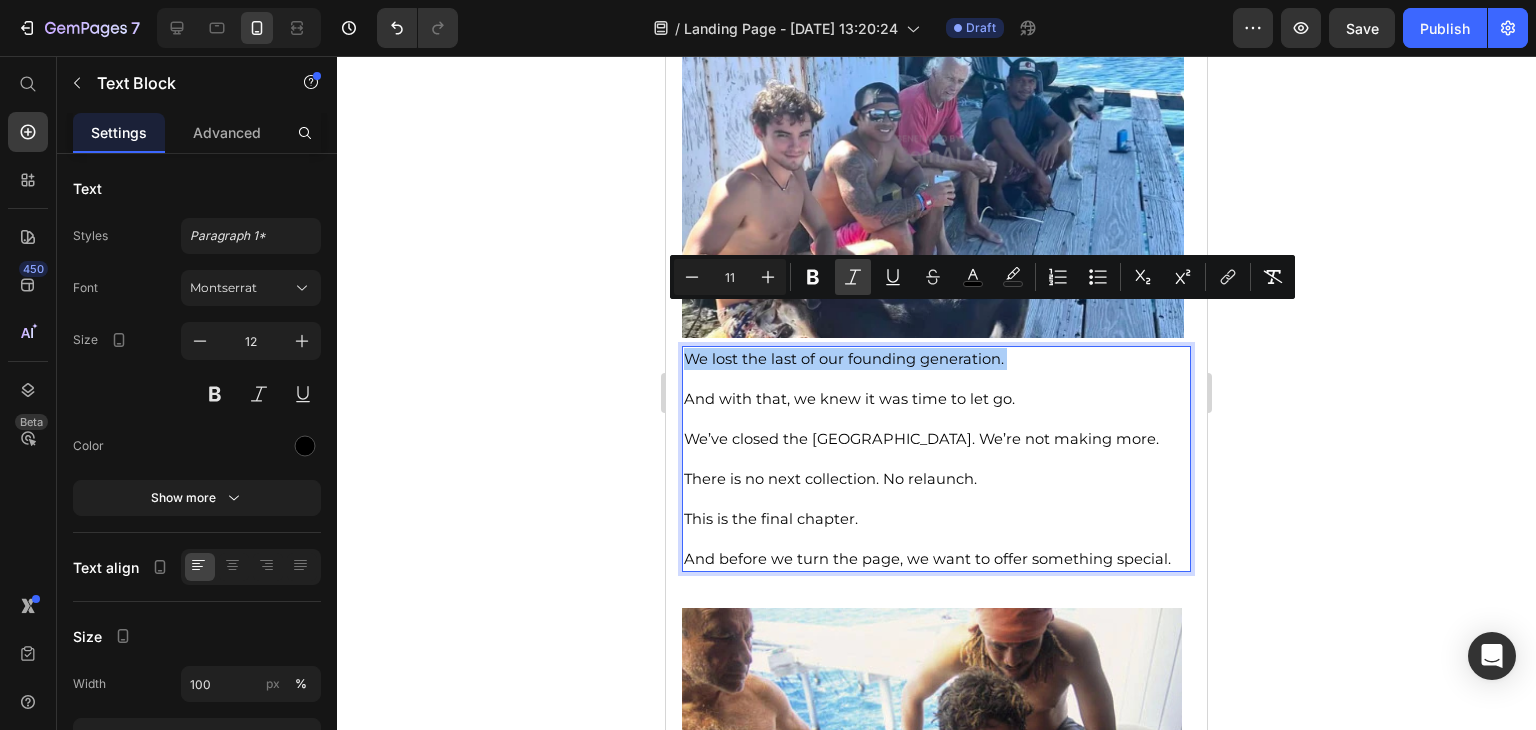 click 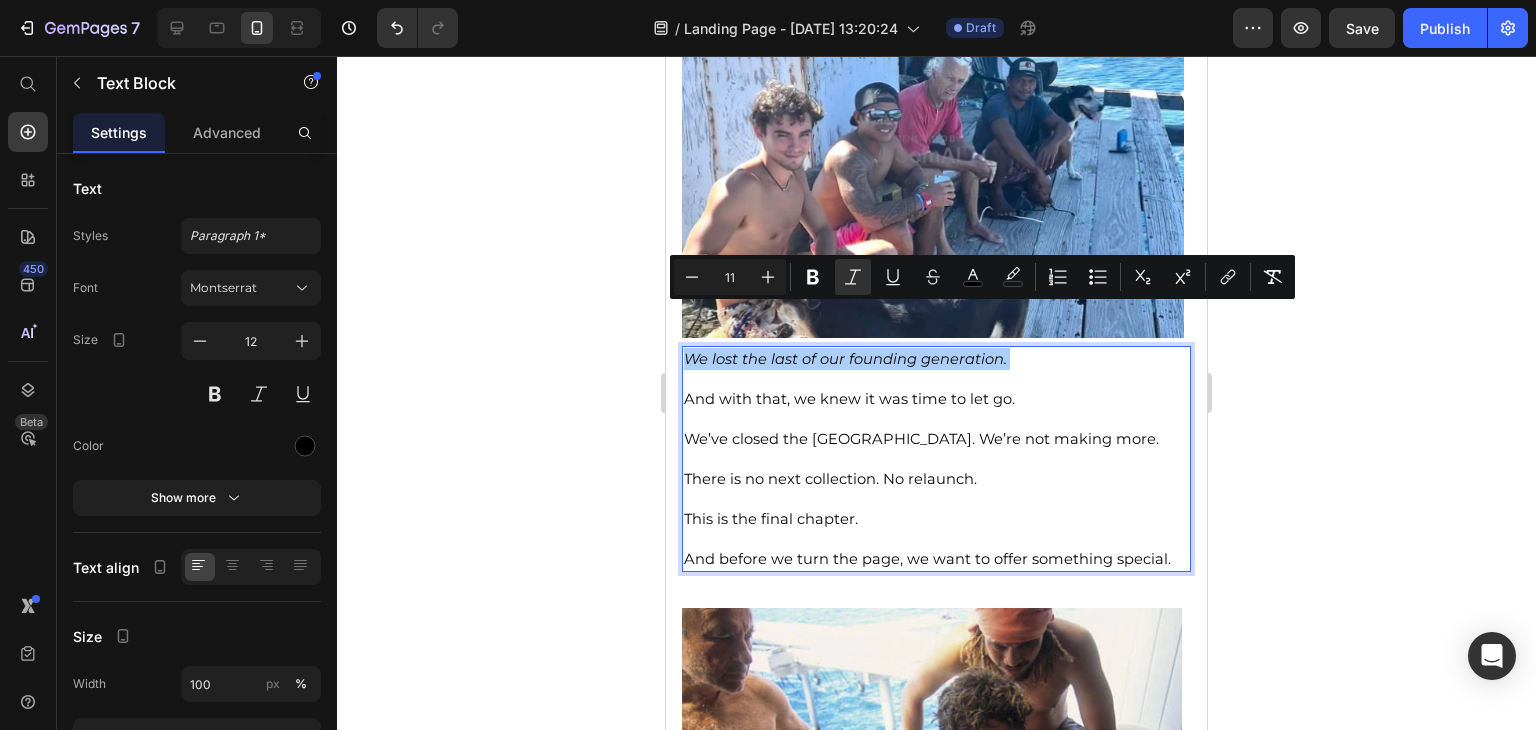 click 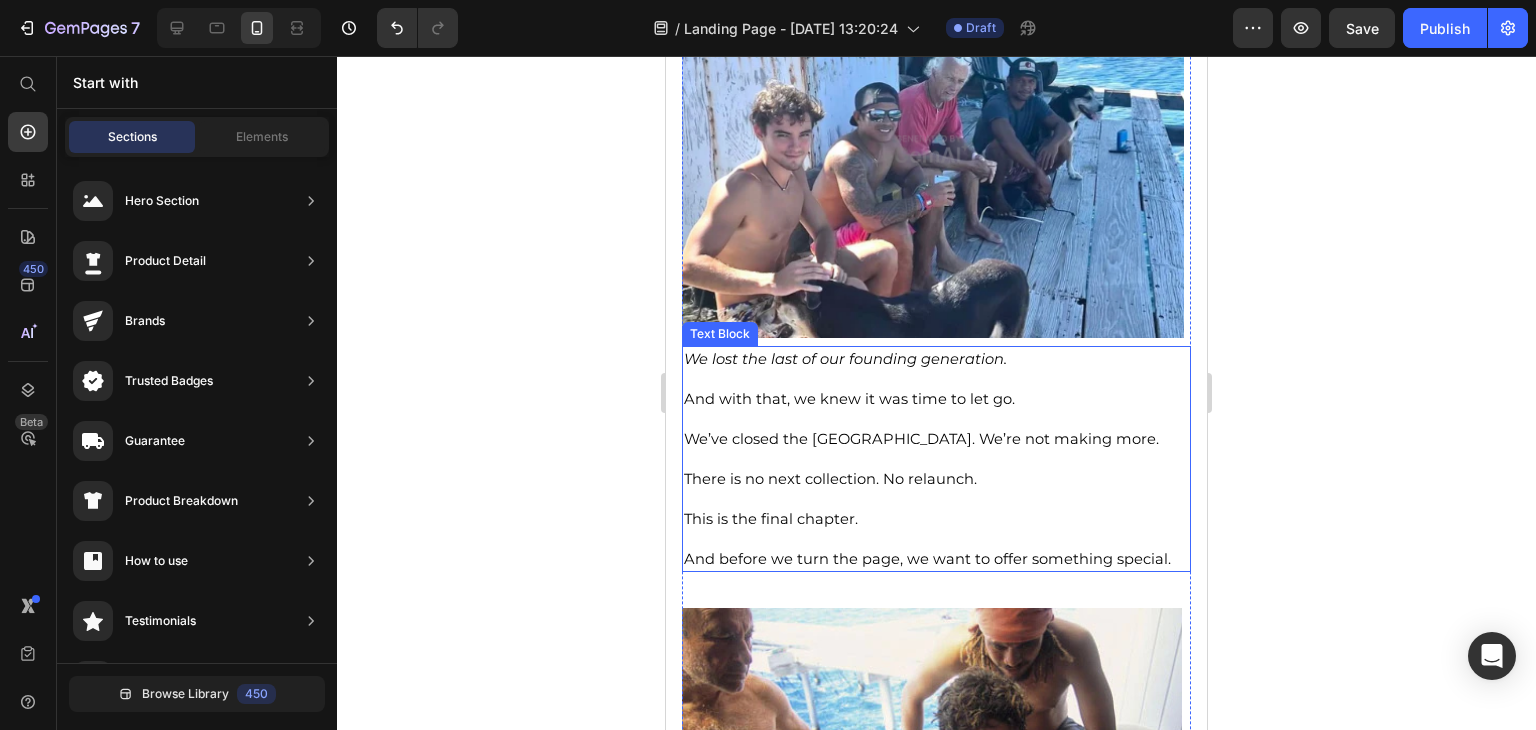 click on "We lost the last of our founding generation." at bounding box center [845, 359] 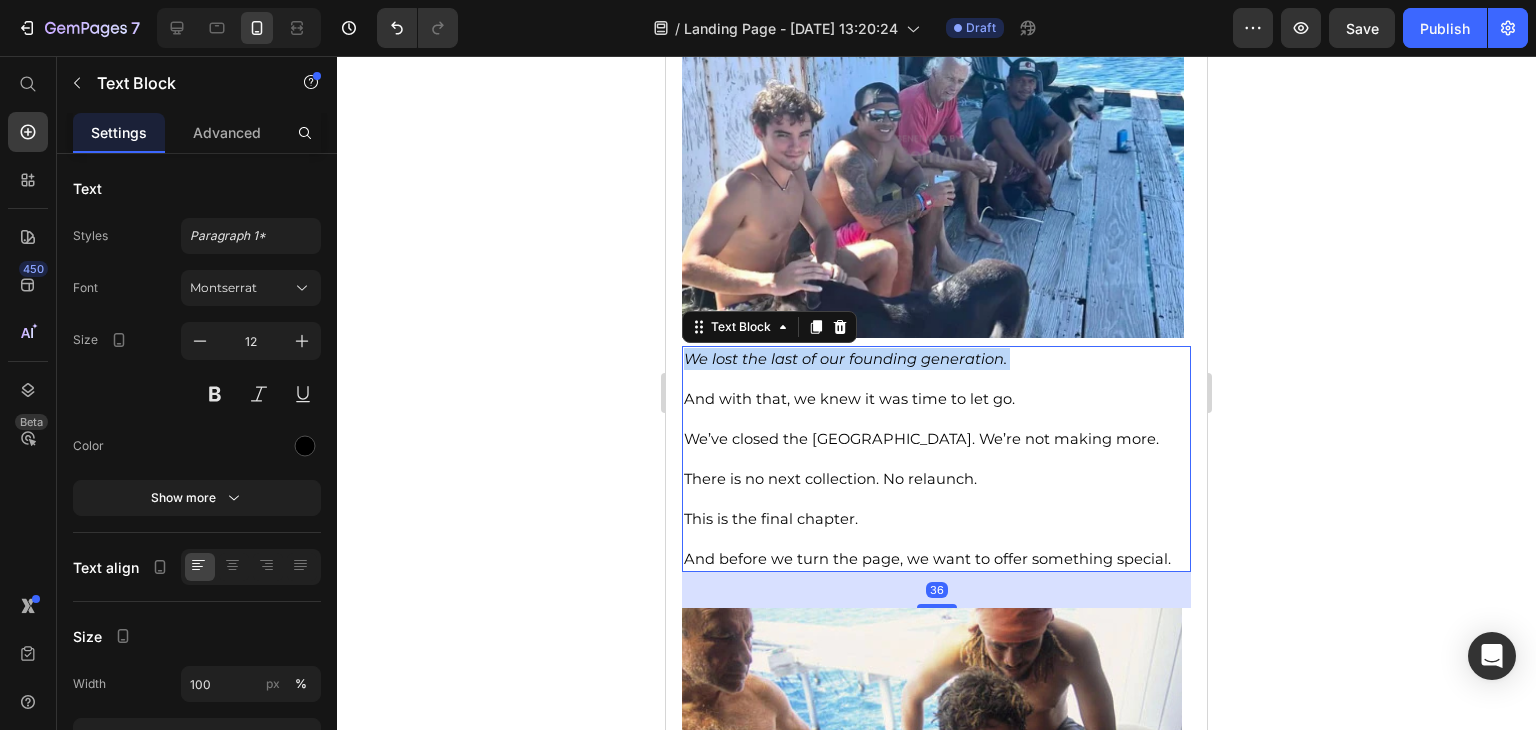 click on "We lost the last of our founding generation." at bounding box center (845, 359) 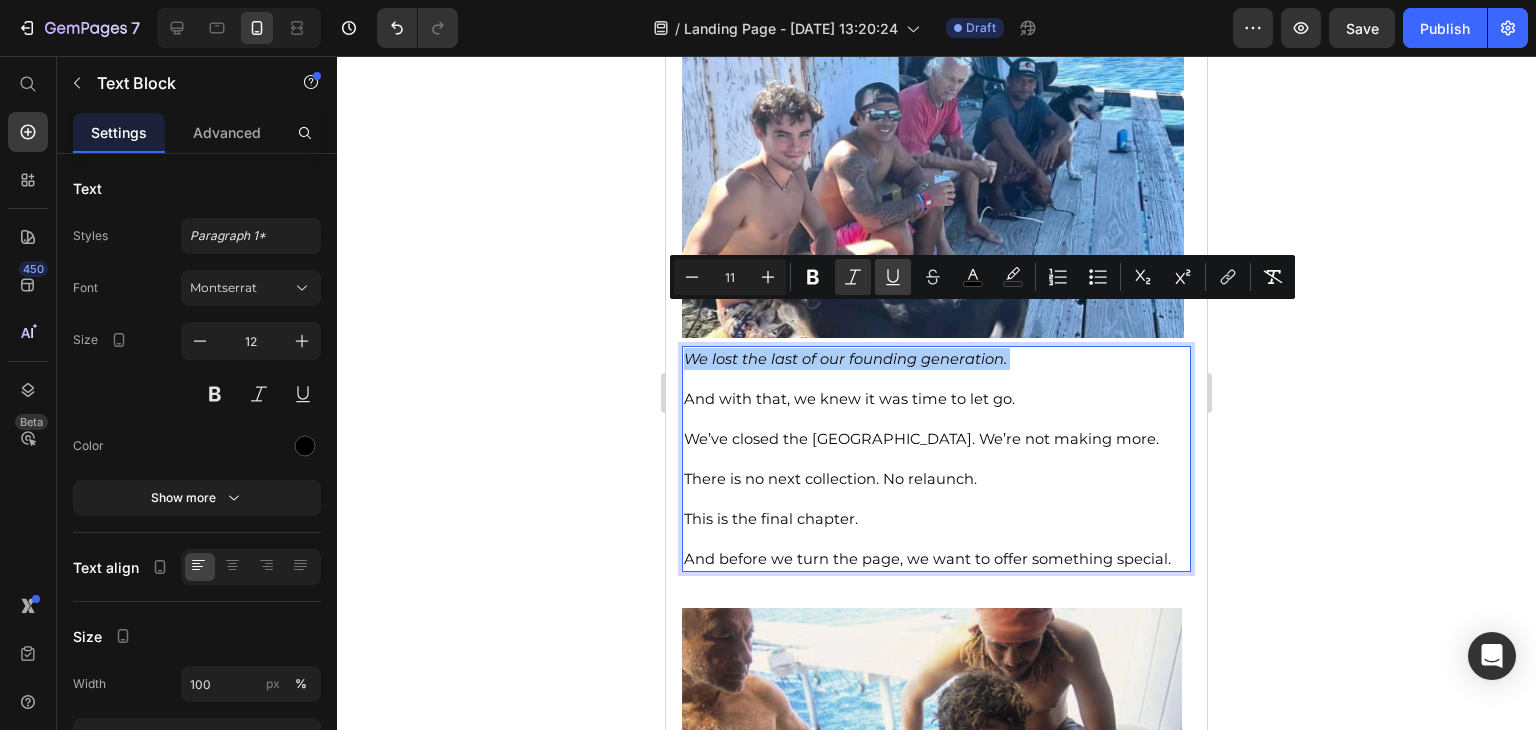 click 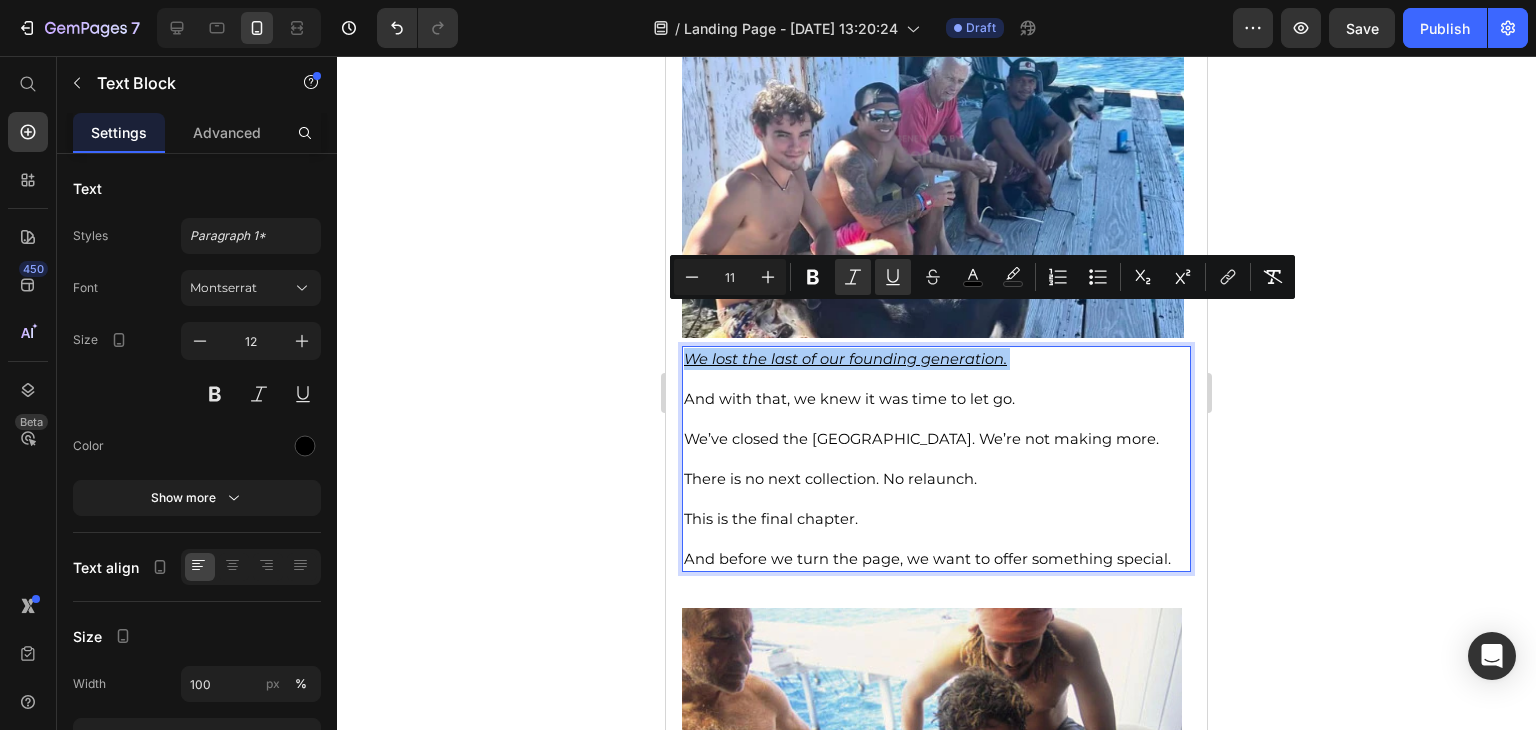 click 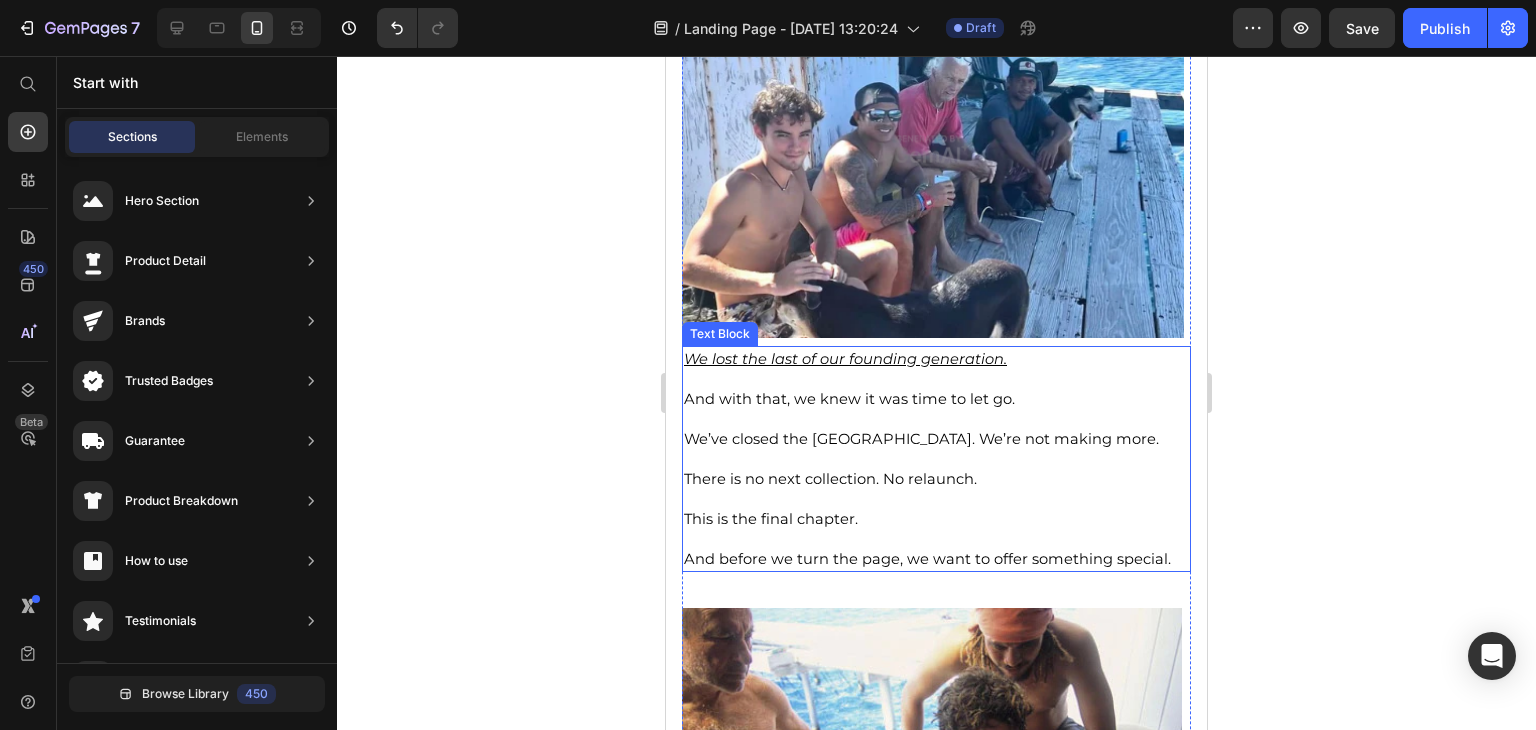 click on "We’ve closed the [GEOGRAPHIC_DATA]. We’re not making more. There is no next collection. No relaunch. This is the final chapter." at bounding box center (936, 488) 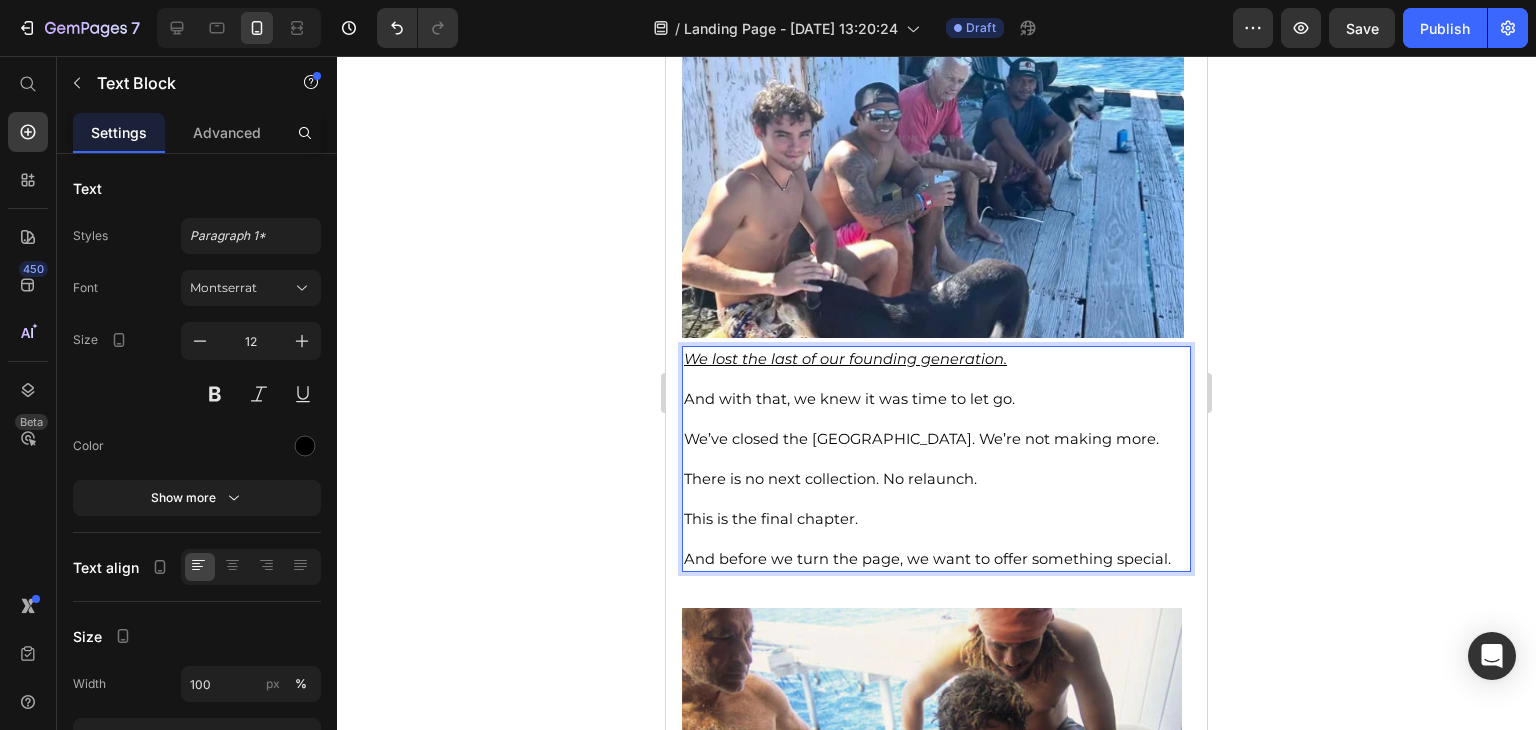 click on "We’ve closed the [GEOGRAPHIC_DATA]. We’re not making more." at bounding box center (921, 439) 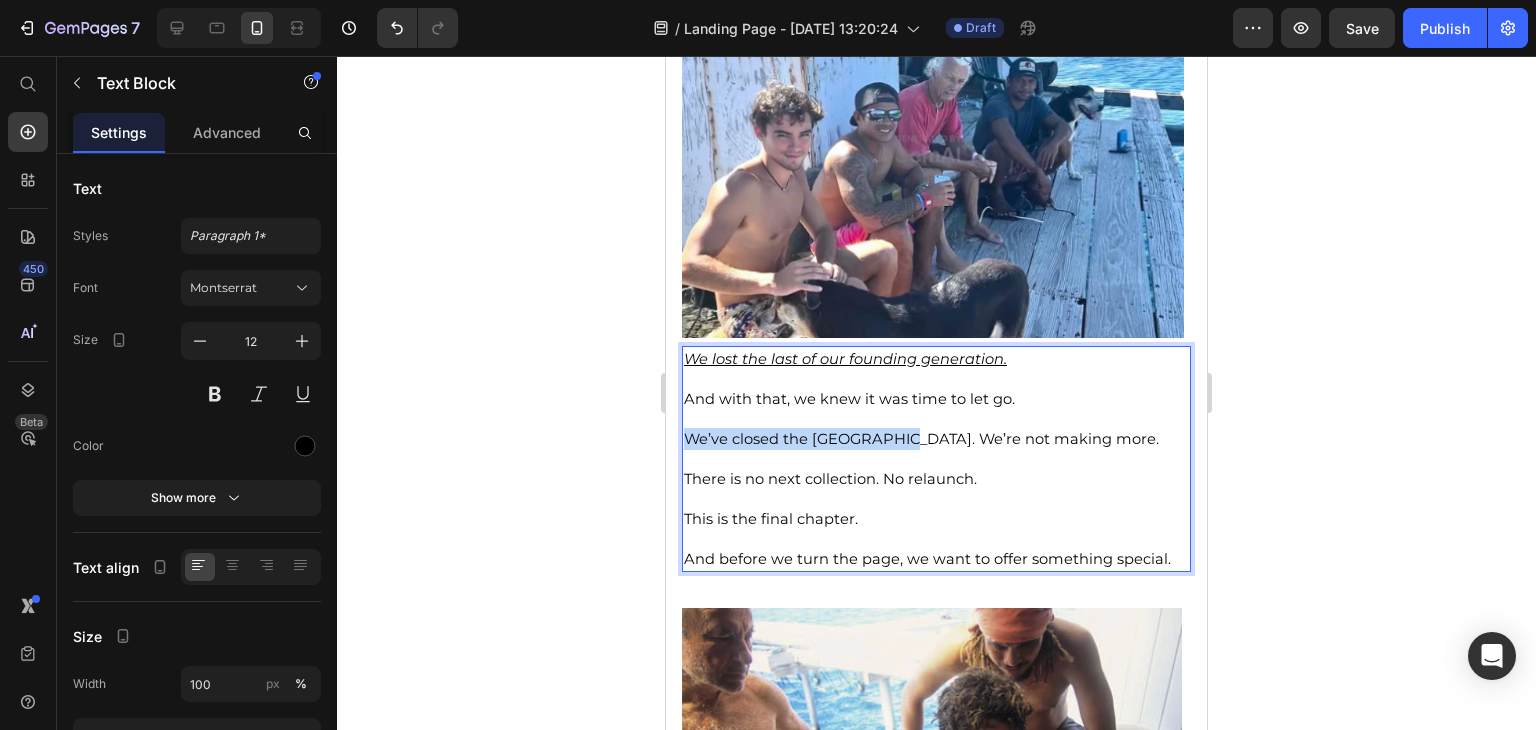 drag, startPoint x: 888, startPoint y: 398, endPoint x: 699, endPoint y: 402, distance: 189.04233 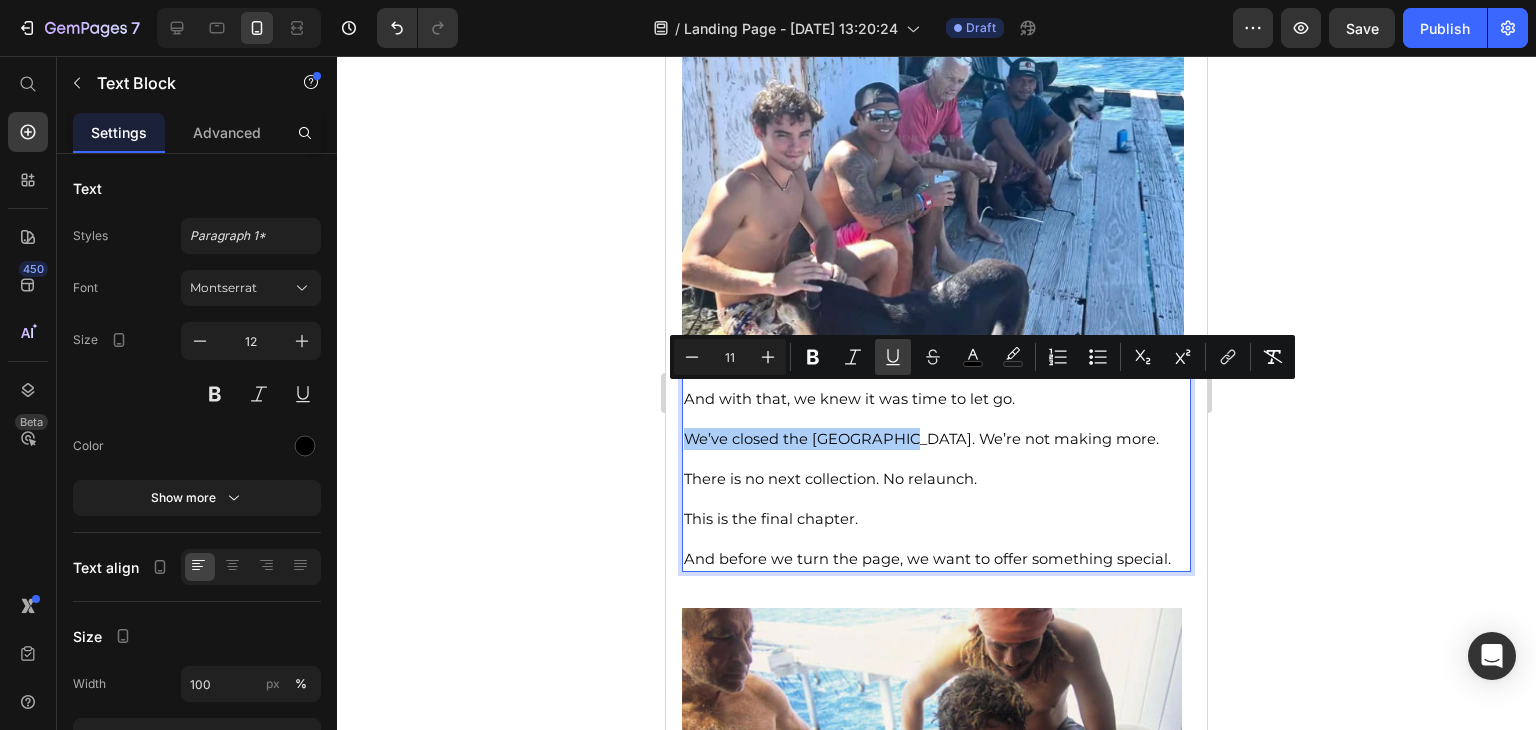 click 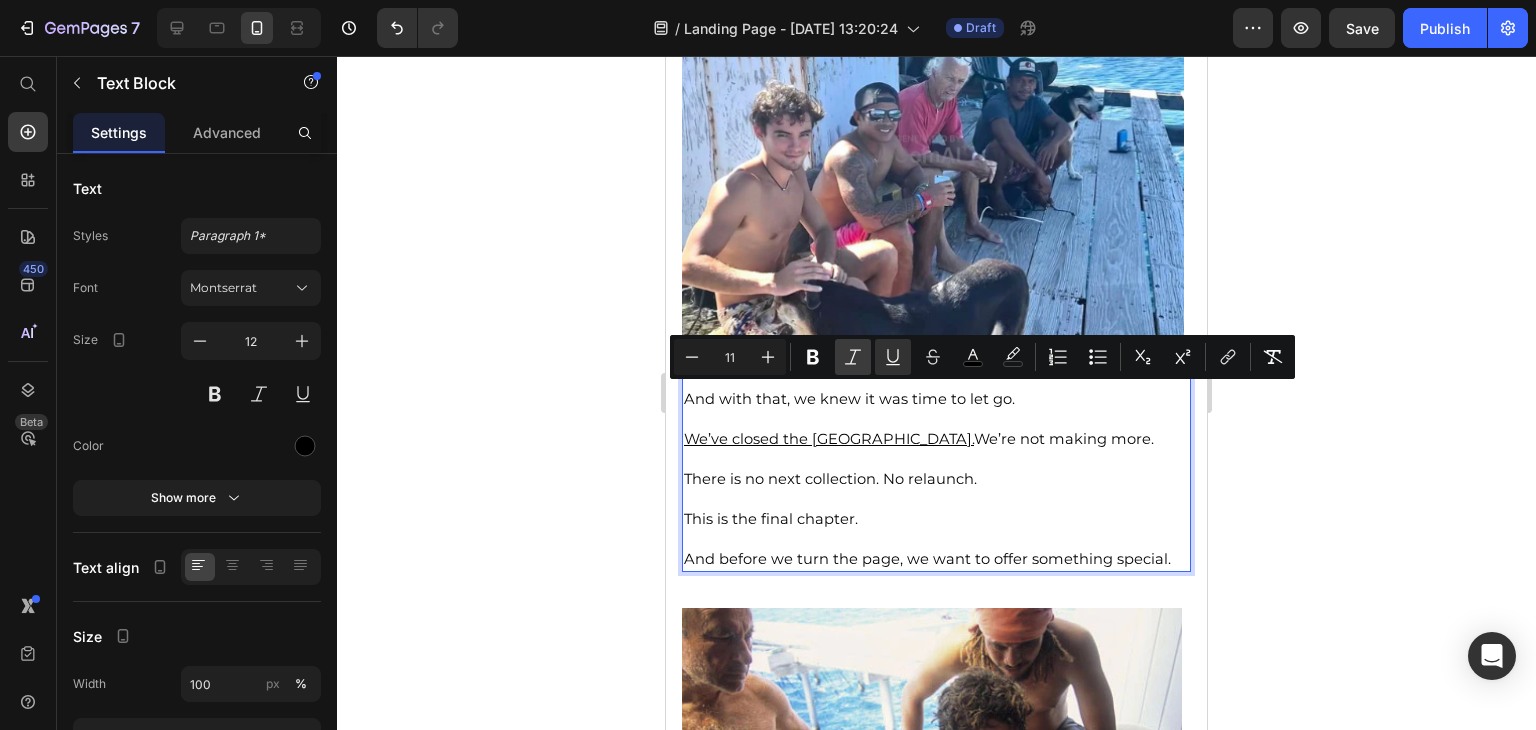 click 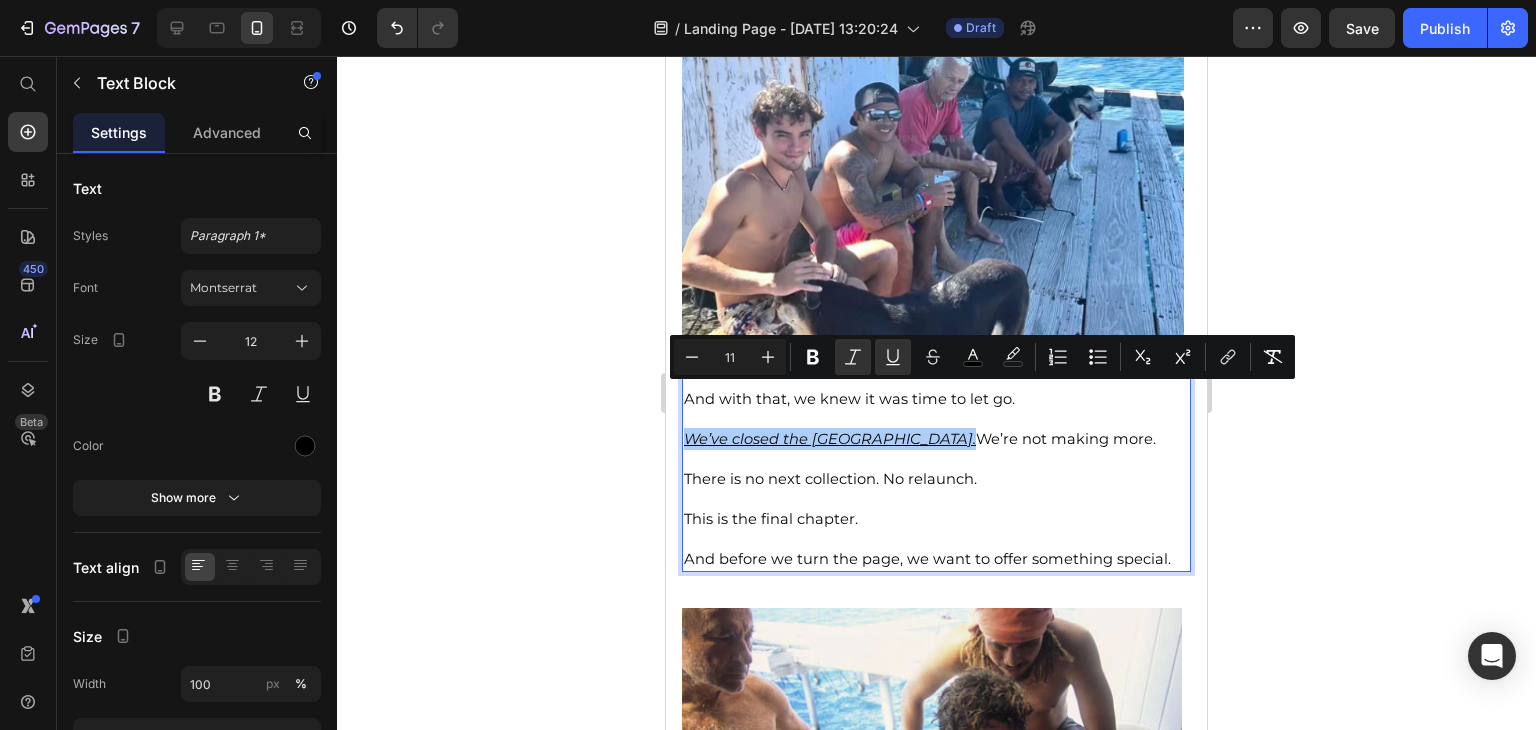 click 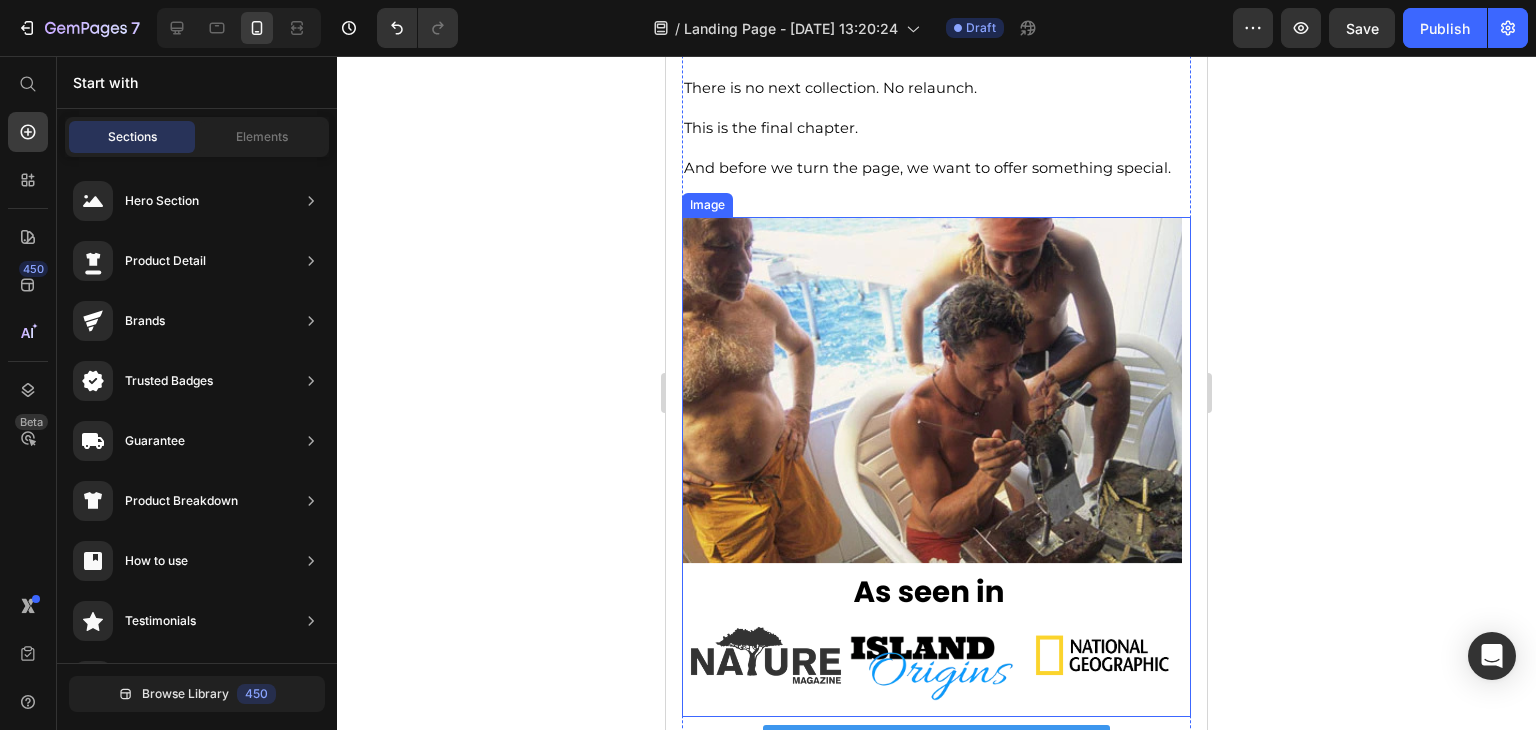 scroll, scrollTop: 3100, scrollLeft: 0, axis: vertical 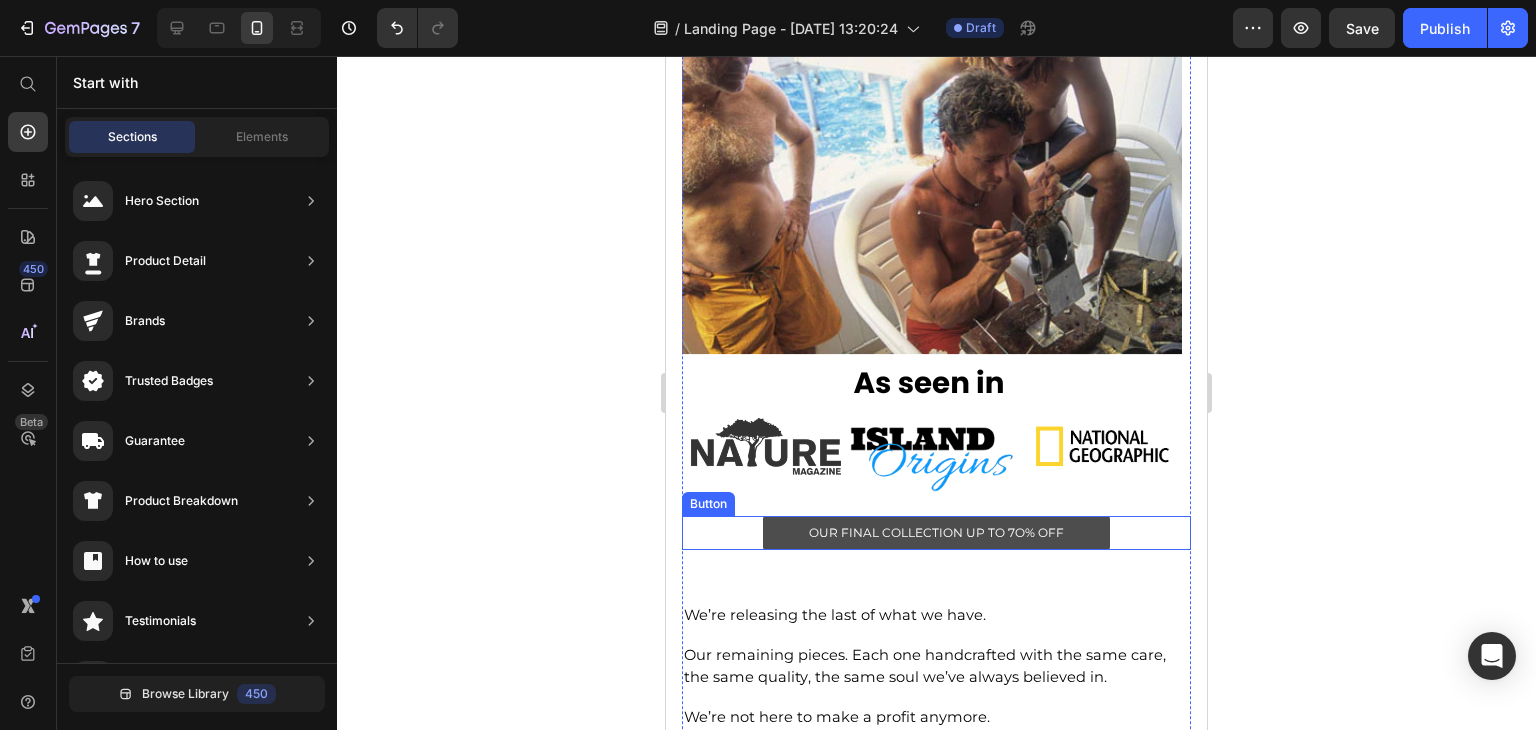 click on "OUR FINAL COLLECTION UP TO 7O% OFF" at bounding box center (936, 533) 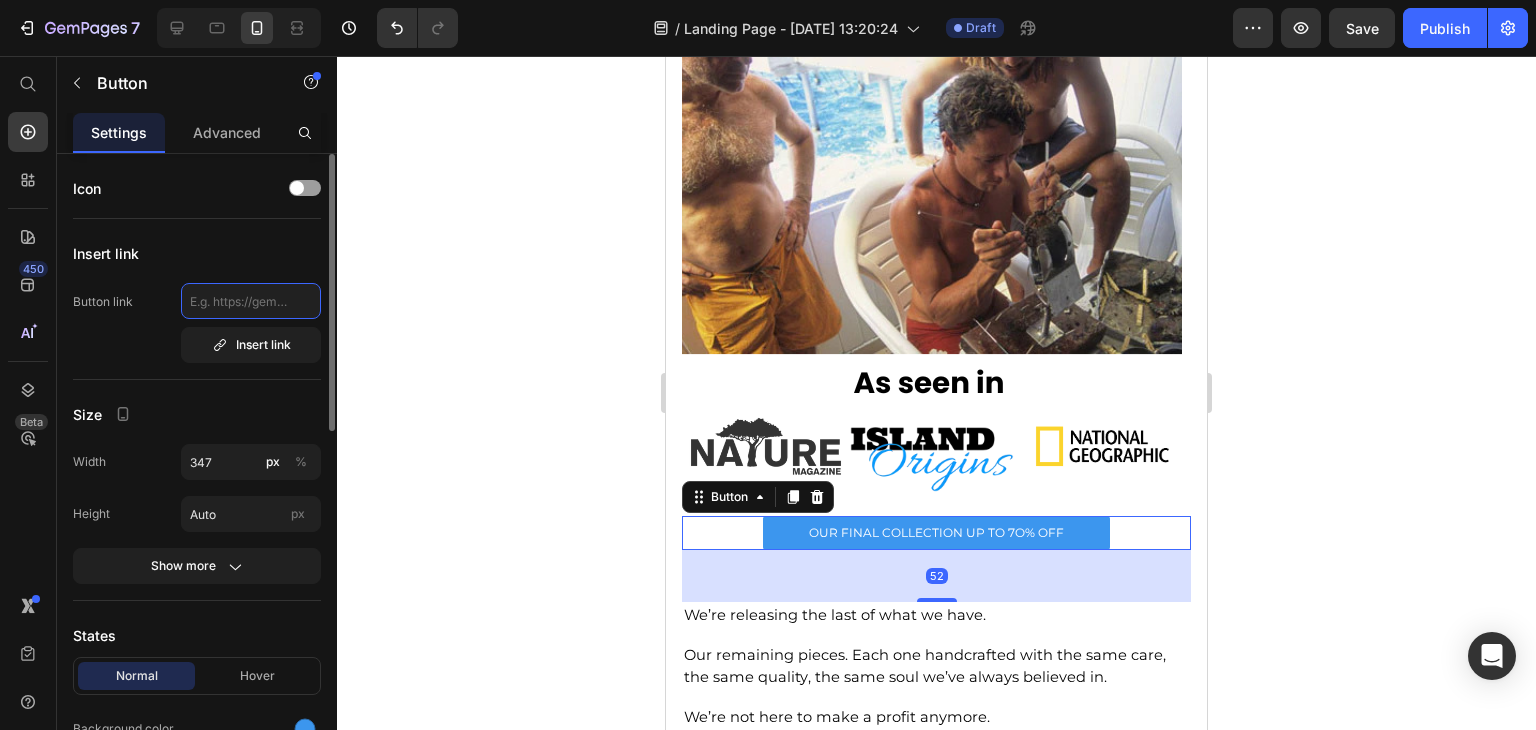 click 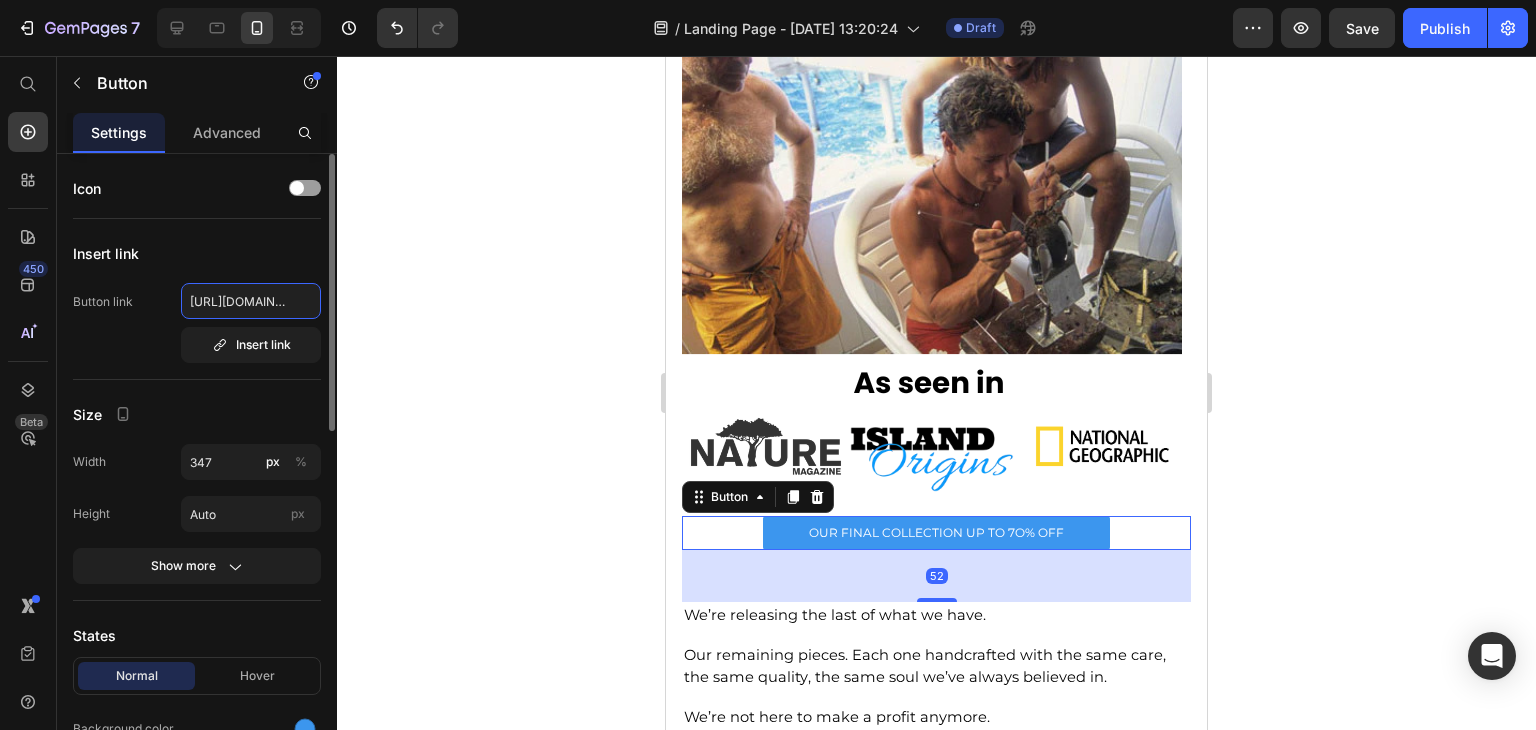 scroll, scrollTop: 0, scrollLeft: 154, axis: horizontal 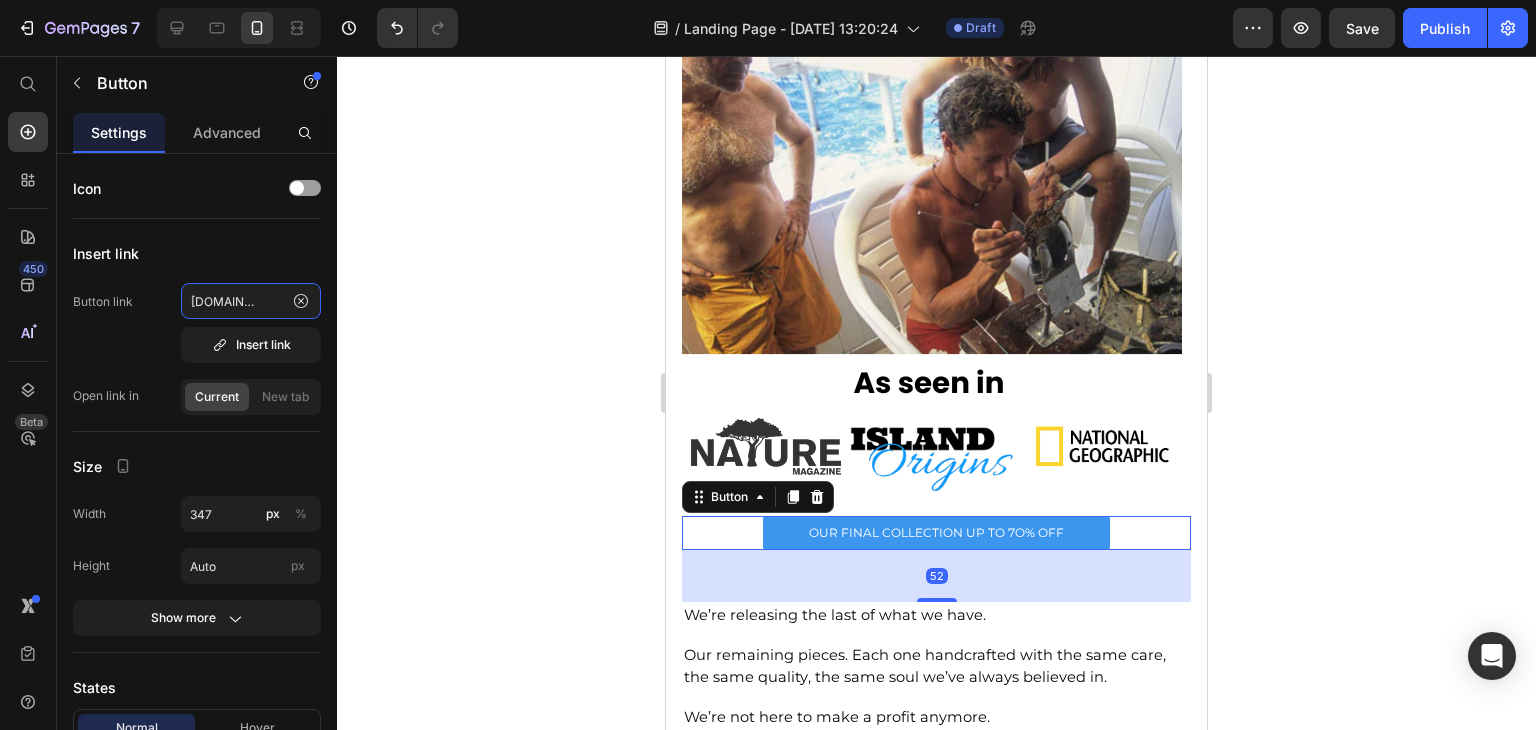 type on "[URL][DOMAIN_NAME]" 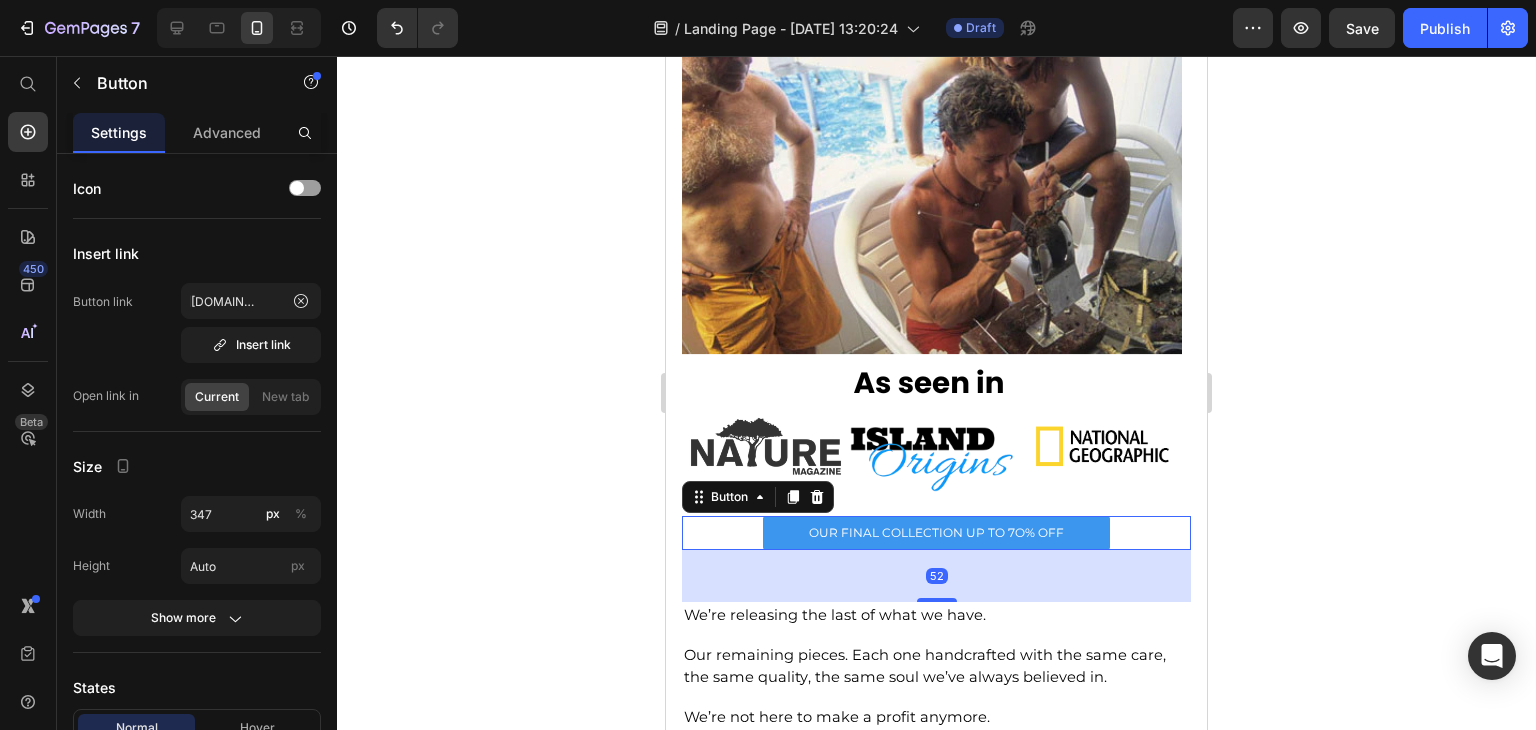 click 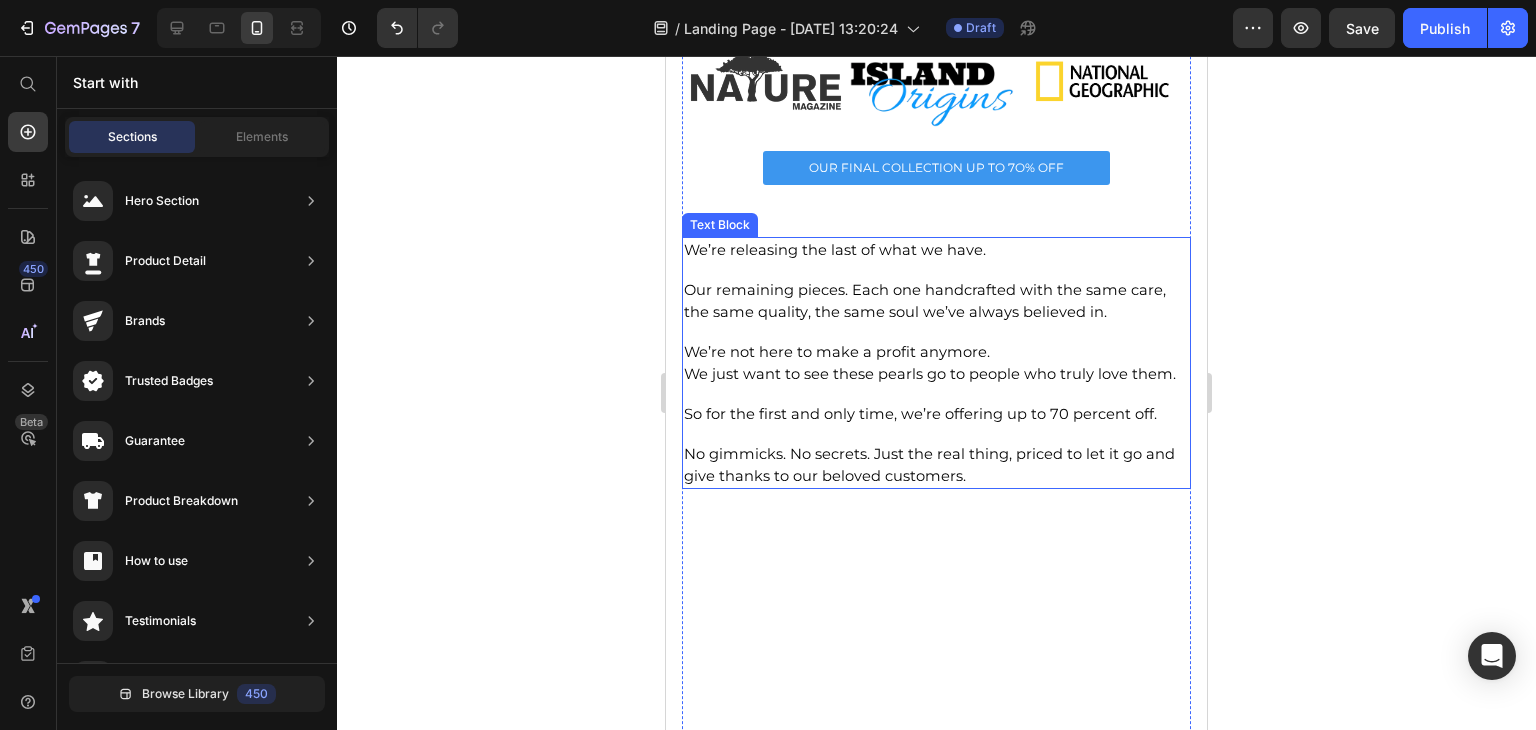 scroll, scrollTop: 3500, scrollLeft: 0, axis: vertical 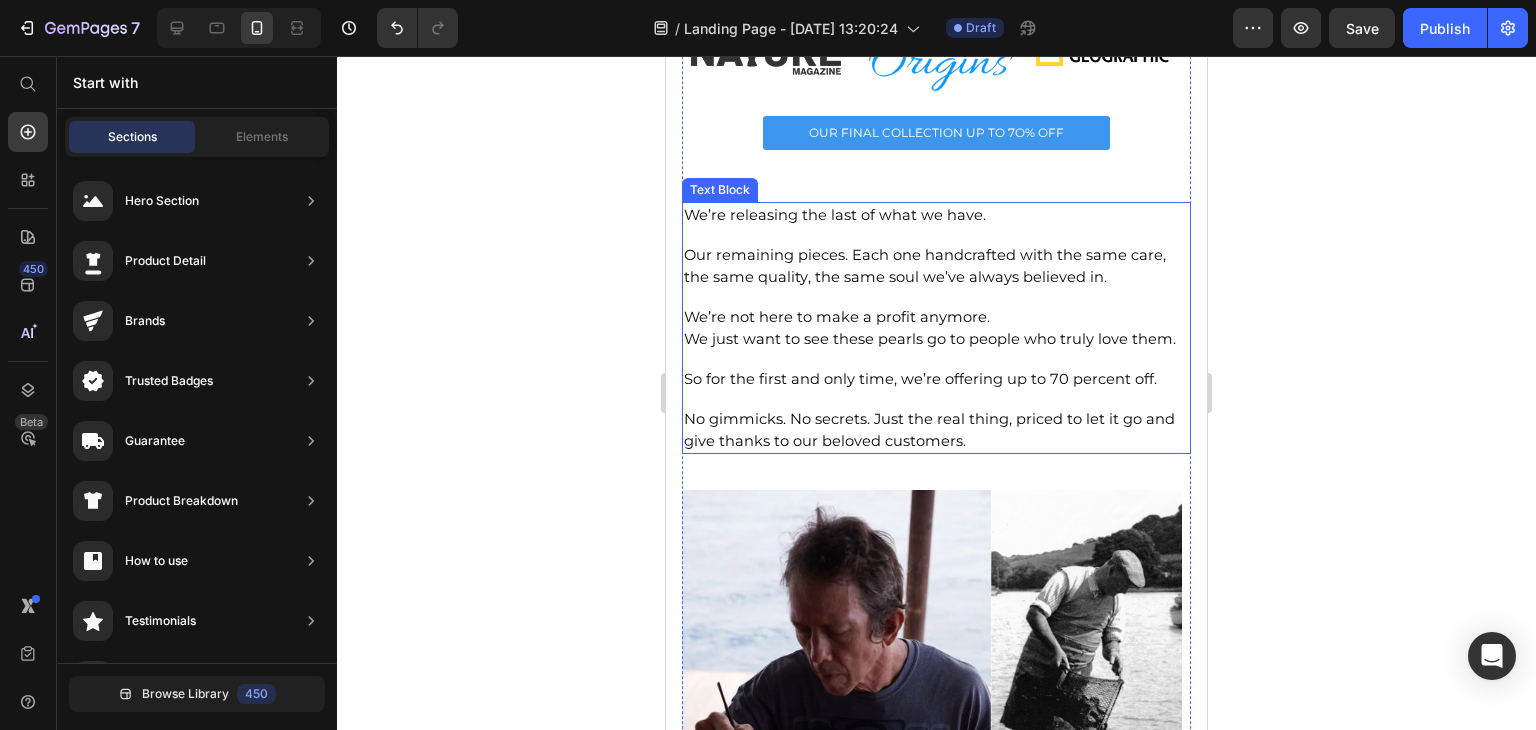 click on "So for the first and only time, we’re offering up to 70 percent off." at bounding box center (920, 379) 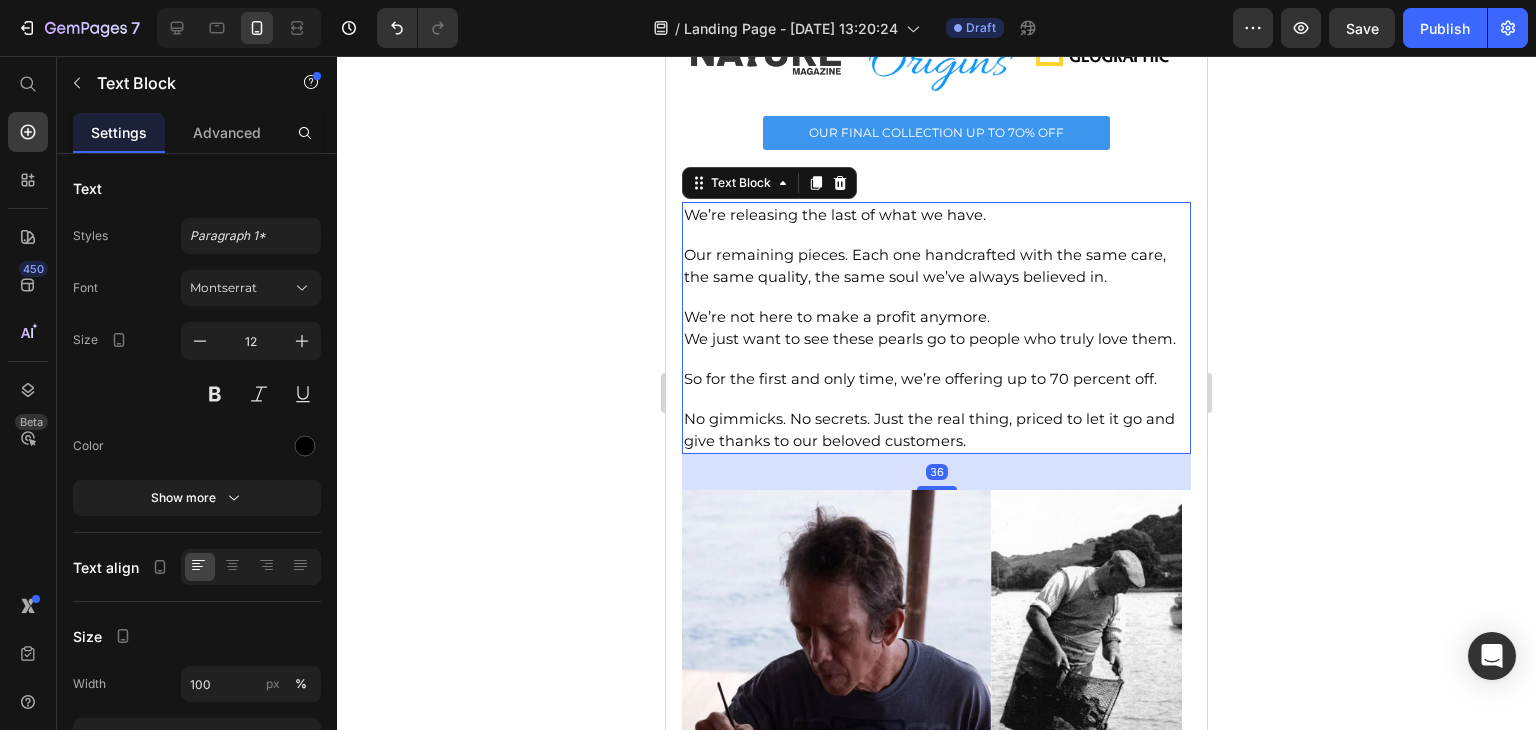 click on "So for the first and only time, we’re offering up to 70 percent off." at bounding box center (920, 379) 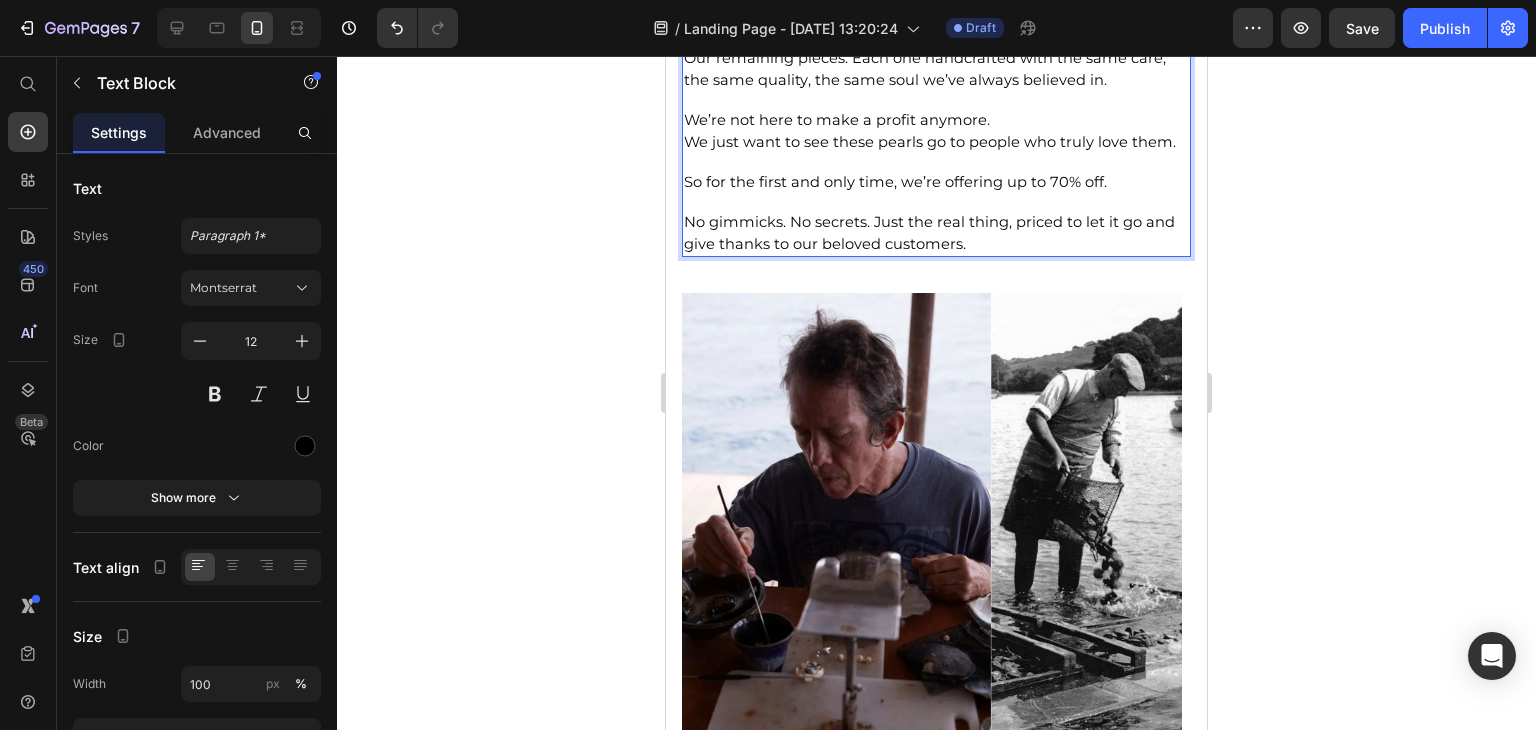 scroll, scrollTop: 3700, scrollLeft: 0, axis: vertical 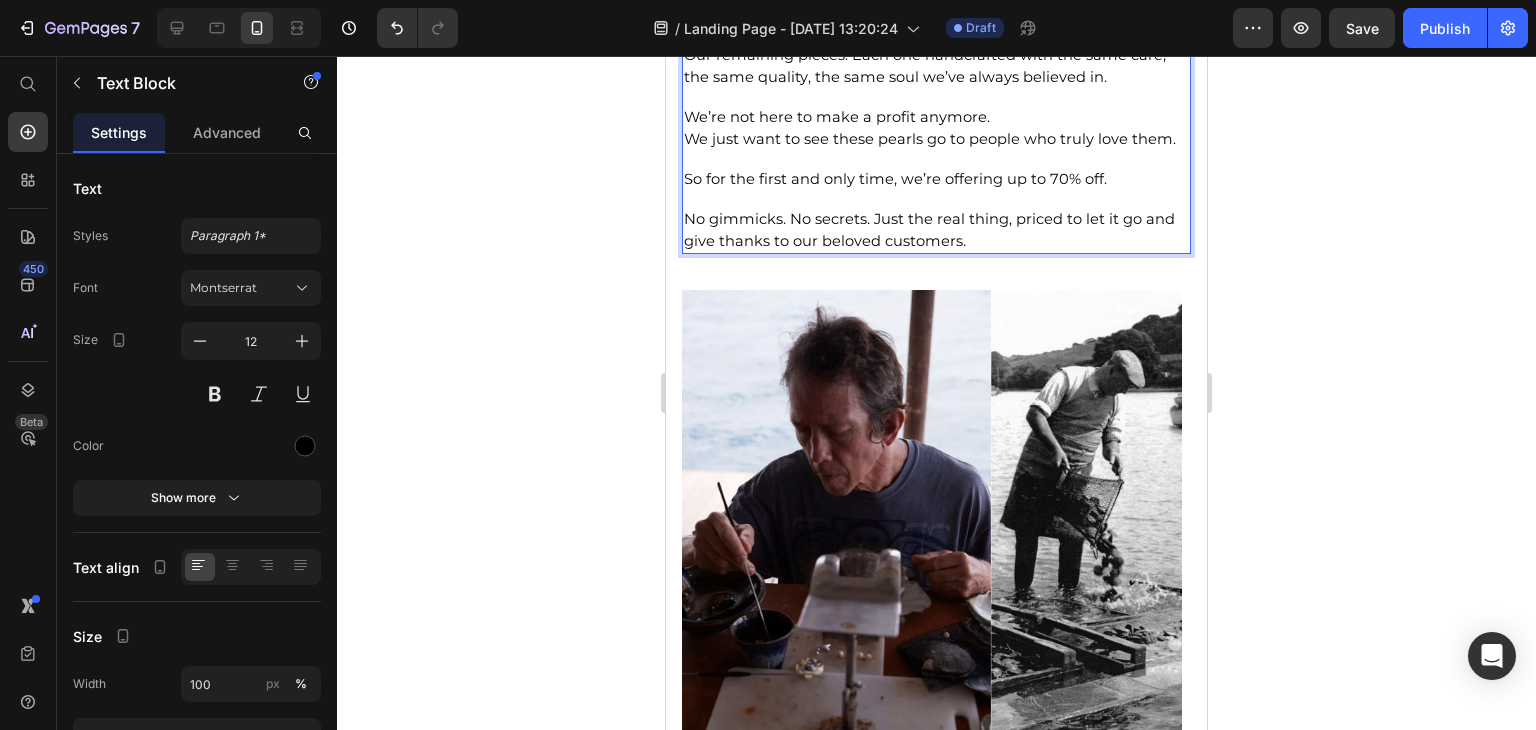 click on "No gimmicks. No secrets. Just the real thing, priced to let it go and give thanks to our beloved customers." at bounding box center [929, 230] 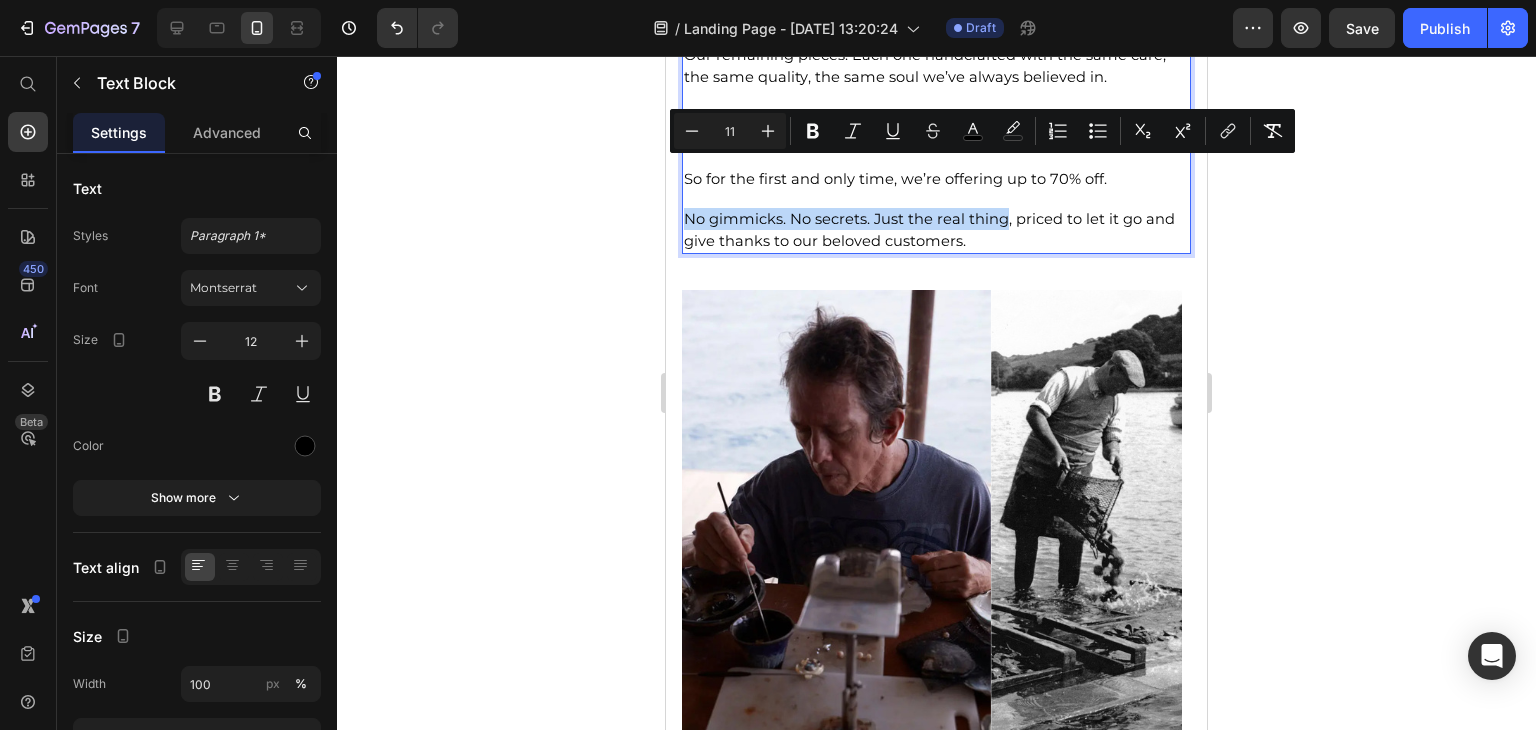 drag, startPoint x: 686, startPoint y: 169, endPoint x: 992, endPoint y: 171, distance: 306.00653 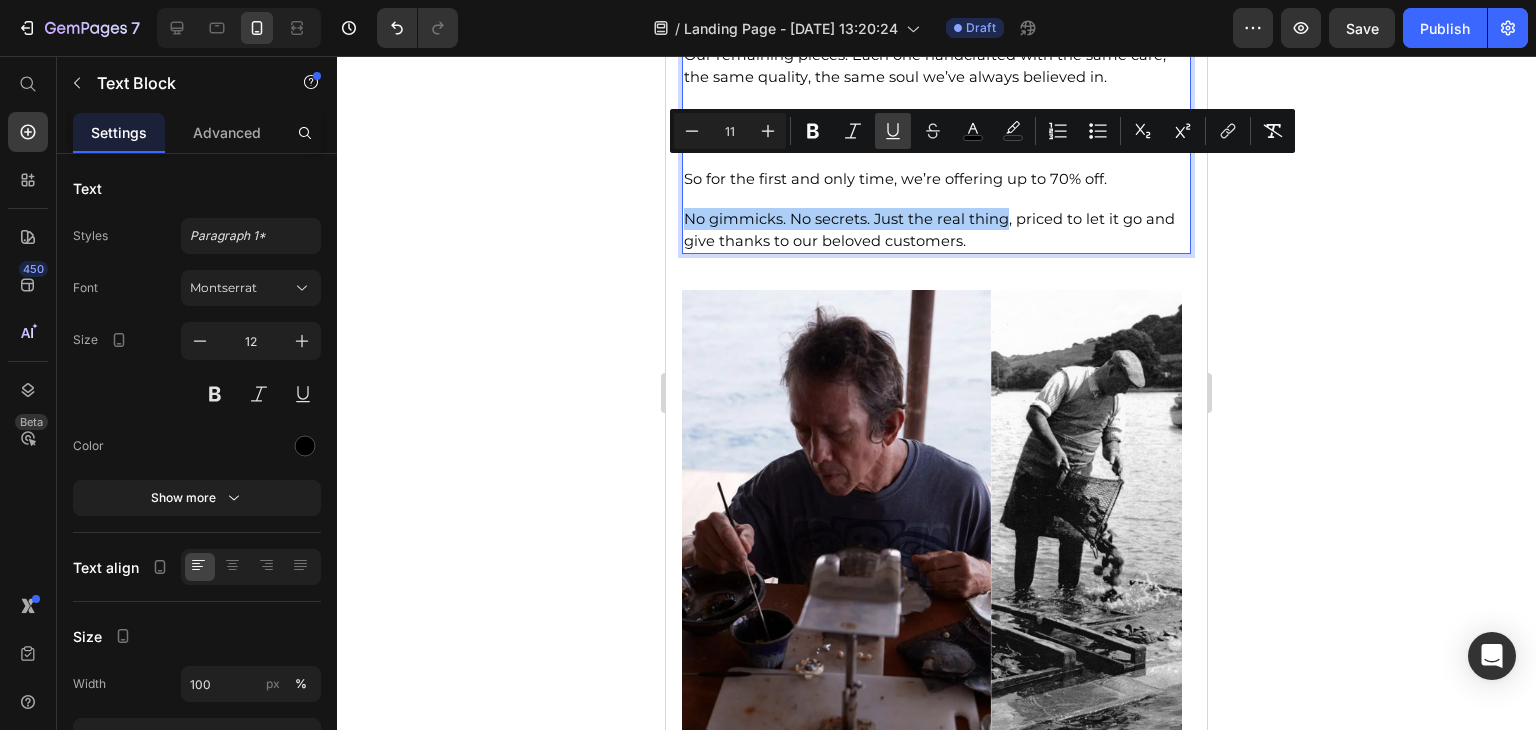 click 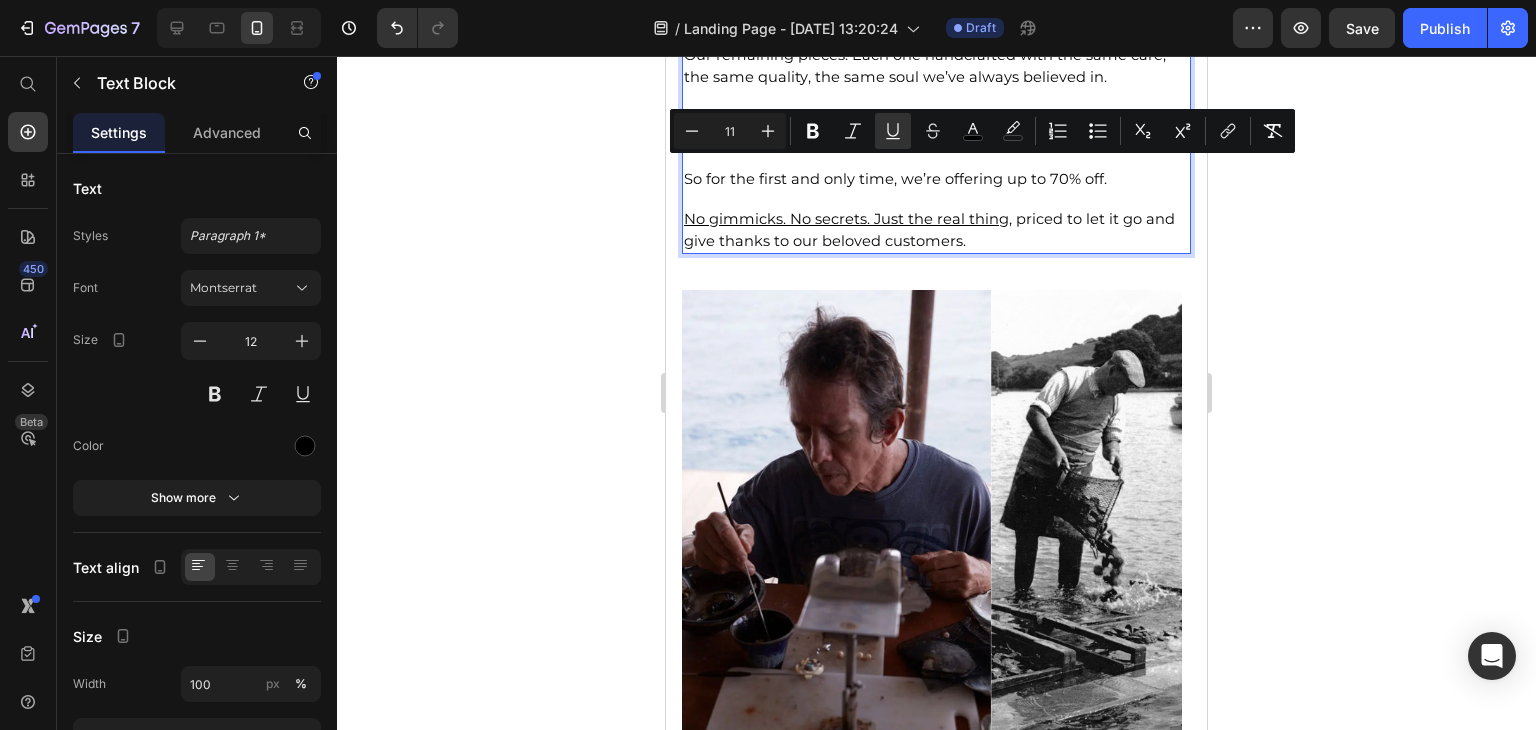click 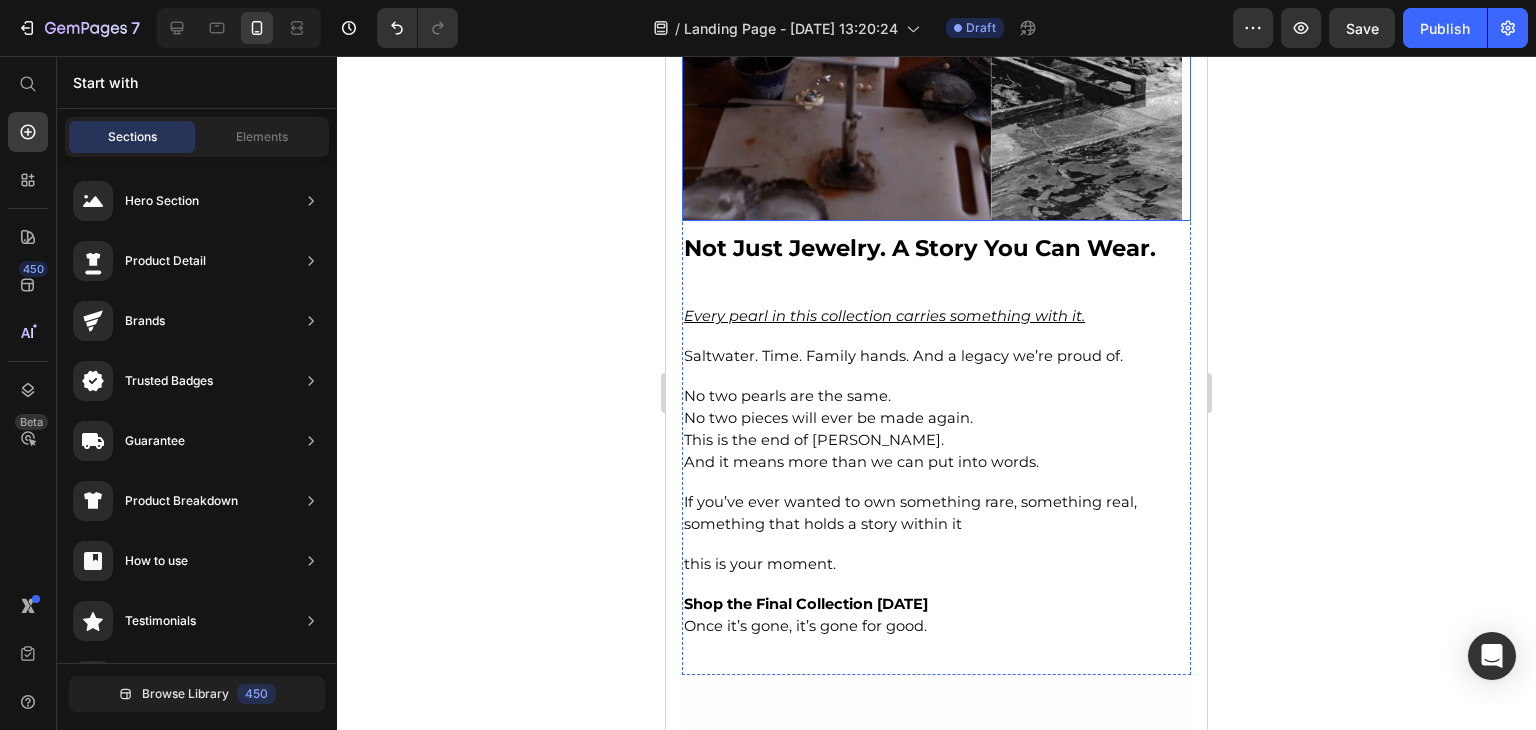 scroll, scrollTop: 4300, scrollLeft: 0, axis: vertical 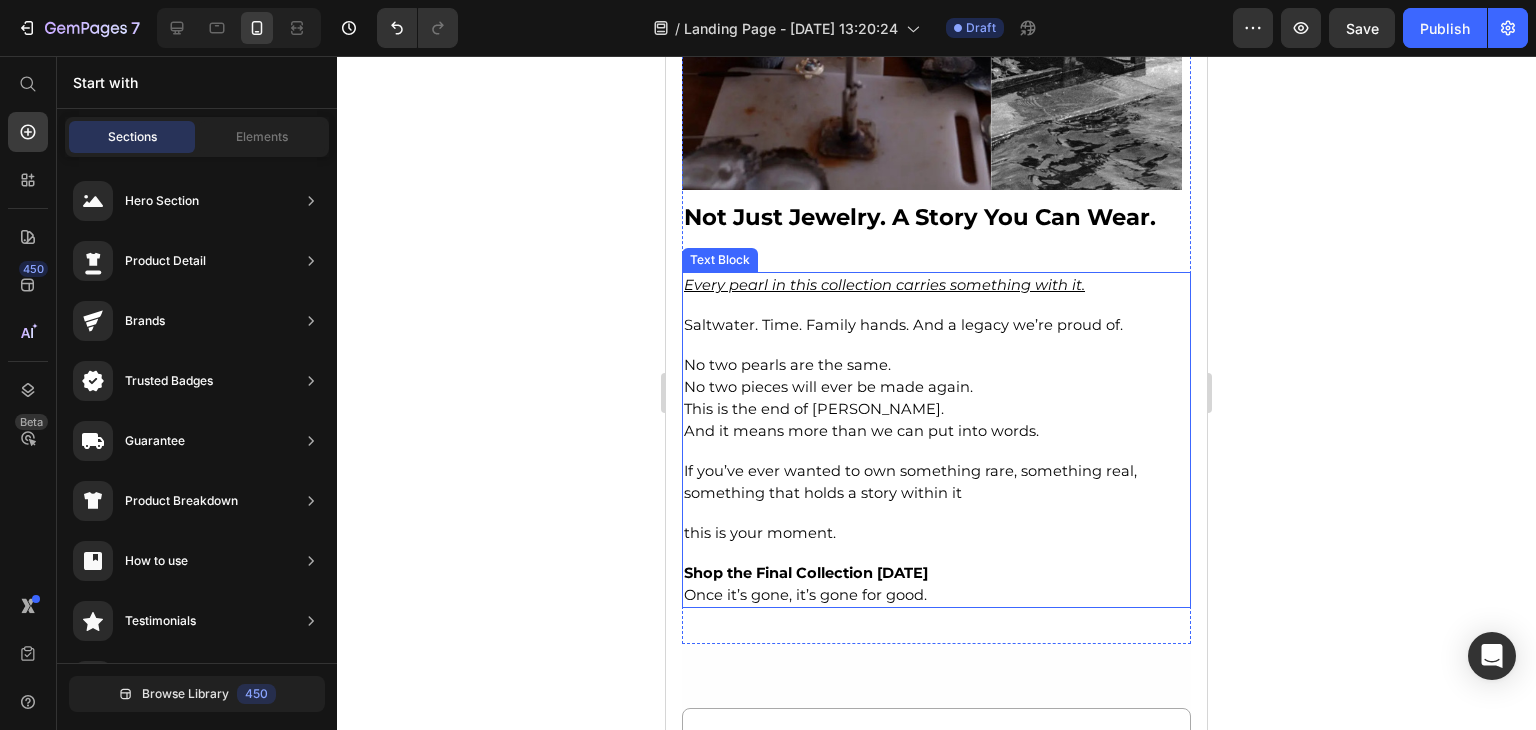 click on "This is the end of [PERSON_NAME]." at bounding box center [814, 409] 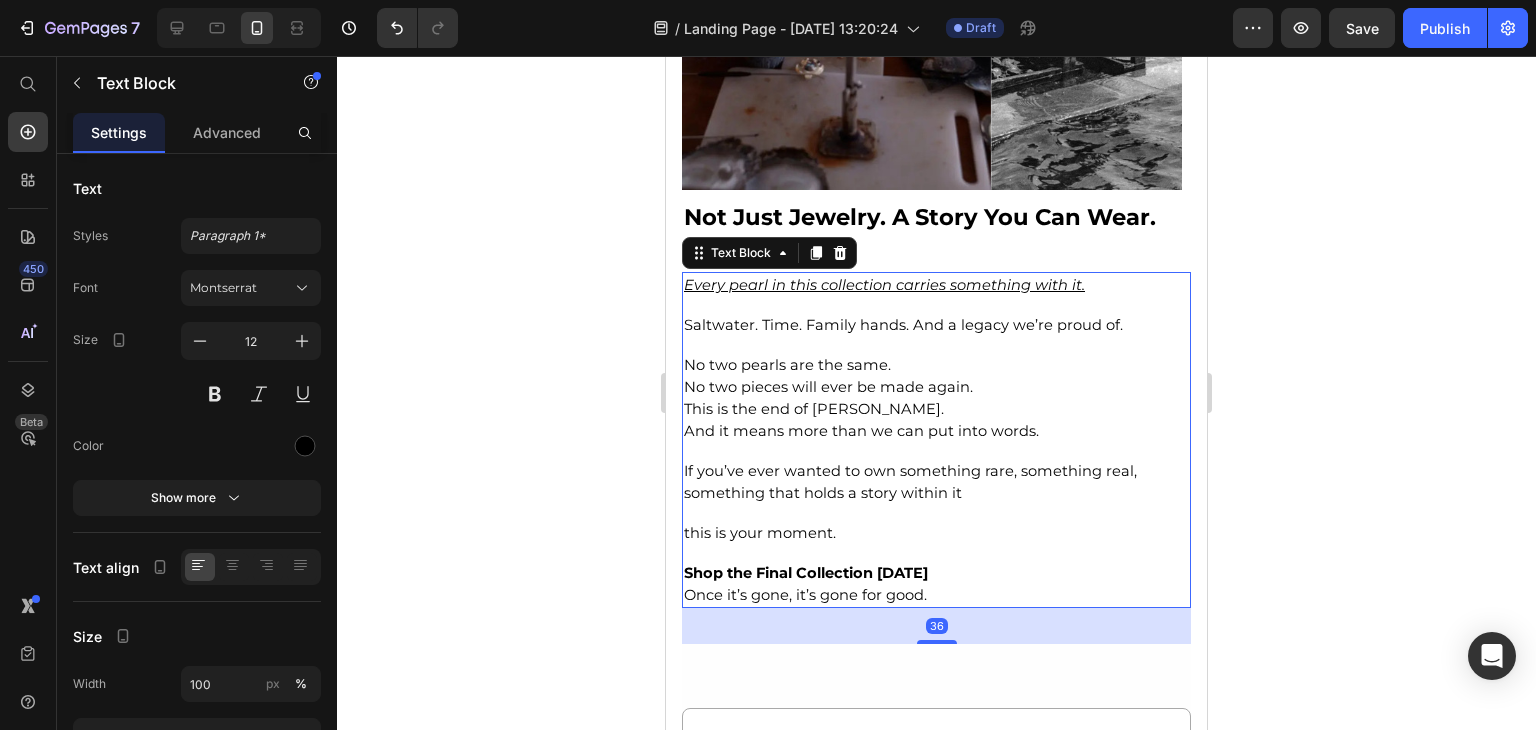 click on "This is the end of [PERSON_NAME]." at bounding box center [814, 409] 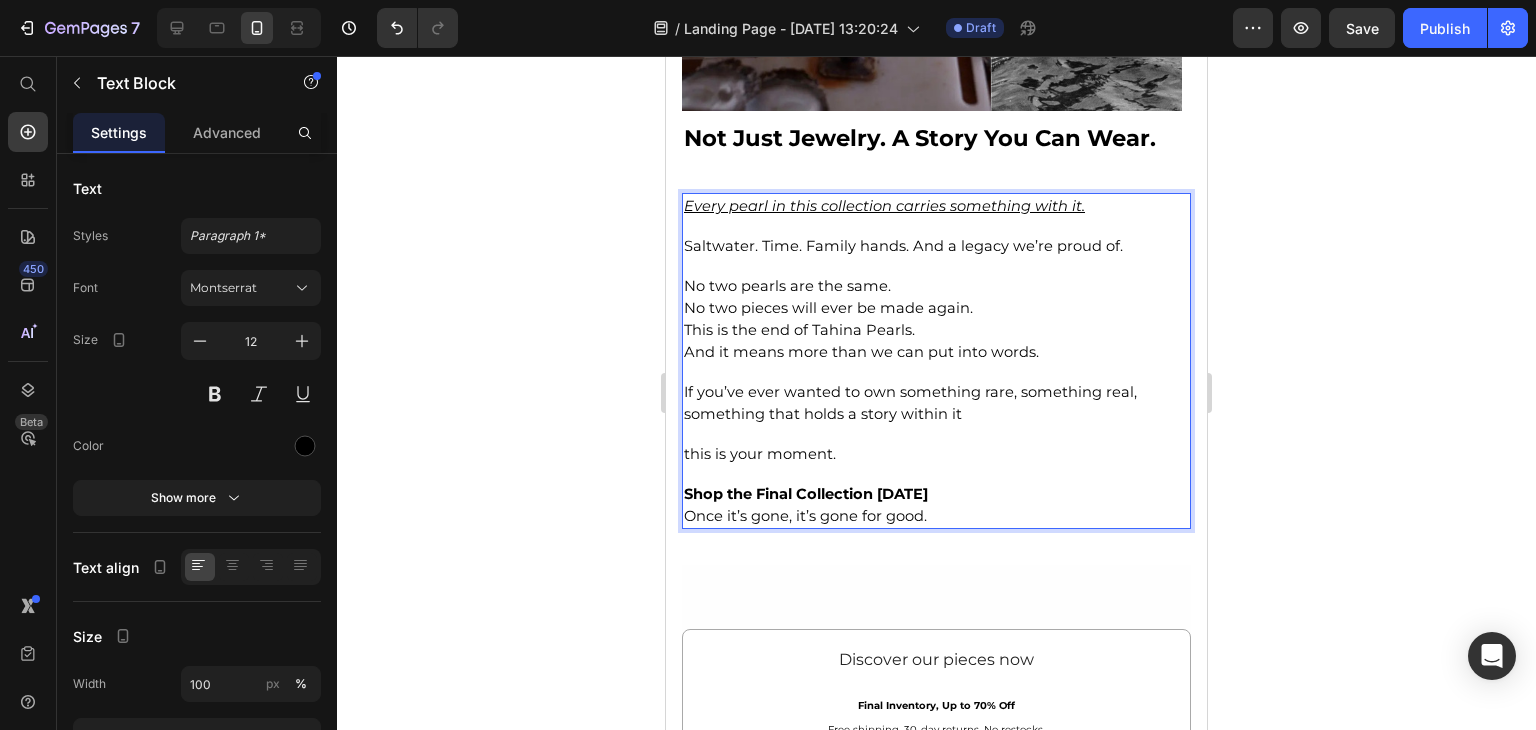 scroll, scrollTop: 4600, scrollLeft: 0, axis: vertical 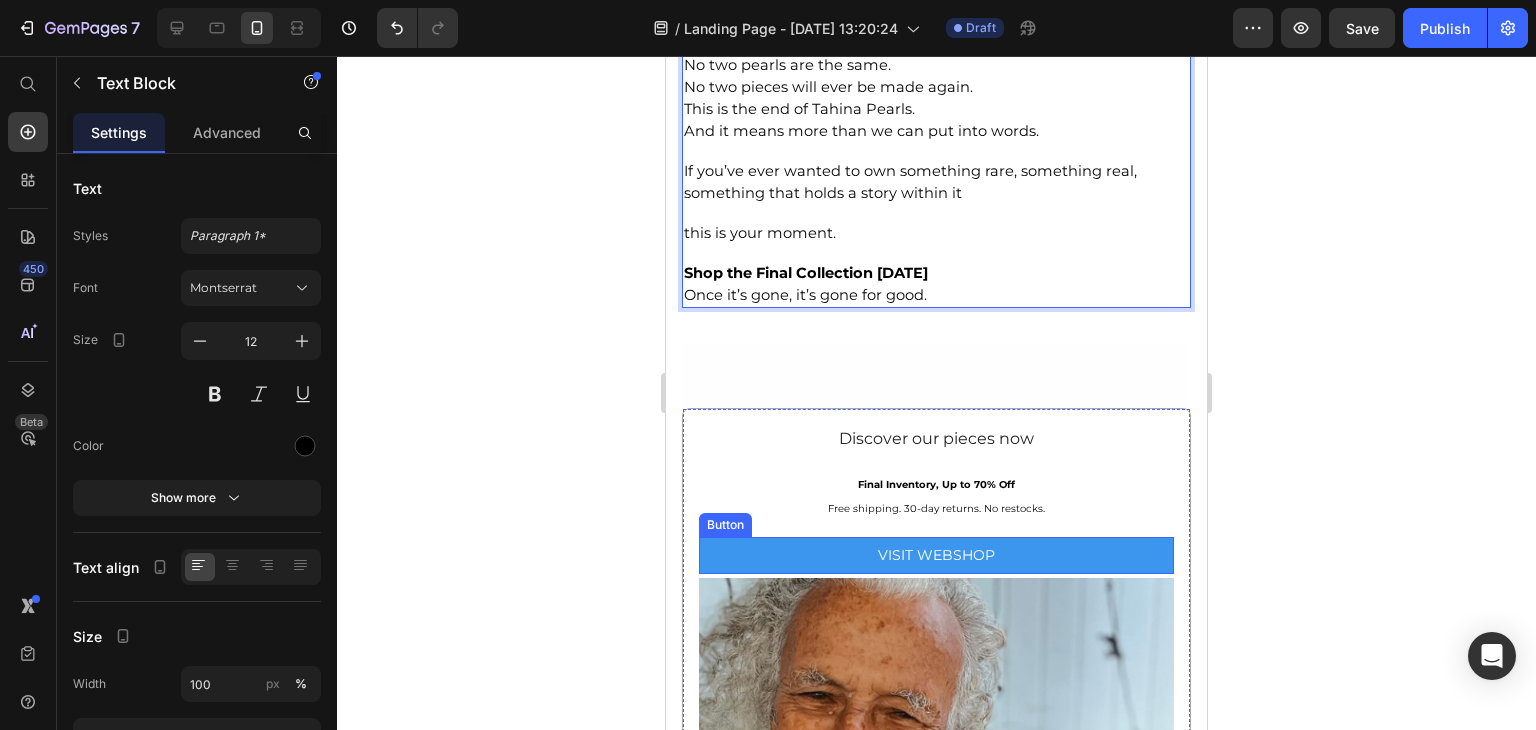 click on "VISIT WEBSHOP" at bounding box center [936, 555] 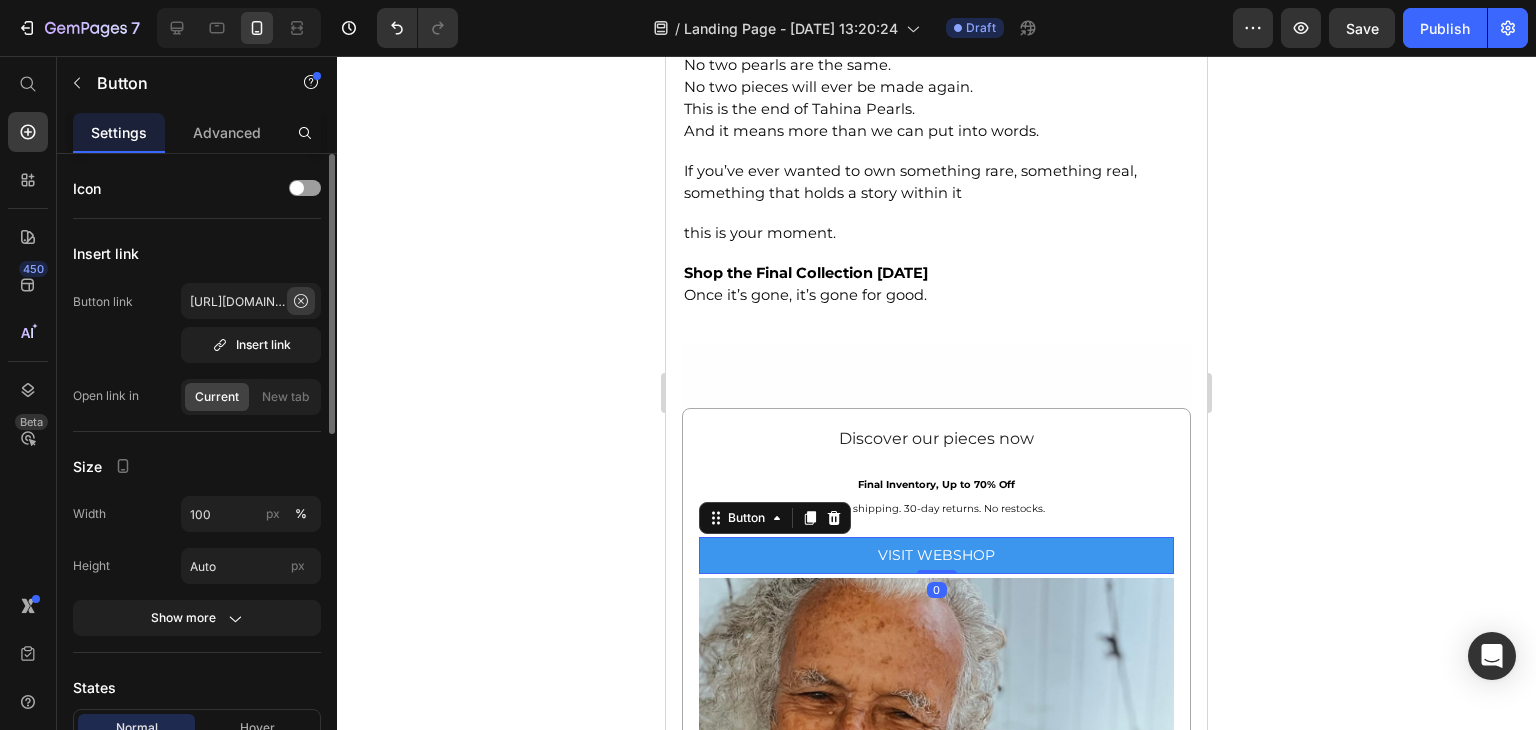 click 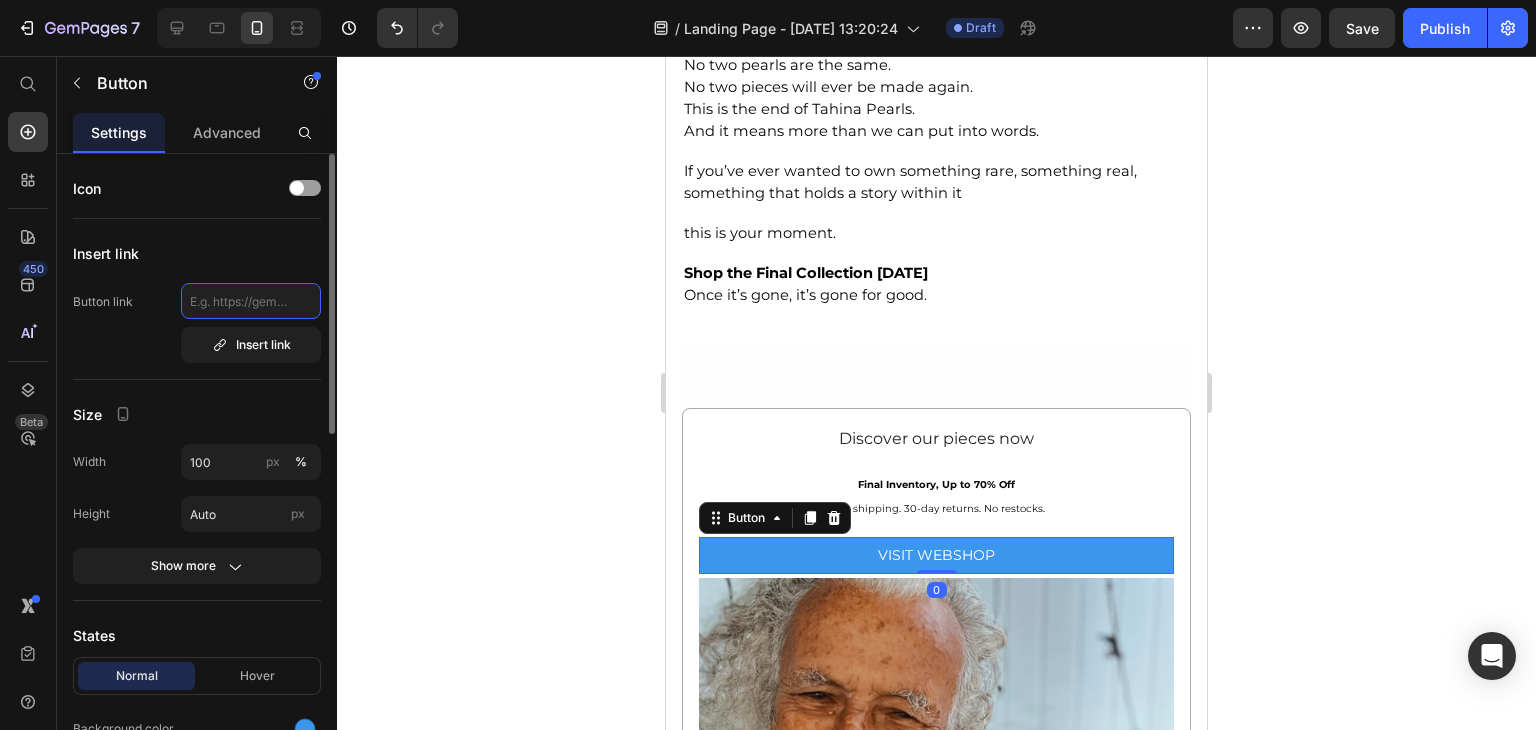 scroll, scrollTop: 0, scrollLeft: 0, axis: both 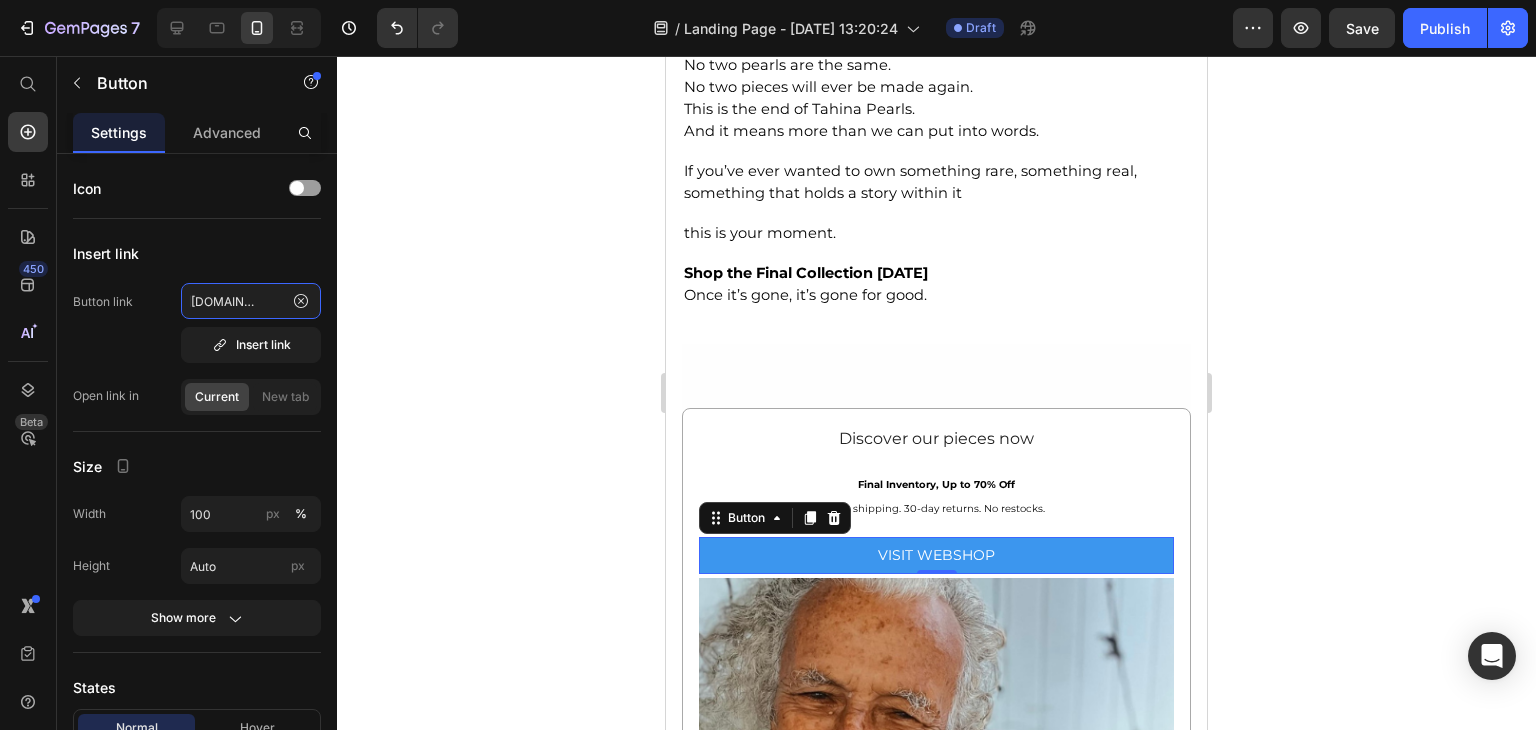 type on "[URL][DOMAIN_NAME]" 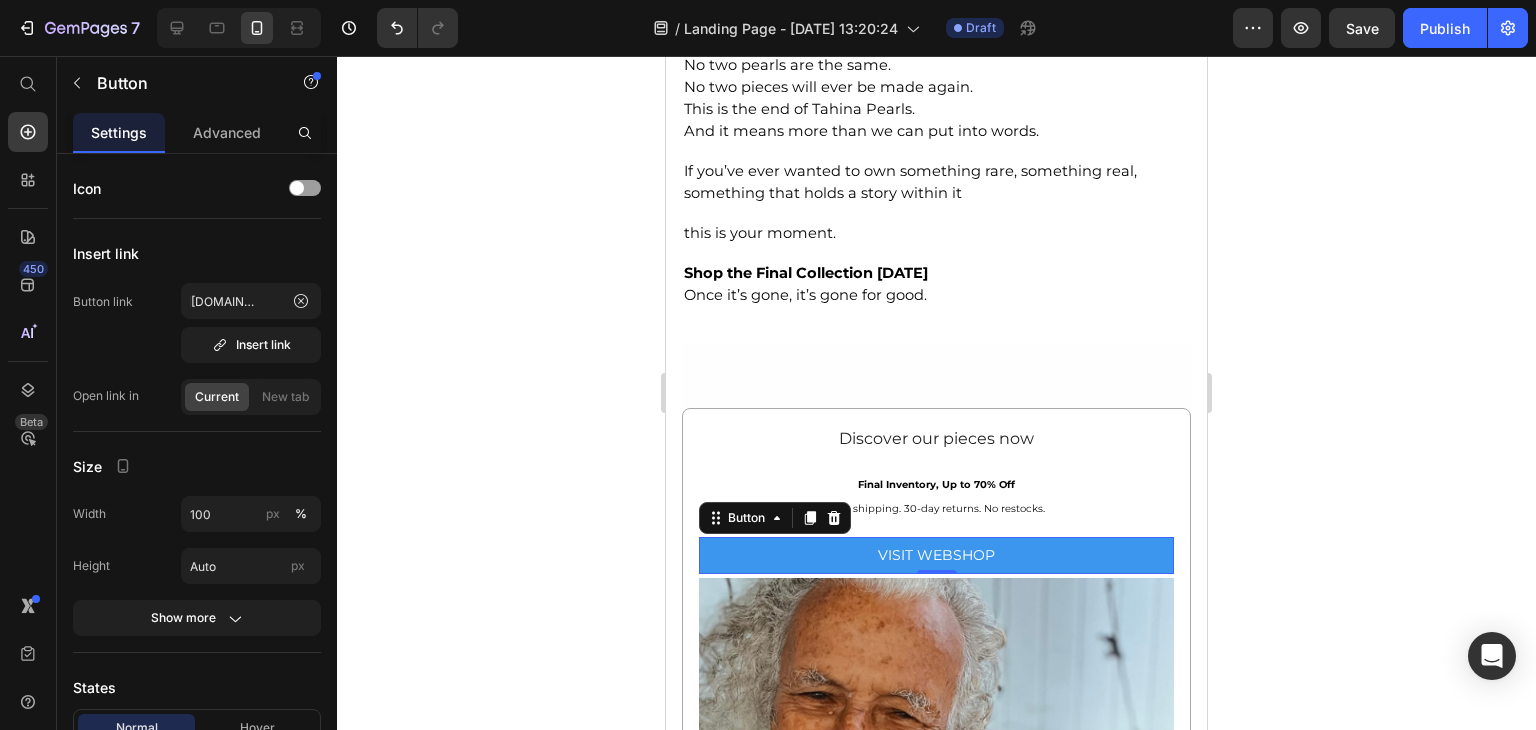 click 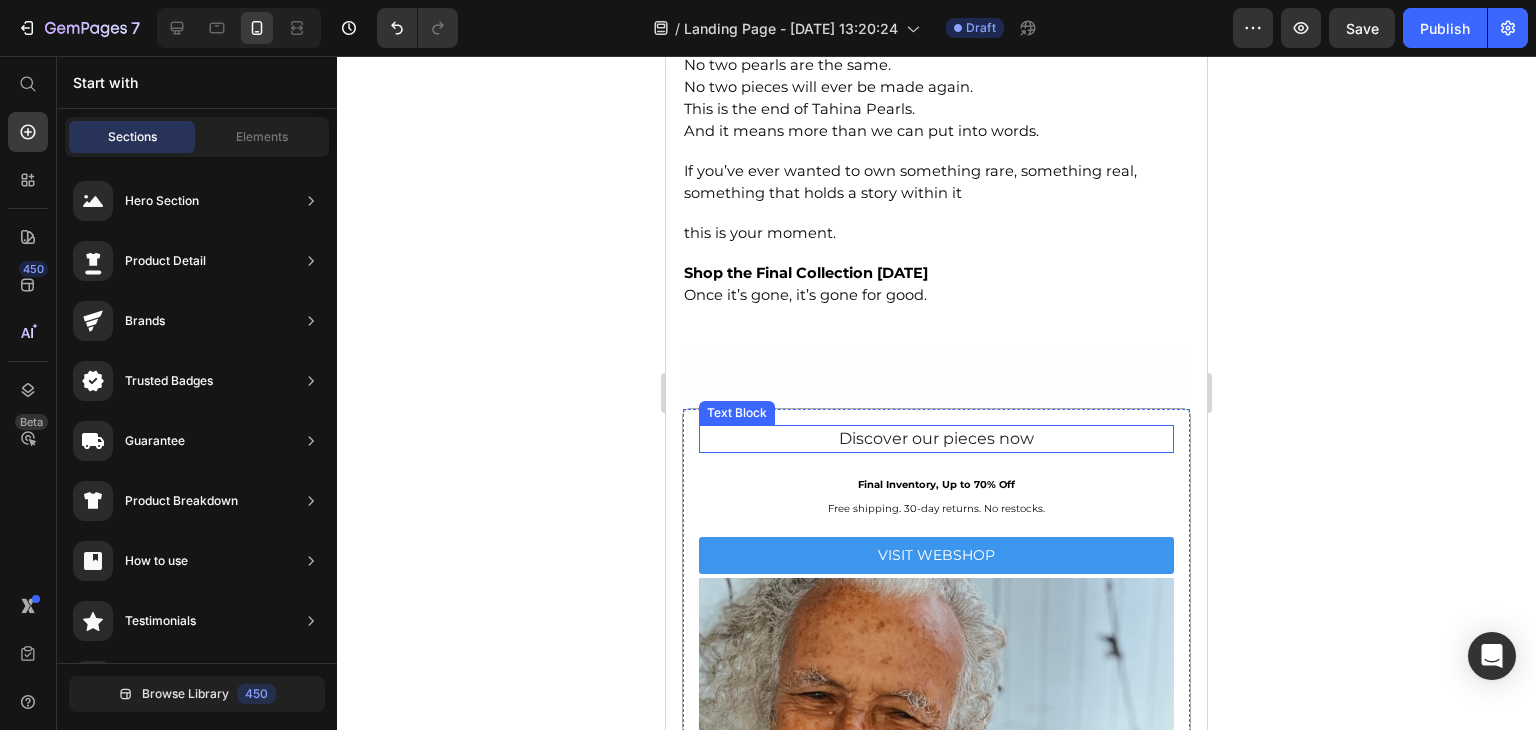 click on "Discover our pieces now" at bounding box center (936, 439) 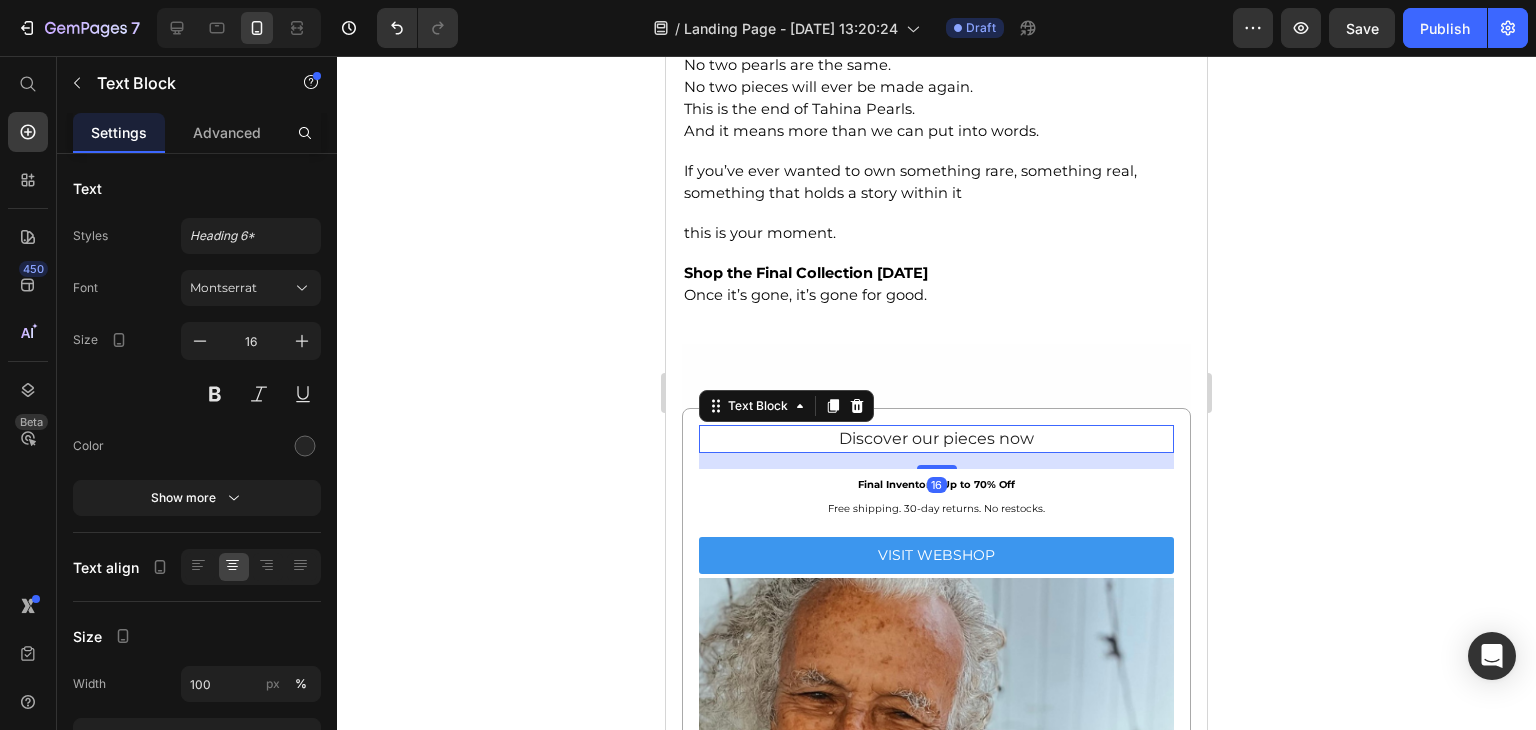 click on "Discover our pieces now" at bounding box center (936, 439) 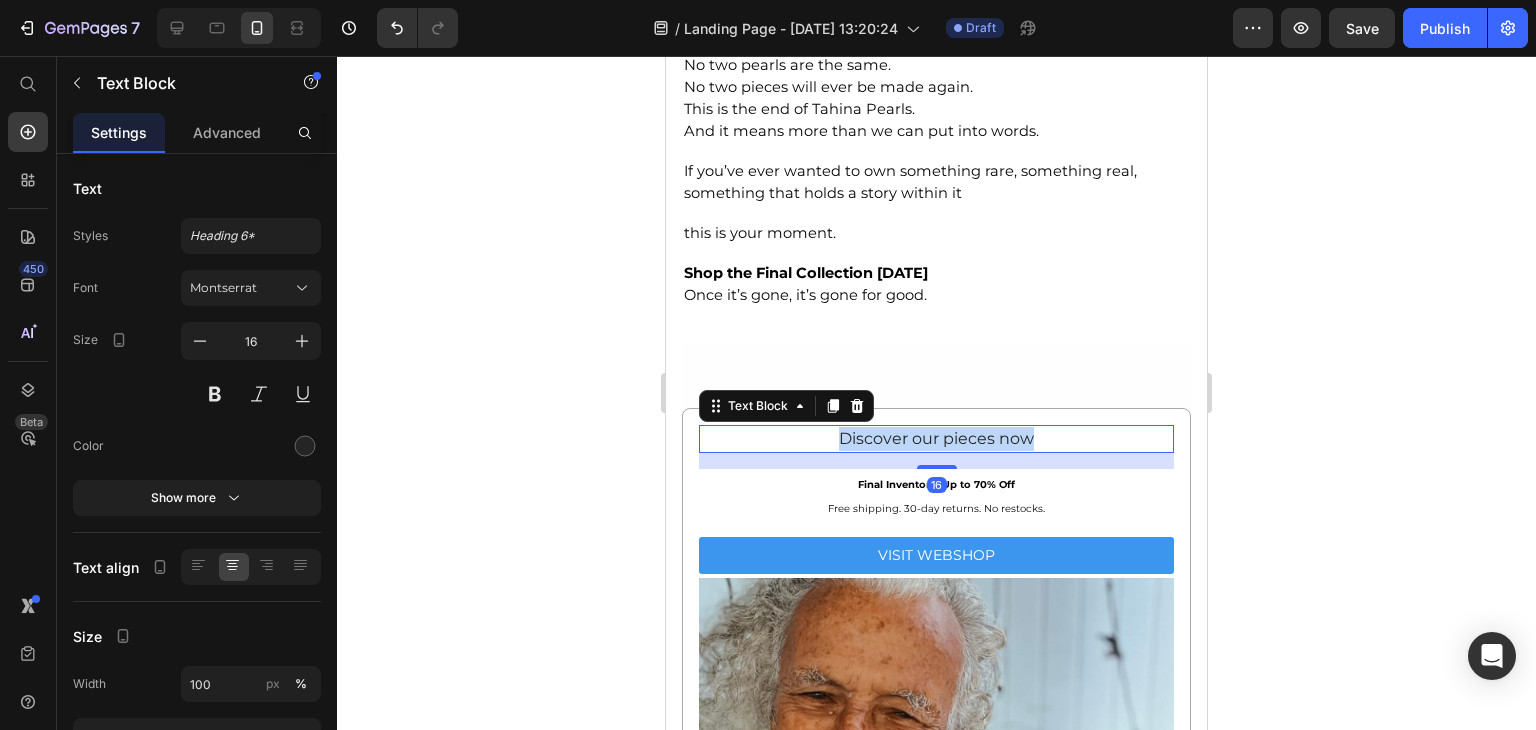 click on "Discover our pieces now" at bounding box center (936, 439) 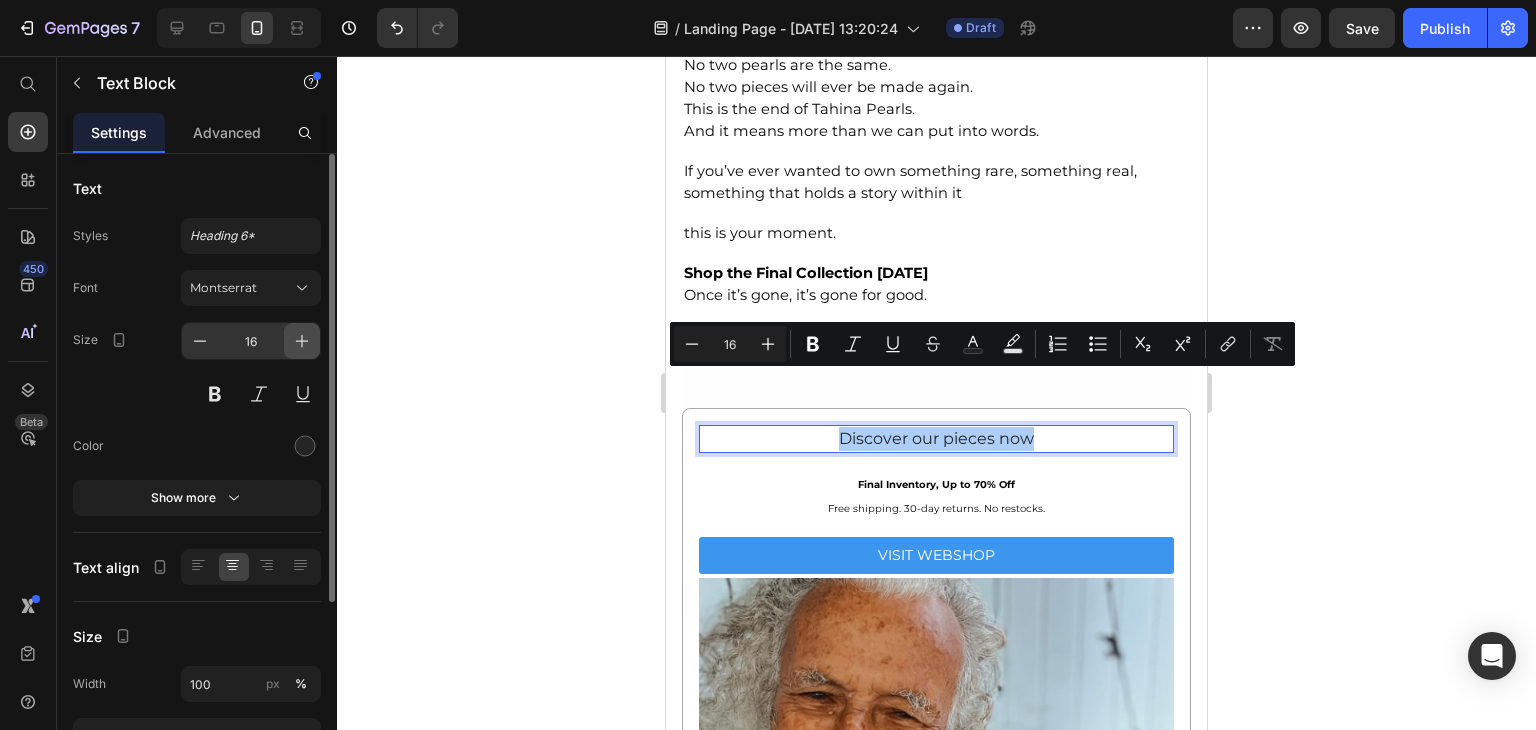 click 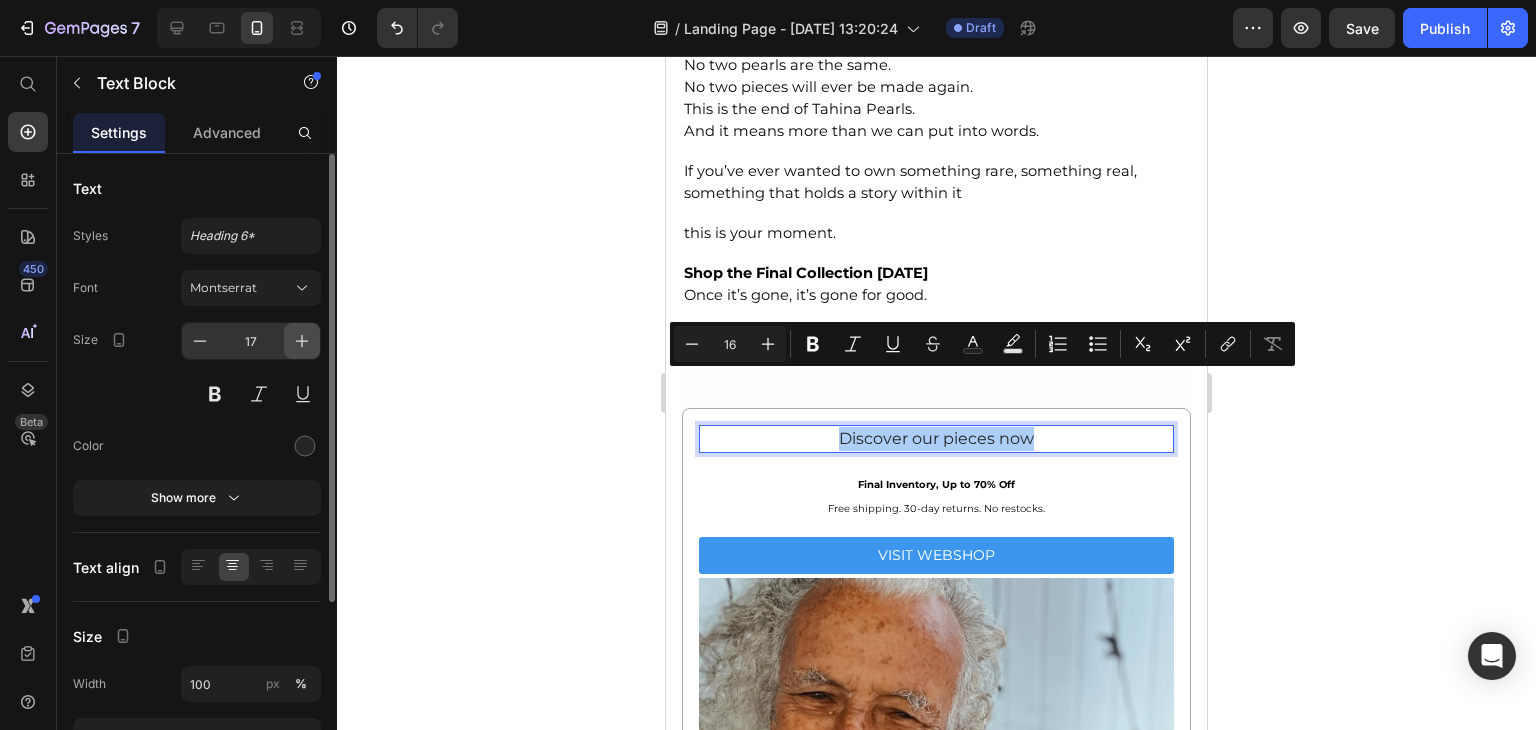 click 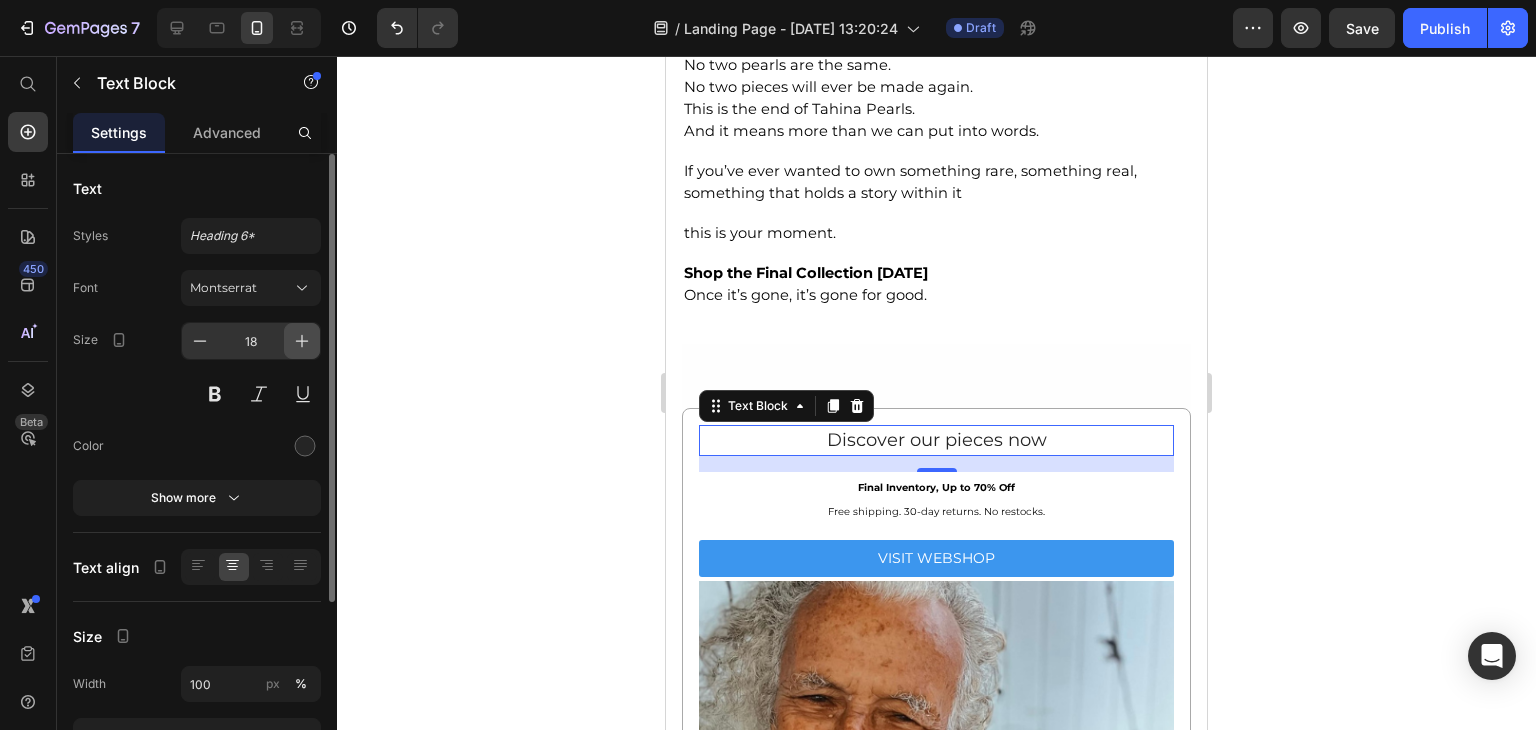 click 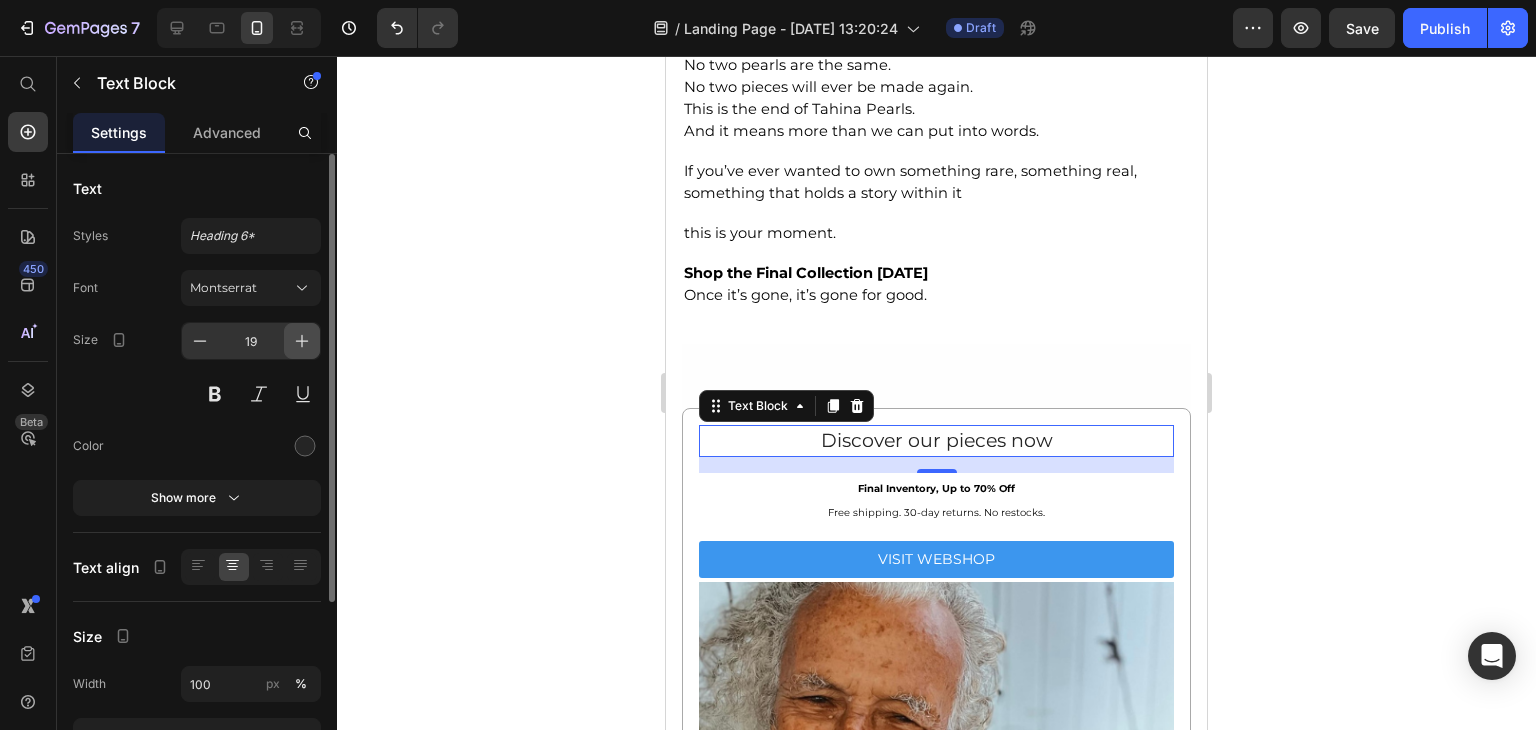 click 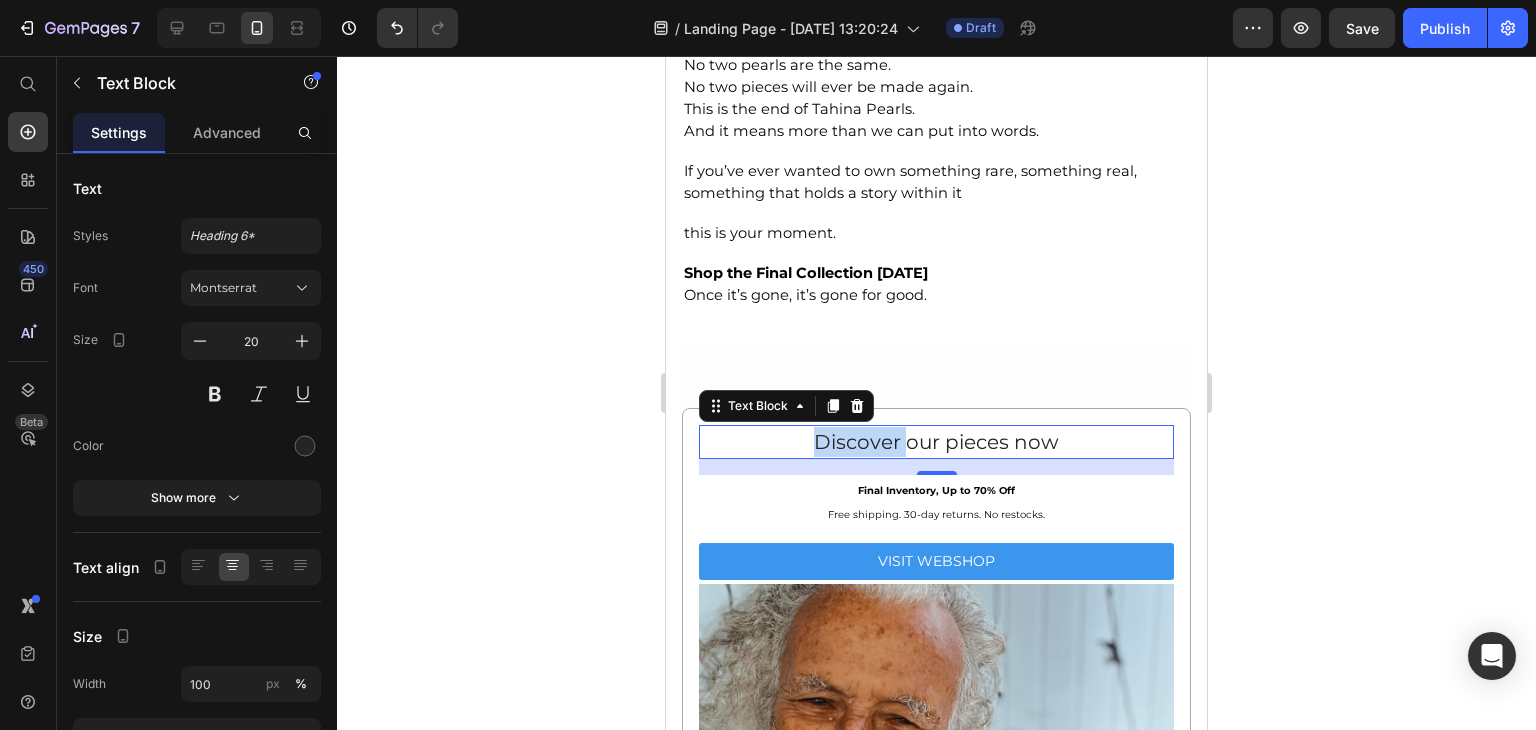 click on "Discover our pieces now" at bounding box center [936, 442] 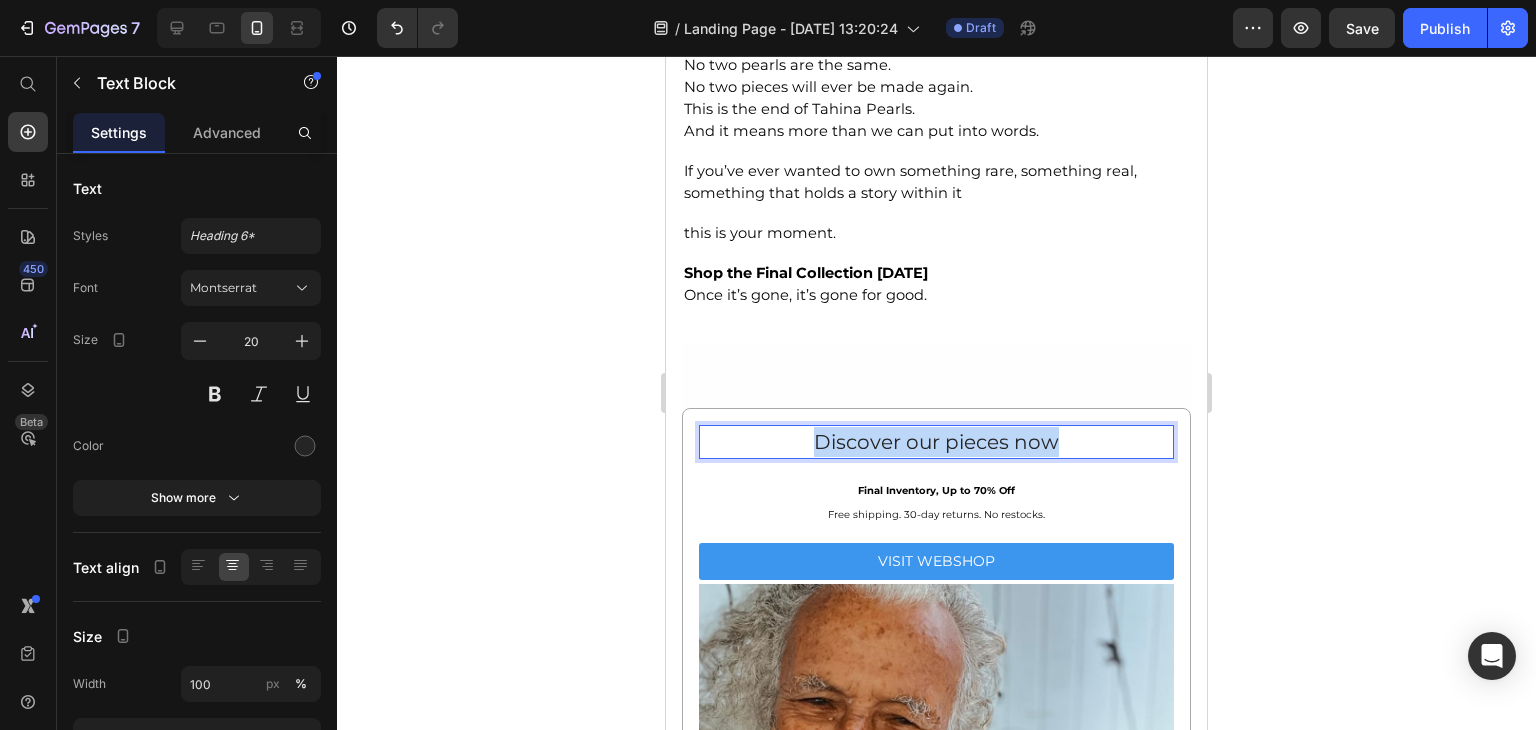 click on "Discover our pieces now" at bounding box center (936, 442) 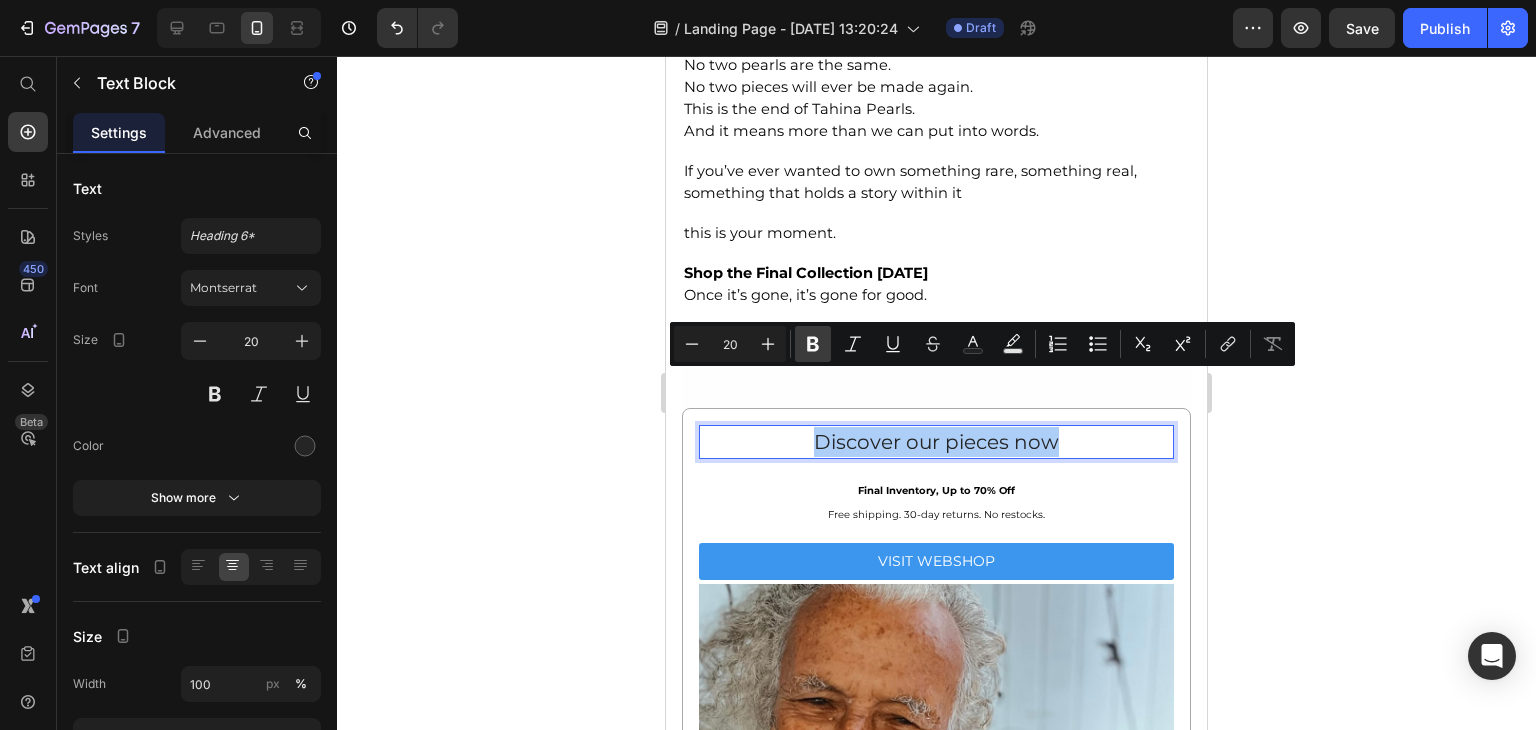 click 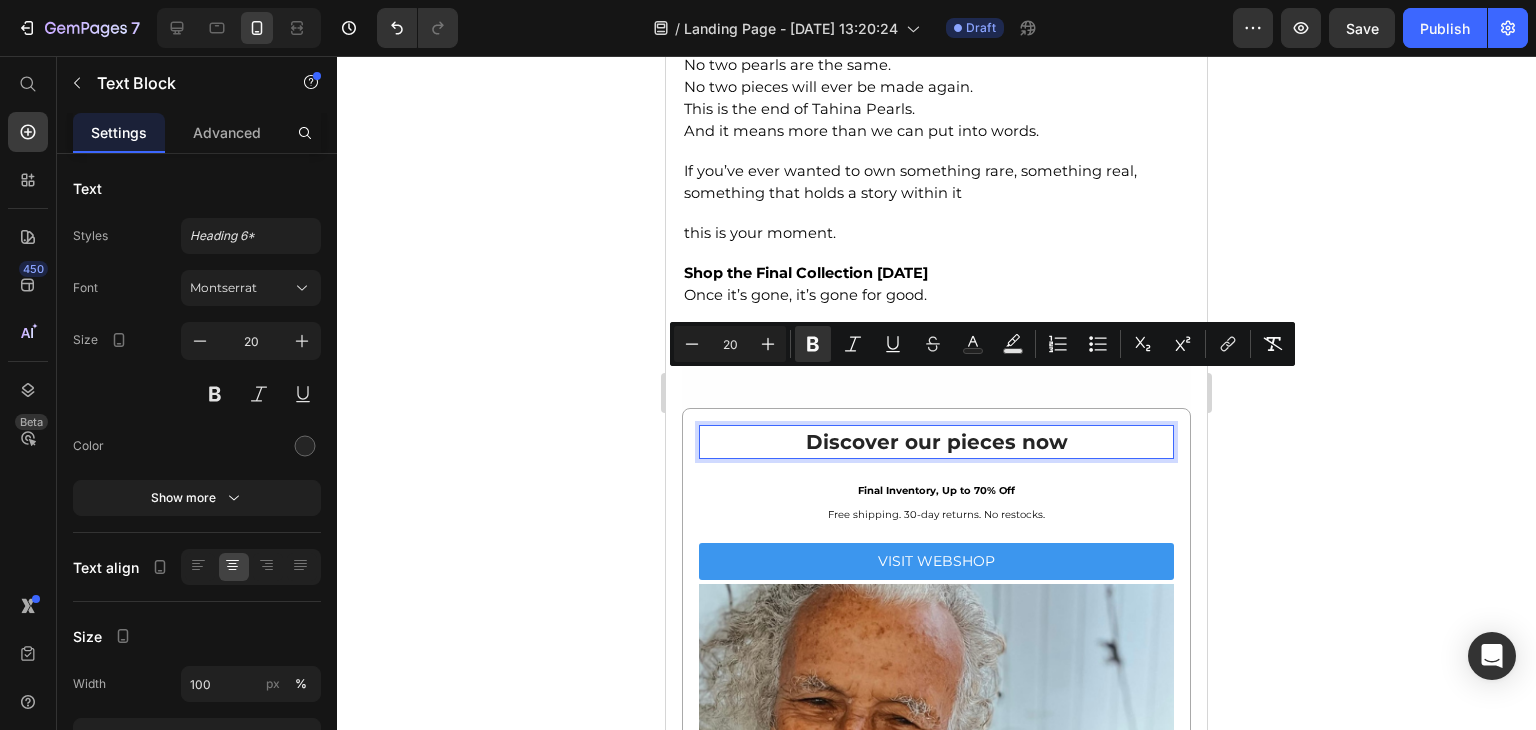 click 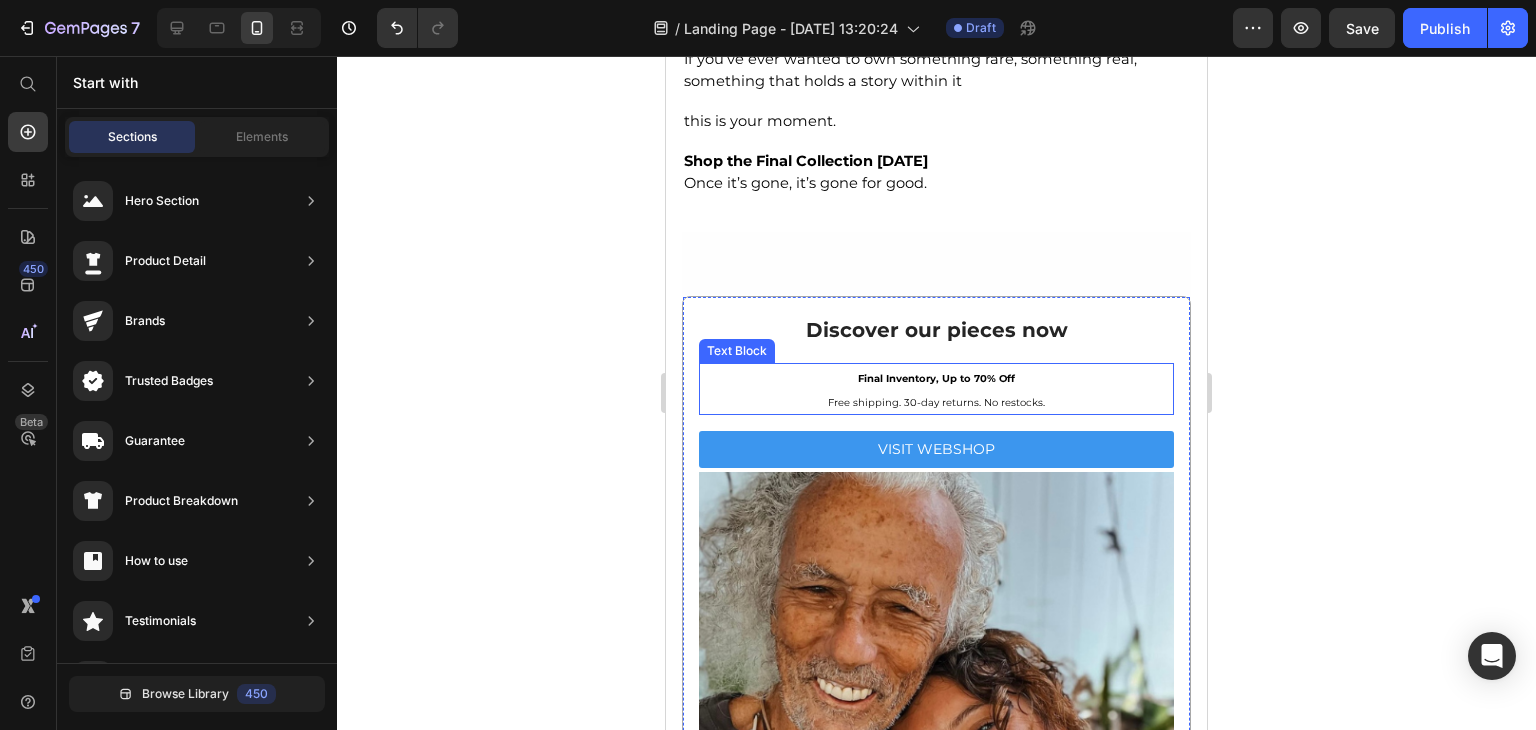 scroll, scrollTop: 4800, scrollLeft: 0, axis: vertical 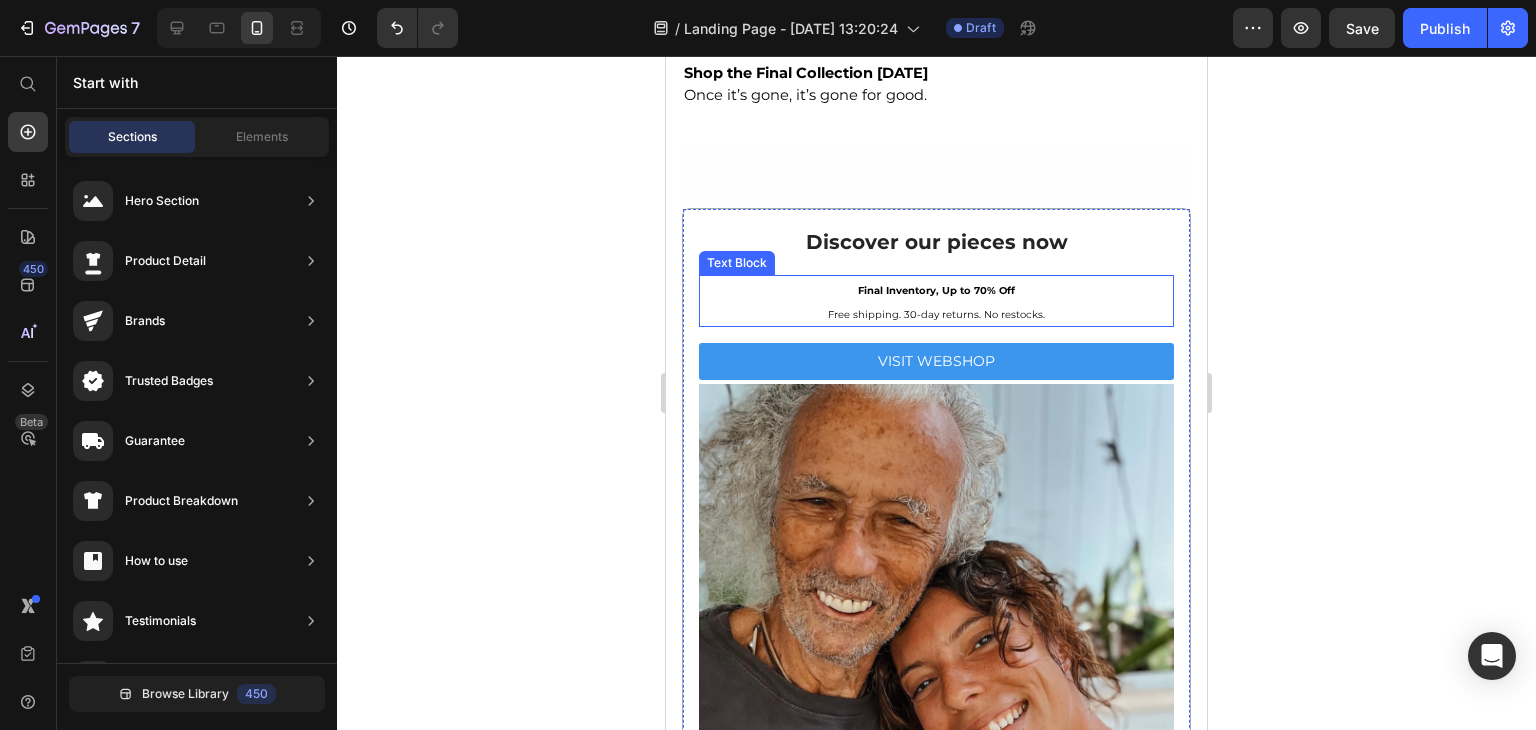 click on "Final Inventory, Up to 70% Off" at bounding box center [936, 290] 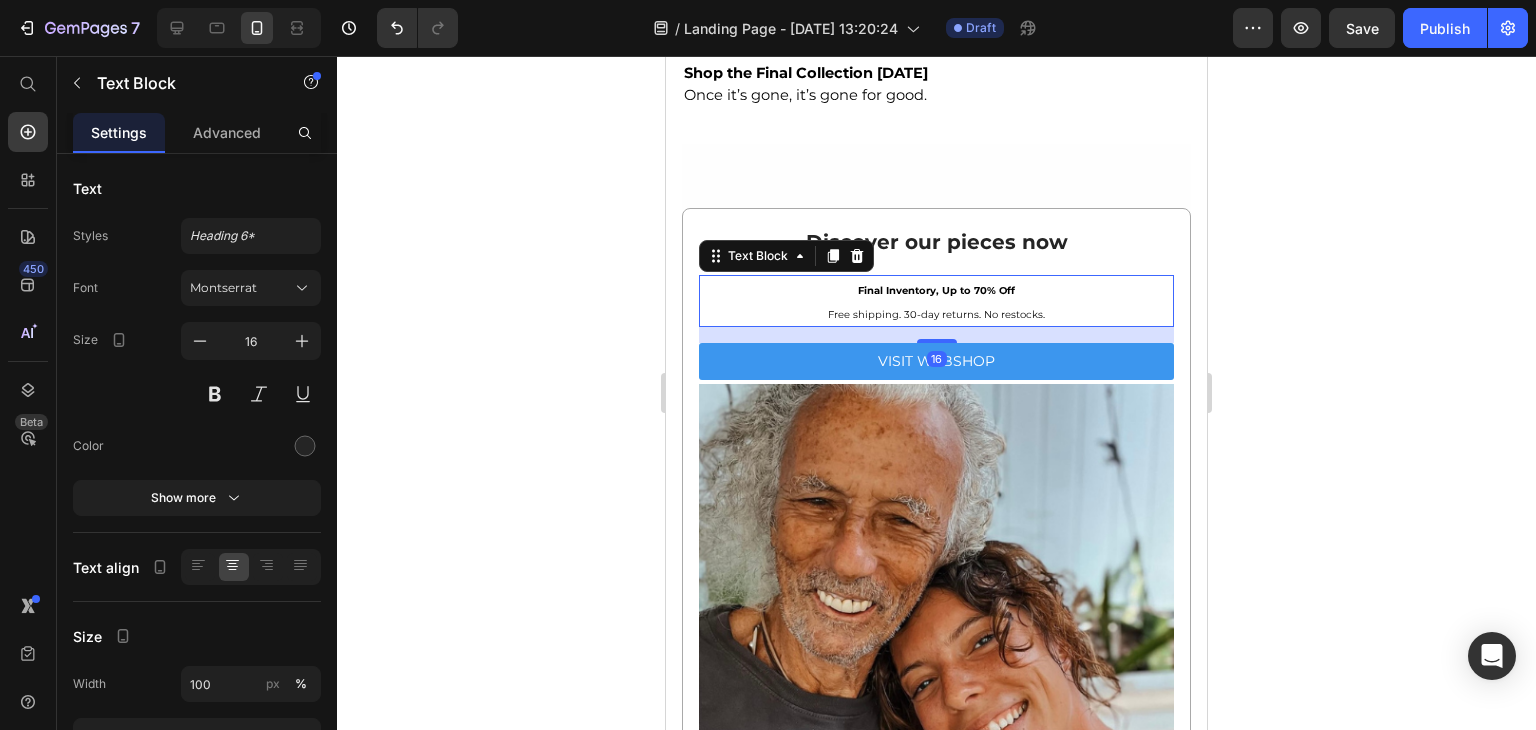 click on "Final Inventory, Up to 70% Off" at bounding box center [936, 290] 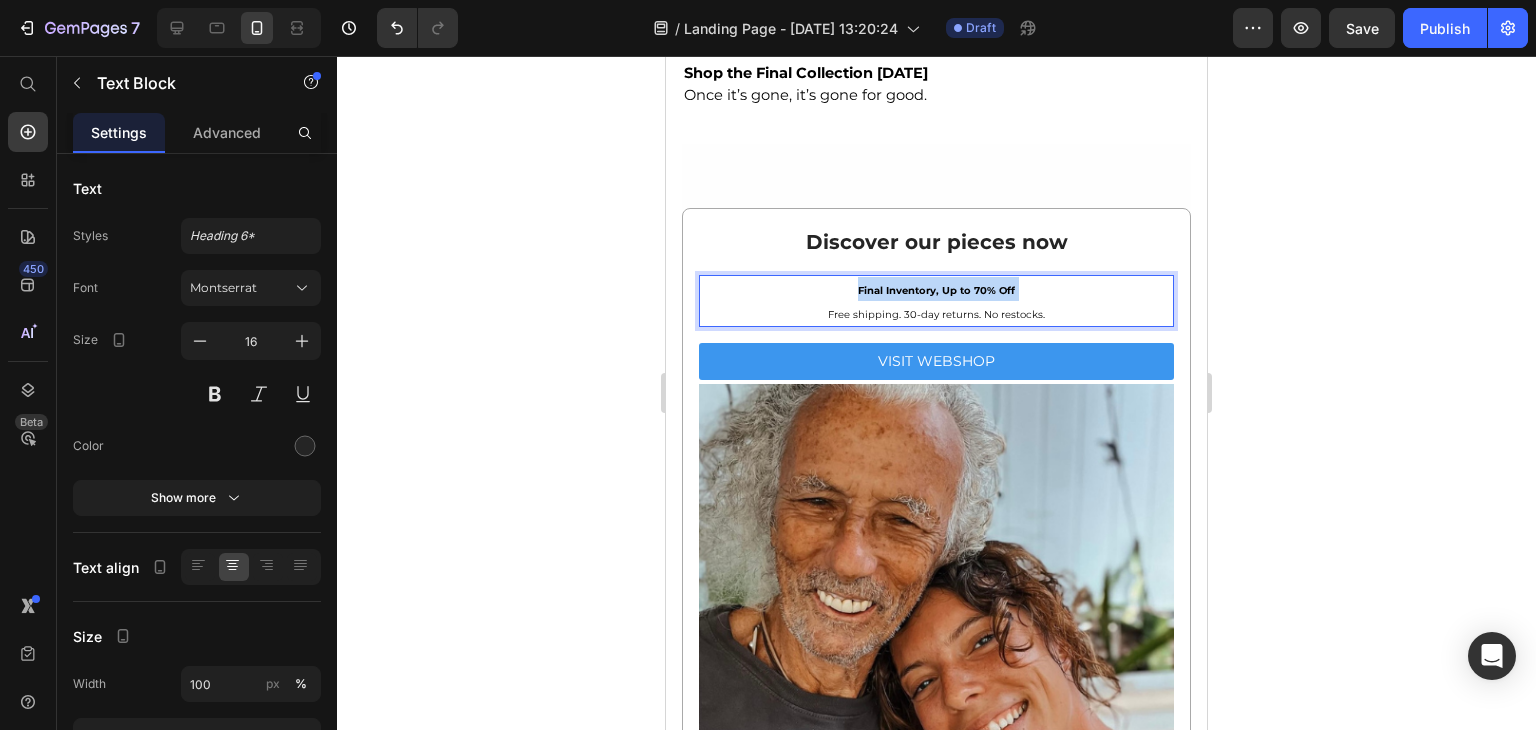 click on "Final Inventory, Up to 70% Off" at bounding box center [936, 290] 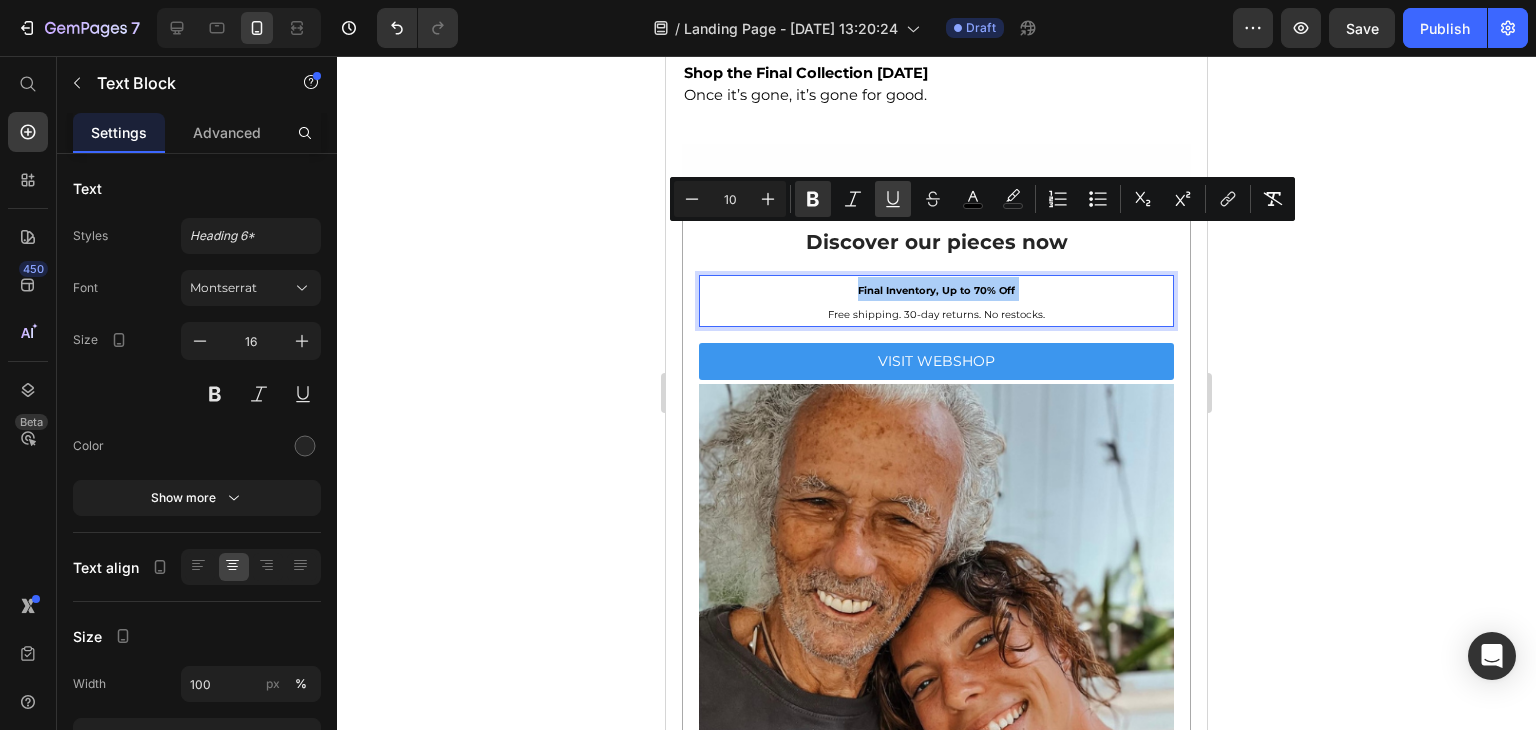 click 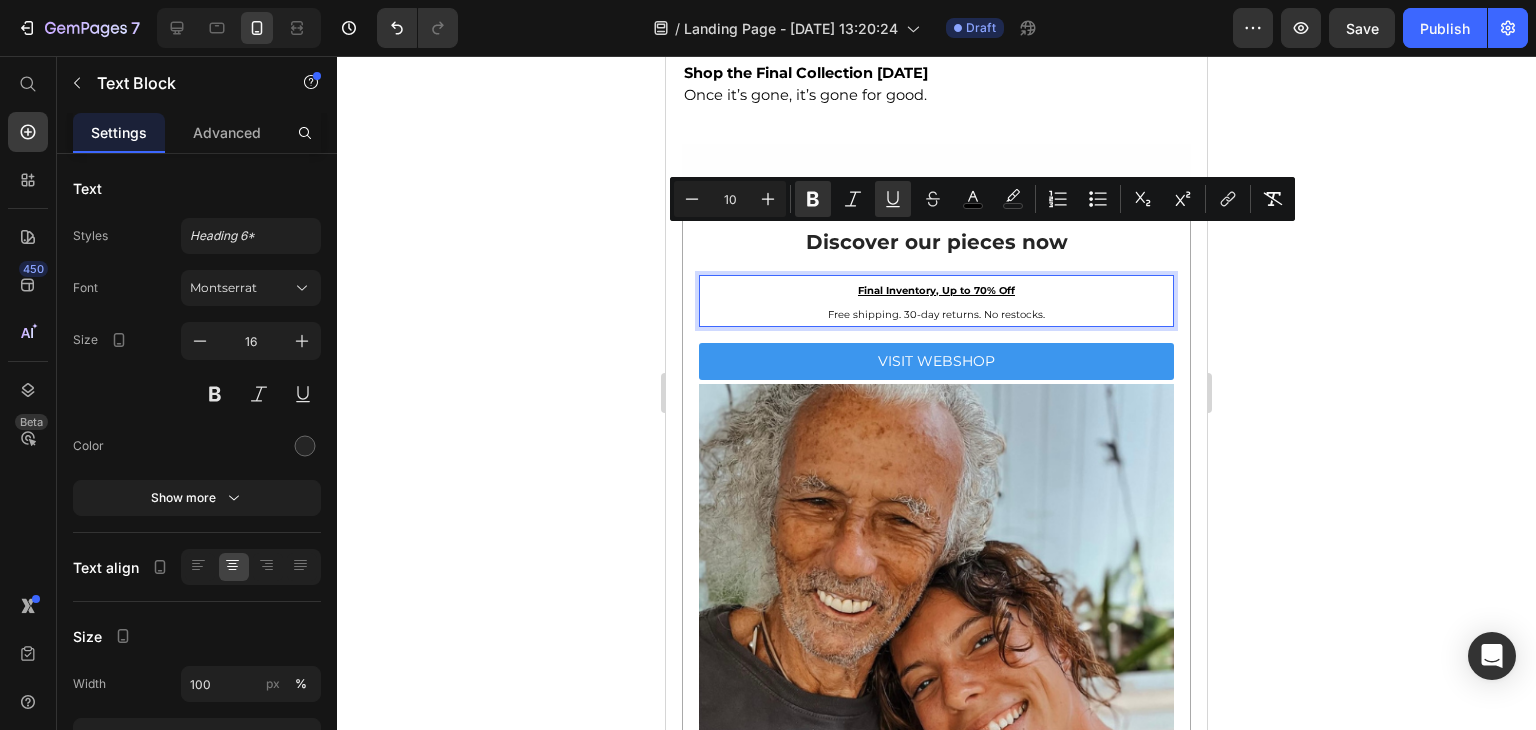 click 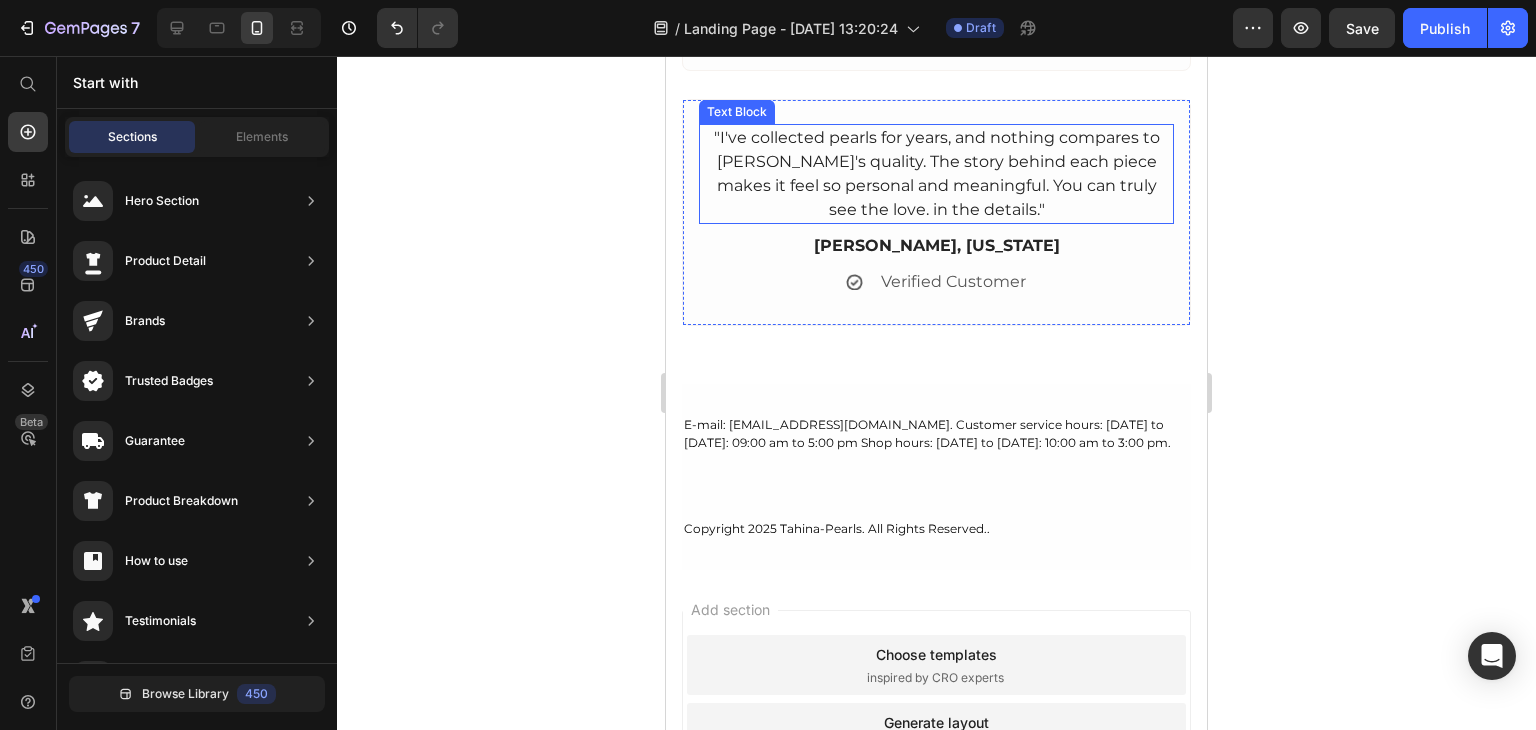 scroll, scrollTop: 6300, scrollLeft: 0, axis: vertical 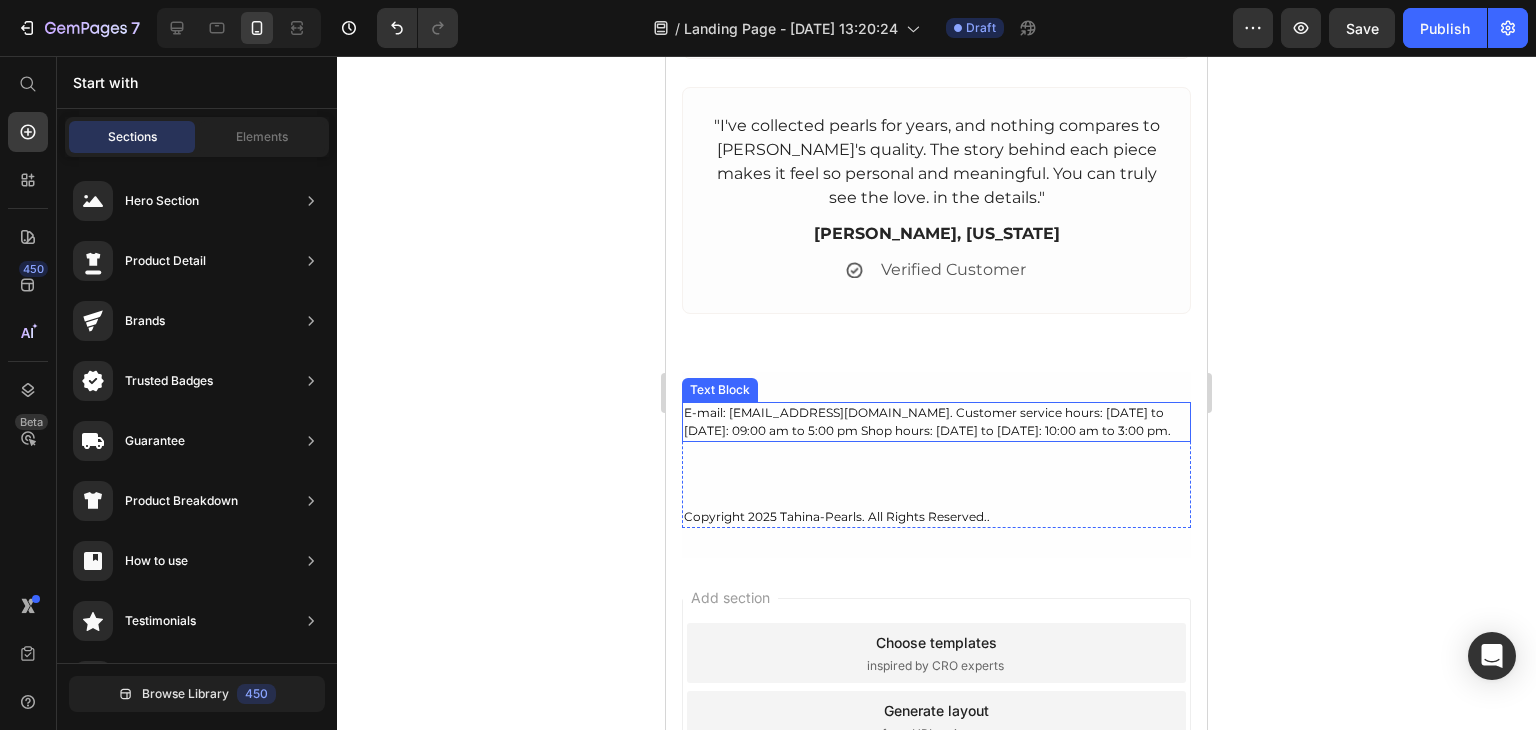 click on "E-mail: [EMAIL_ADDRESS][DOMAIN_NAME]. Customer service hours: [DATE] to [DATE]: 09:00 am to 5:00 pm Shop hours: [DATE] to [DATE]: 10:00 am to 3:00 pm." at bounding box center [936, 422] 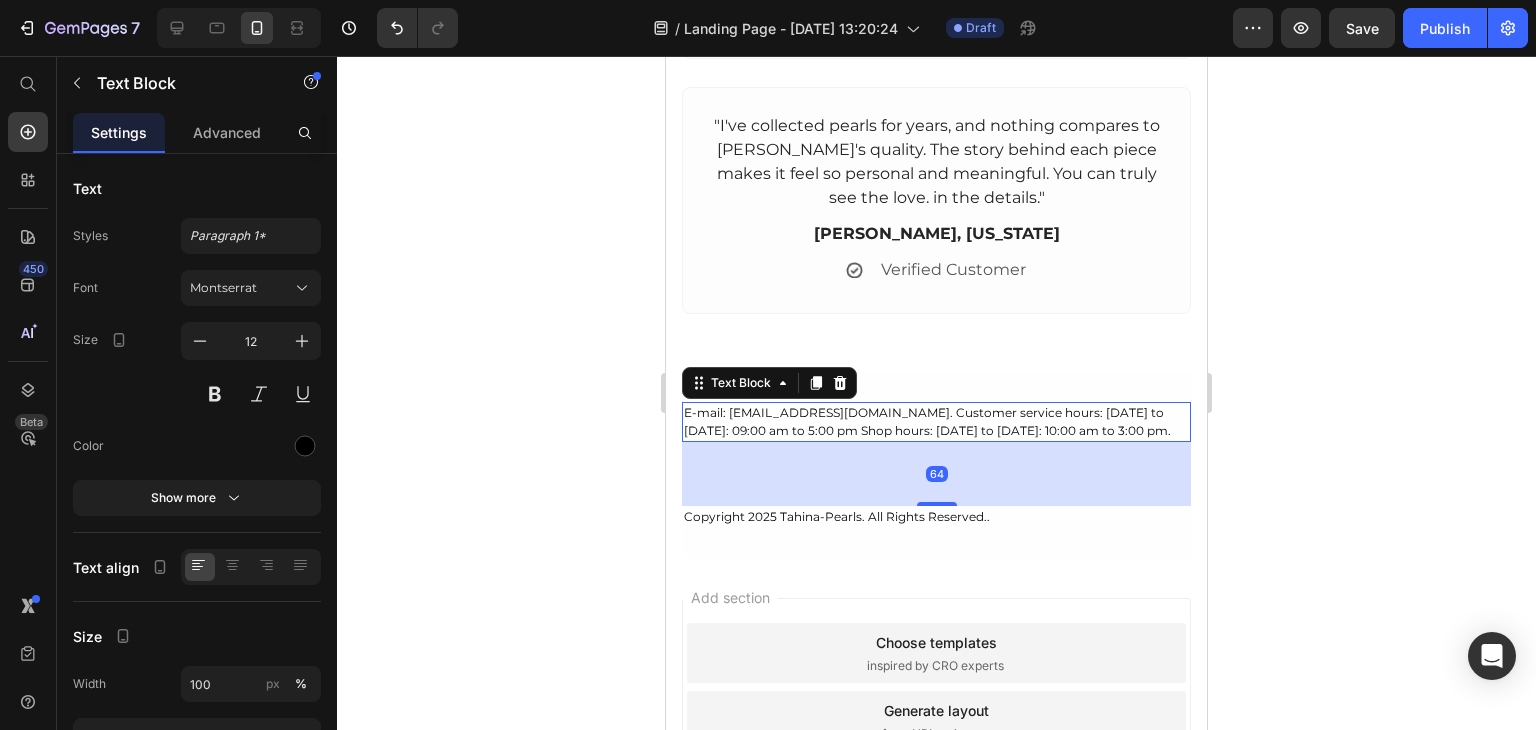 click on "E-mail: [EMAIL_ADDRESS][DOMAIN_NAME]. Customer service hours: [DATE] to [DATE]: 09:00 am to 5:00 pm Shop hours: [DATE] to [DATE]: 10:00 am to 3:00 pm." at bounding box center (936, 422) 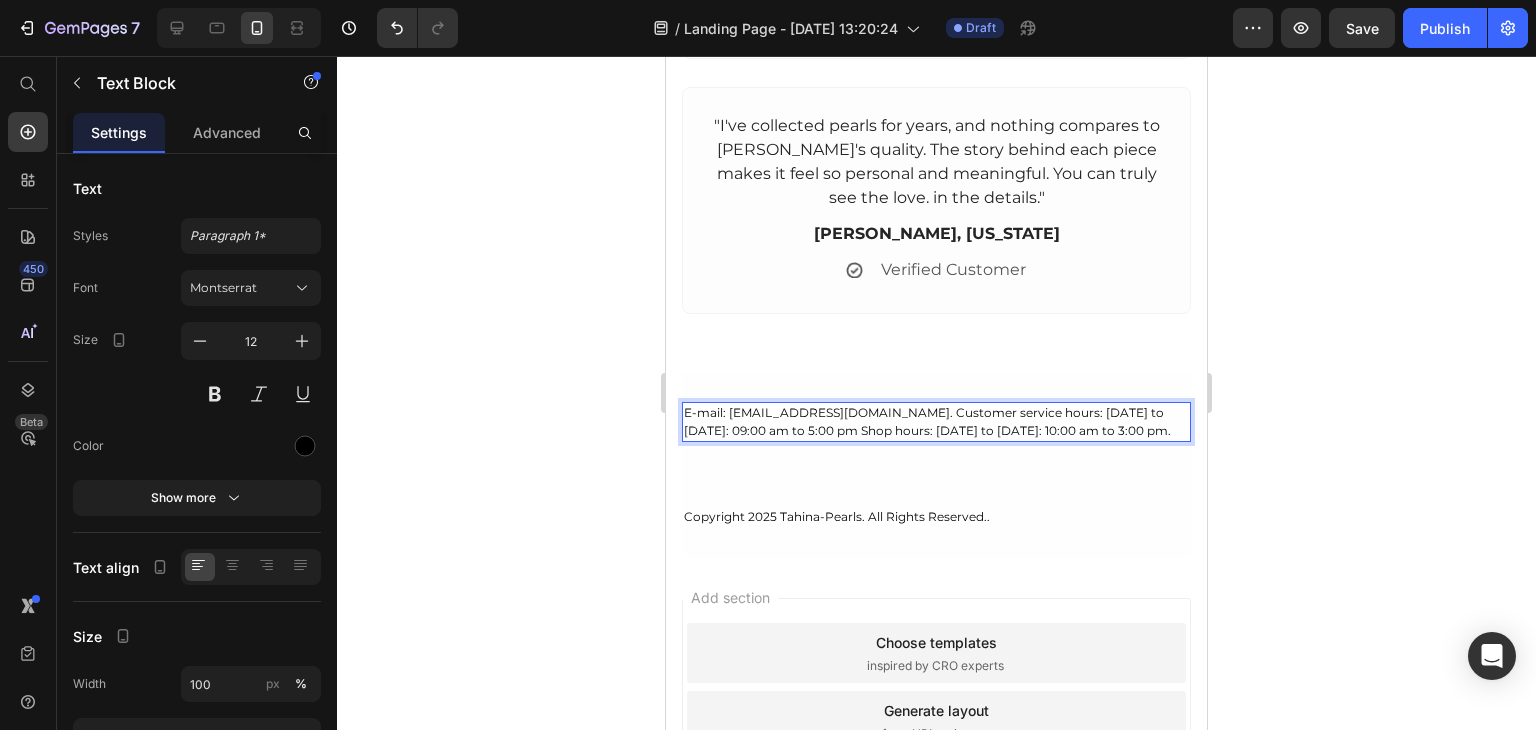 click on "E-mail: [EMAIL_ADDRESS][DOMAIN_NAME]. Customer service hours: [DATE] to [DATE]: 09:00 am to 5:00 pm Shop hours: [DATE] to [DATE]: 10:00 am to 3:00 pm." at bounding box center (936, 422) 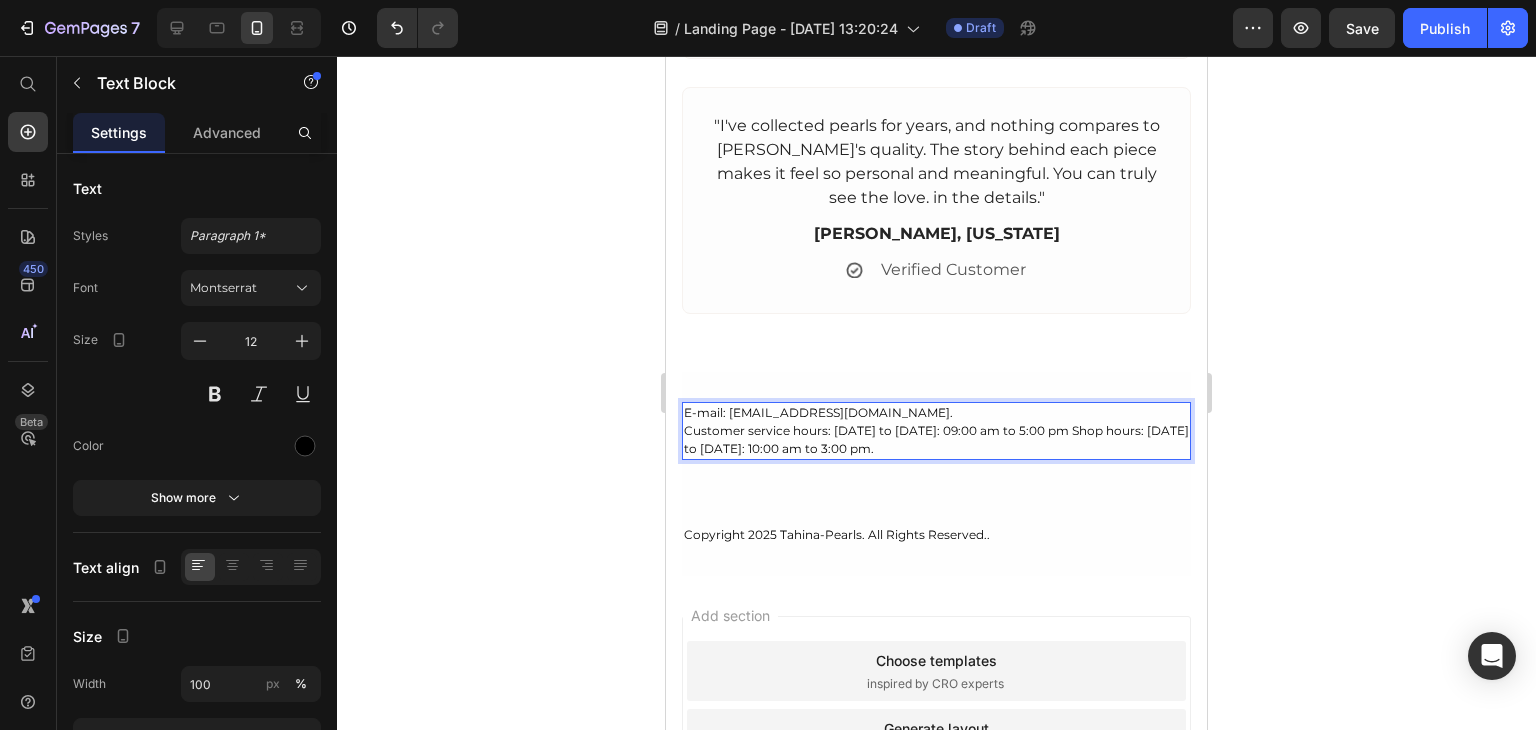 click on "E-mail: [EMAIL_ADDRESS][DOMAIN_NAME].  Customer service hours: [DATE] to [DATE]: 09:00 am to 5:00 pm Shop hours: [DATE] to [DATE]: 10:00 am to 3:00 pm." at bounding box center (936, 431) 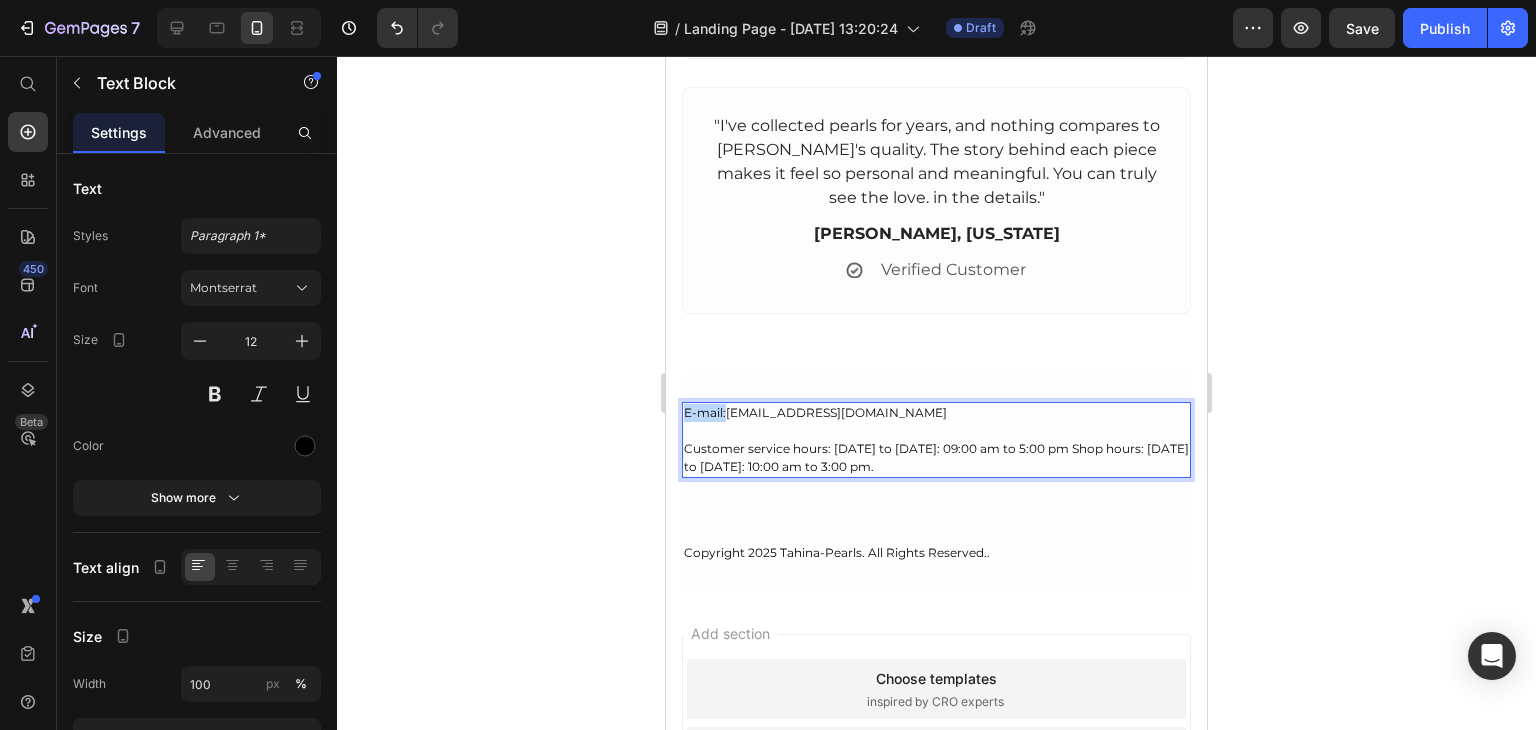 drag, startPoint x: 725, startPoint y: 409, endPoint x: 687, endPoint y: 410, distance: 38.013157 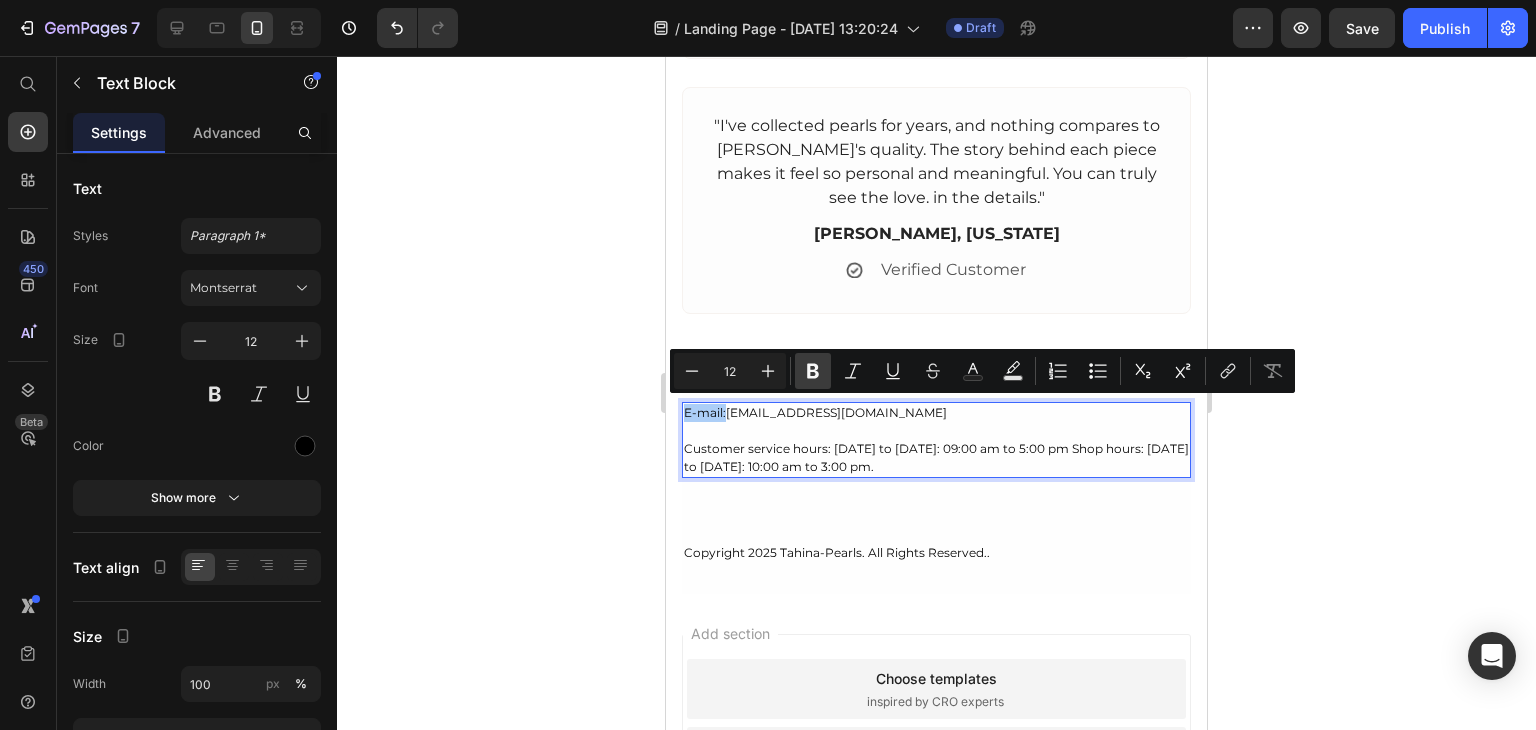 click 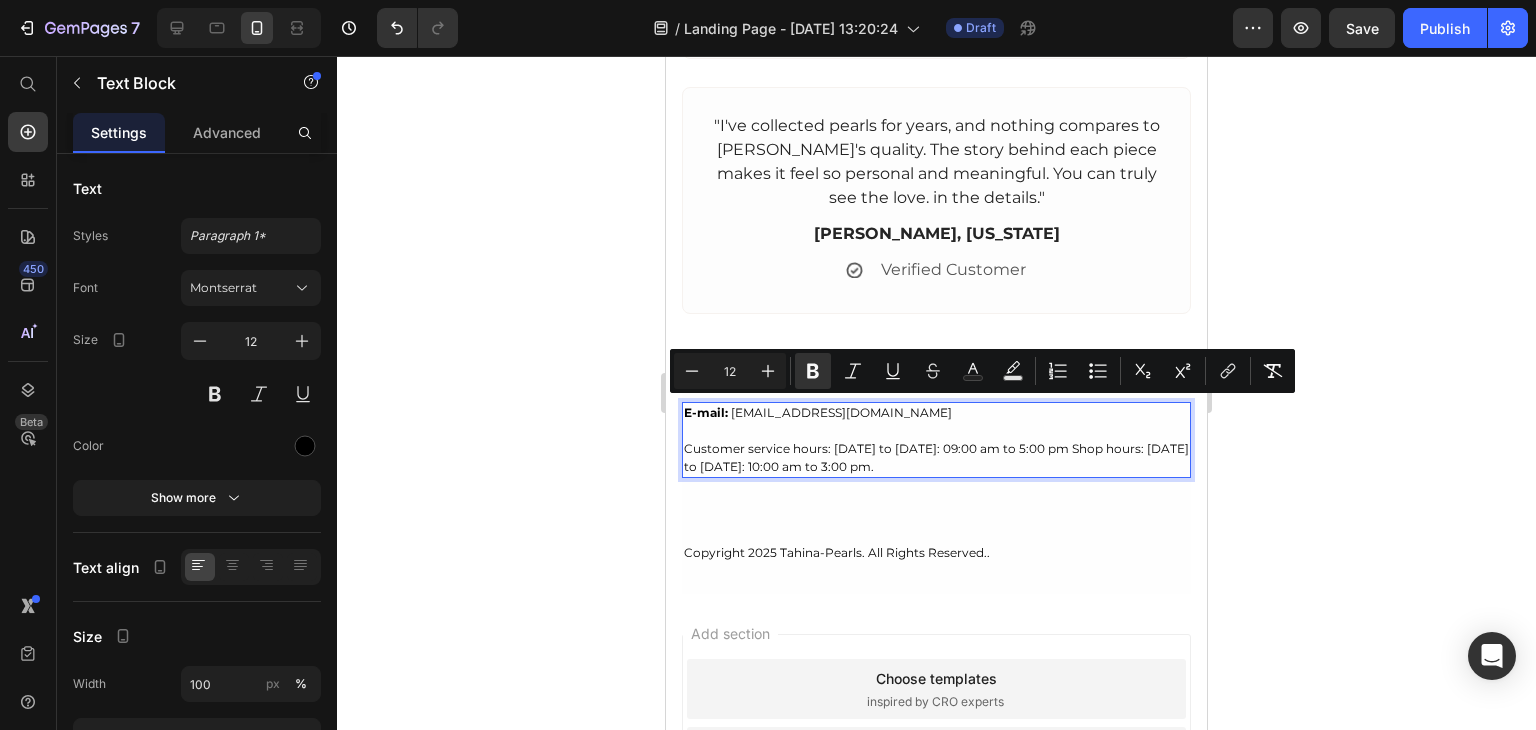 click on "E-mail:   [EMAIL_ADDRESS][DOMAIN_NAME]   Customer service hours: [DATE] to [DATE]: 09:00 am to 5:00 pm Shop hours: [DATE] to [DATE]: 10:00 am to 3:00 pm." at bounding box center (936, 440) 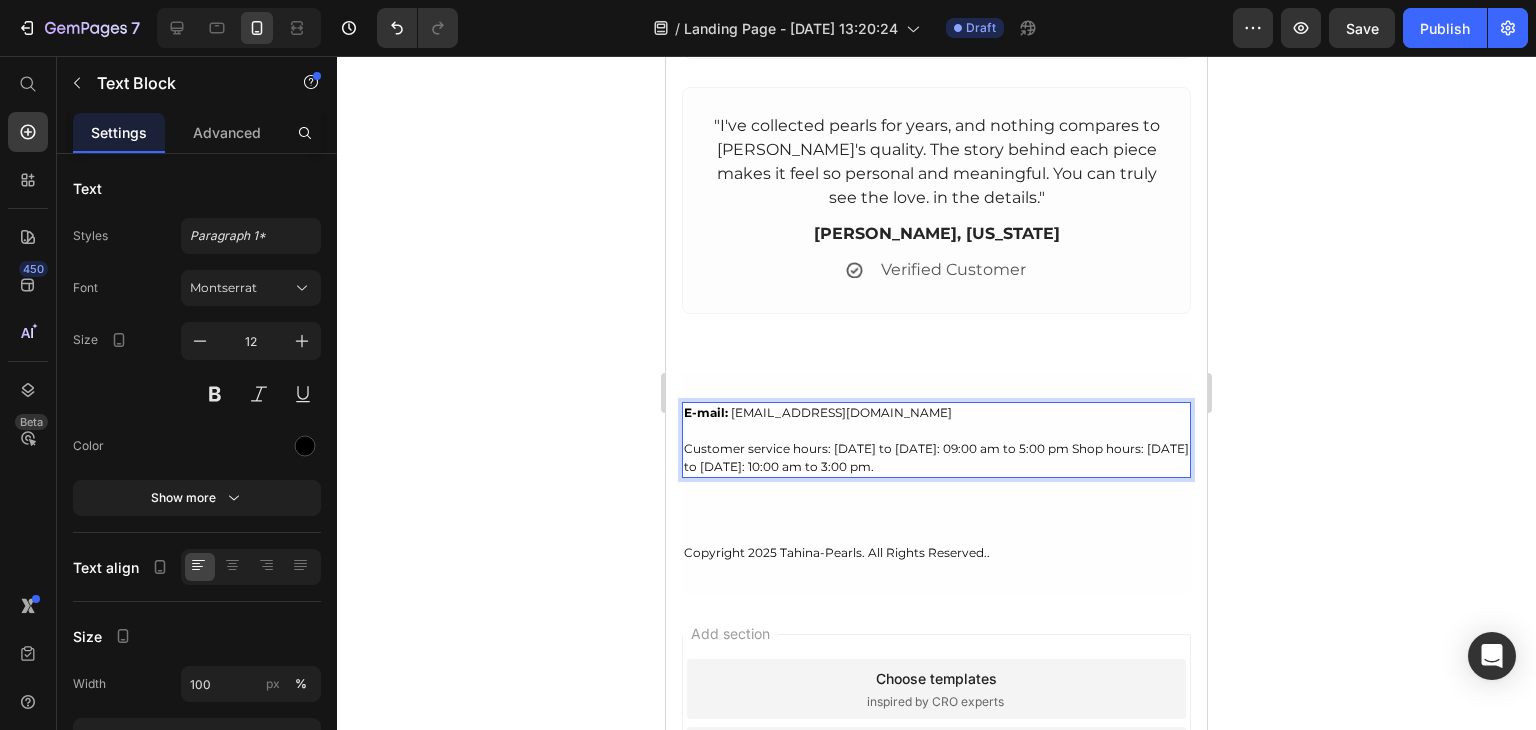 click on "E-mail:   [EMAIL_ADDRESS][DOMAIN_NAME]   Customer service hours: [DATE] to [DATE]: 09:00 am to 5:00 pm Shop hours: [DATE] to [DATE]: 10:00 am to 3:00 pm." at bounding box center (936, 440) 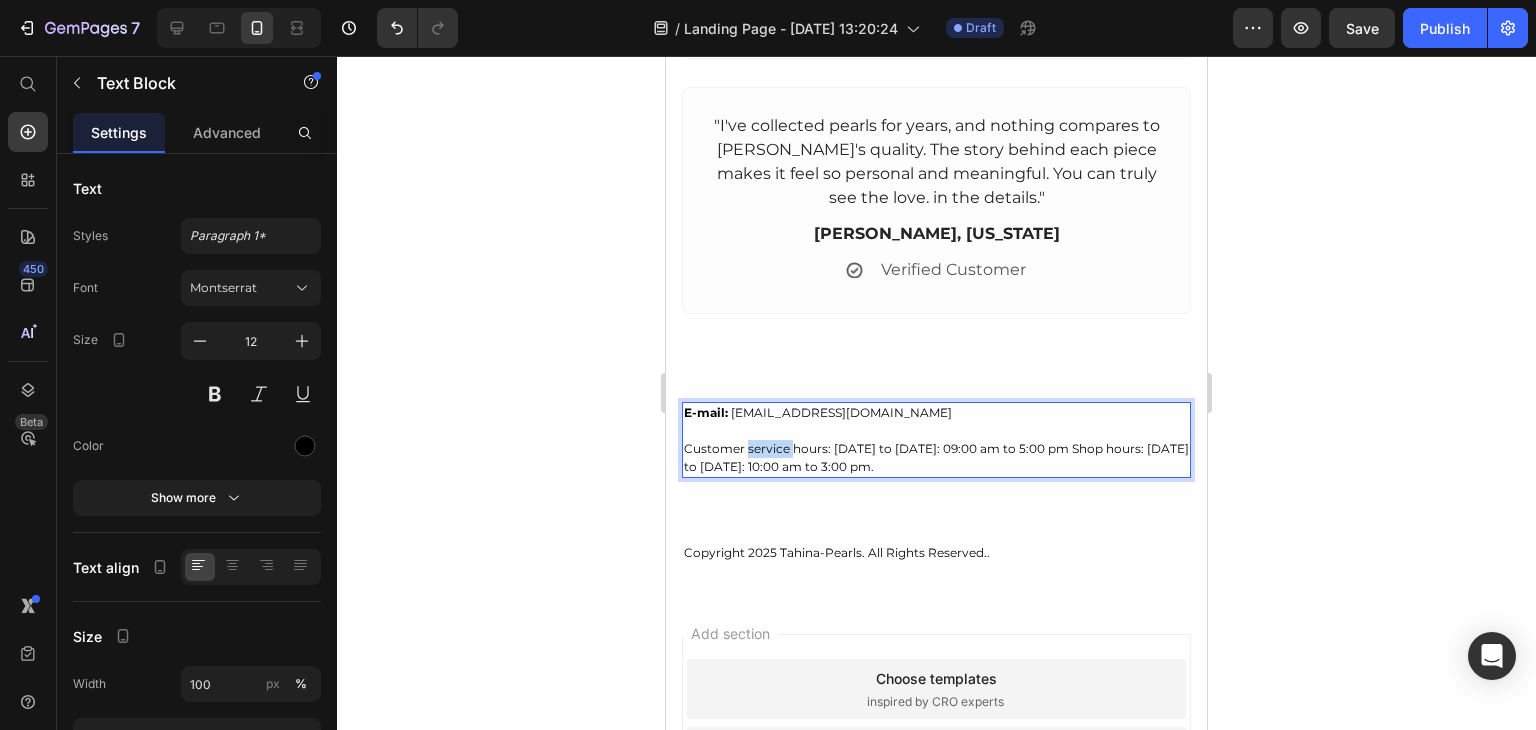 click on "E-mail:   [EMAIL_ADDRESS][DOMAIN_NAME]   Customer service hours: [DATE] to [DATE]: 09:00 am to 5:00 pm Shop hours: [DATE] to [DATE]: 10:00 am to 3:00 pm." at bounding box center [936, 440] 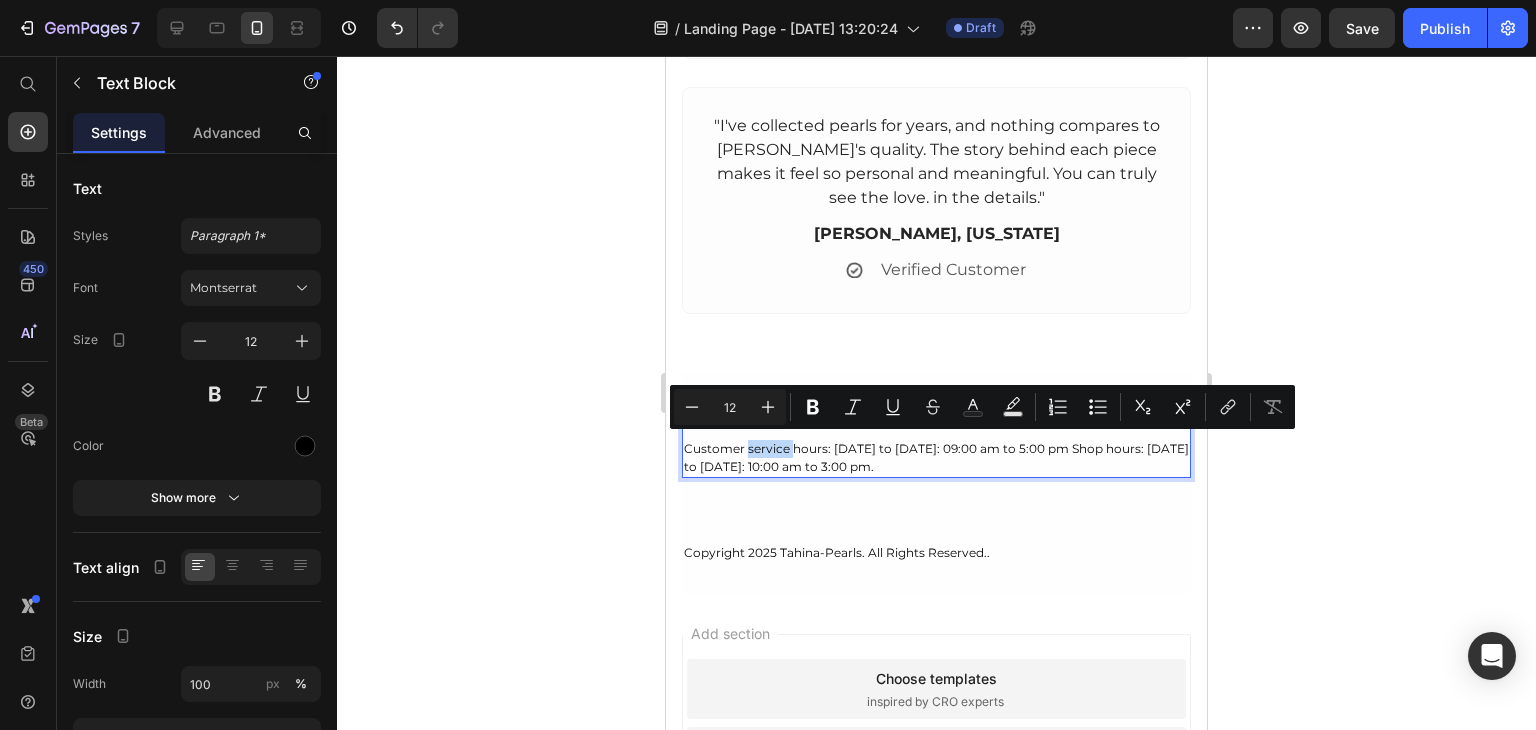 click on "E-mail:   [EMAIL_ADDRESS][DOMAIN_NAME]   Customer service hours: [DATE] to [DATE]: 09:00 am to 5:00 pm Shop hours: [DATE] to [DATE]: 10:00 am to 3:00 pm." at bounding box center (936, 440) 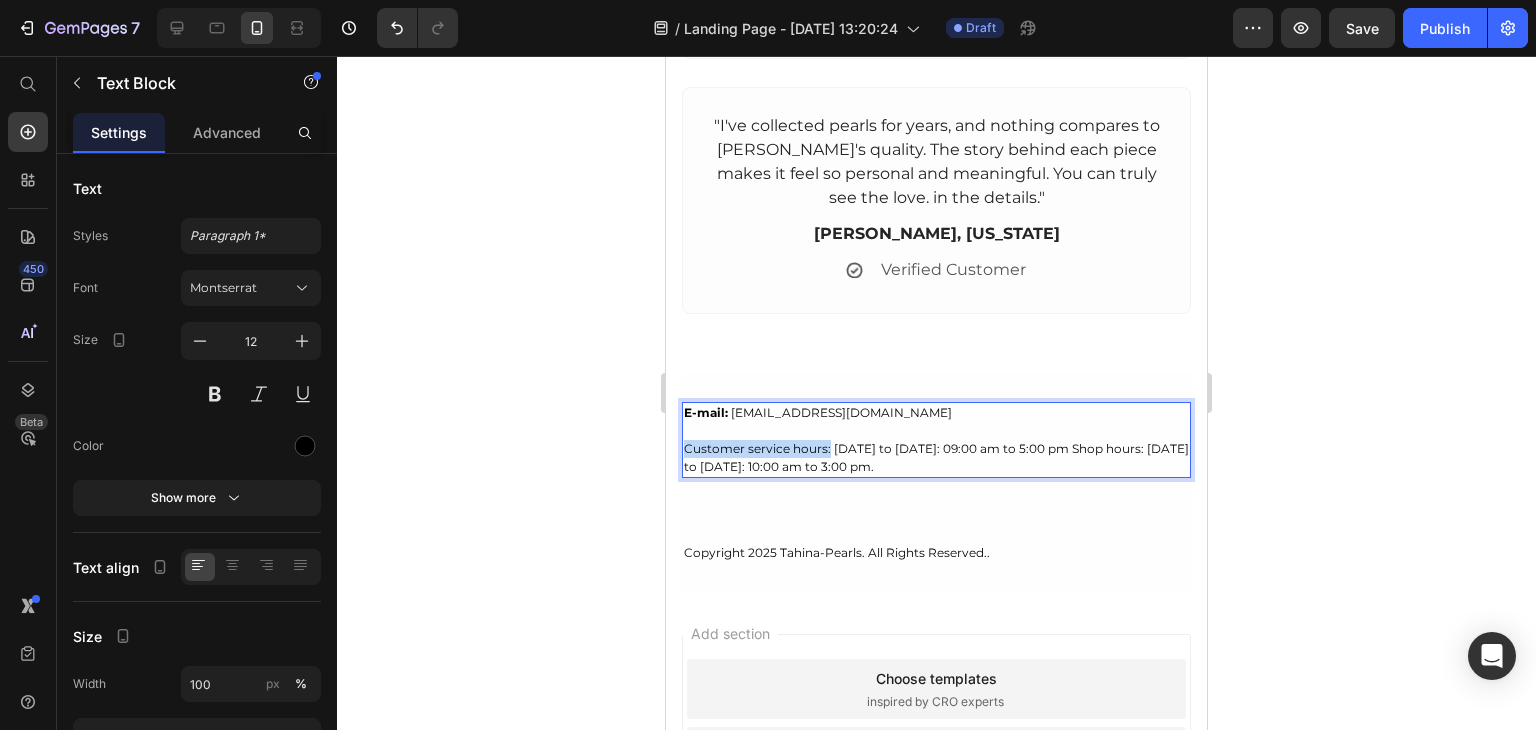drag, startPoint x: 828, startPoint y: 443, endPoint x: 685, endPoint y: 449, distance: 143.12582 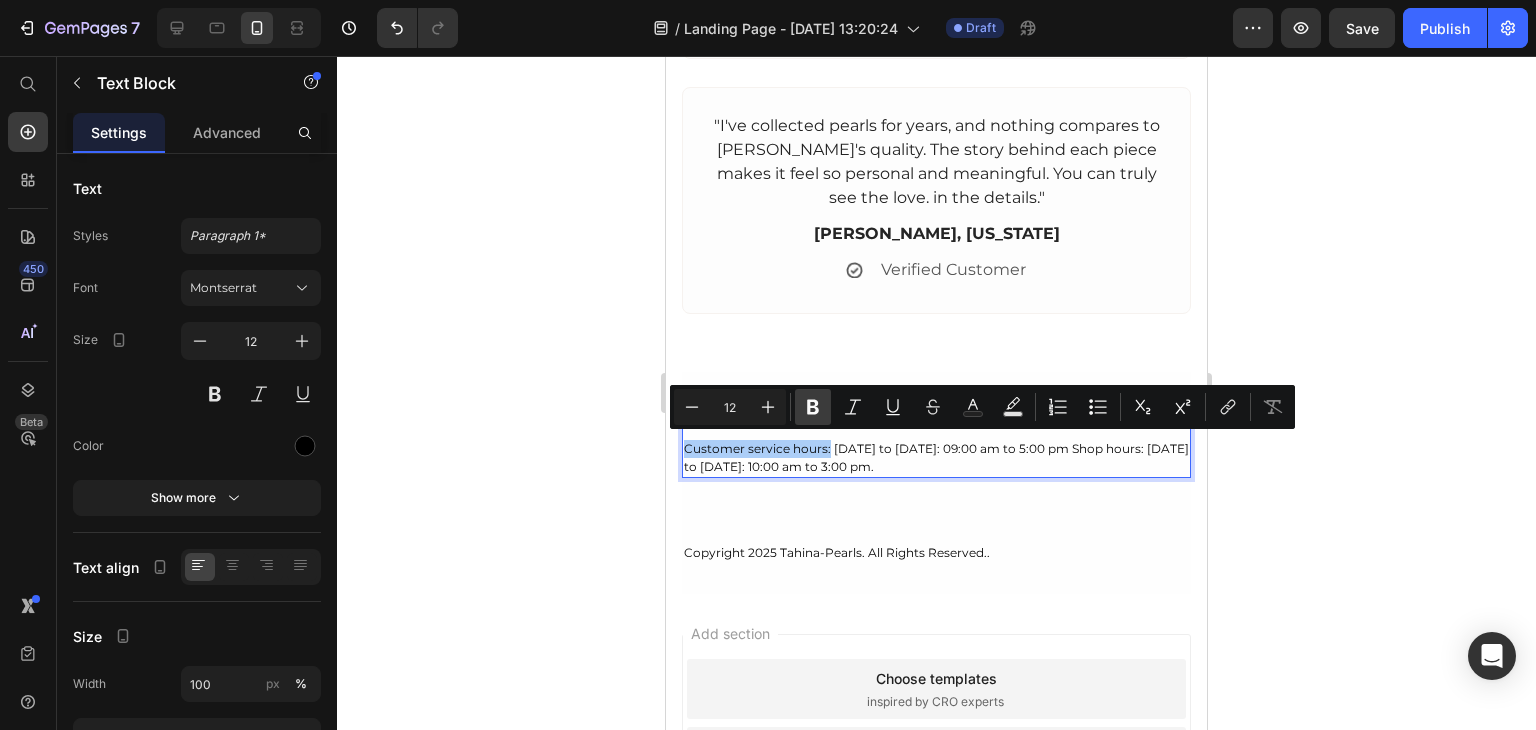 click 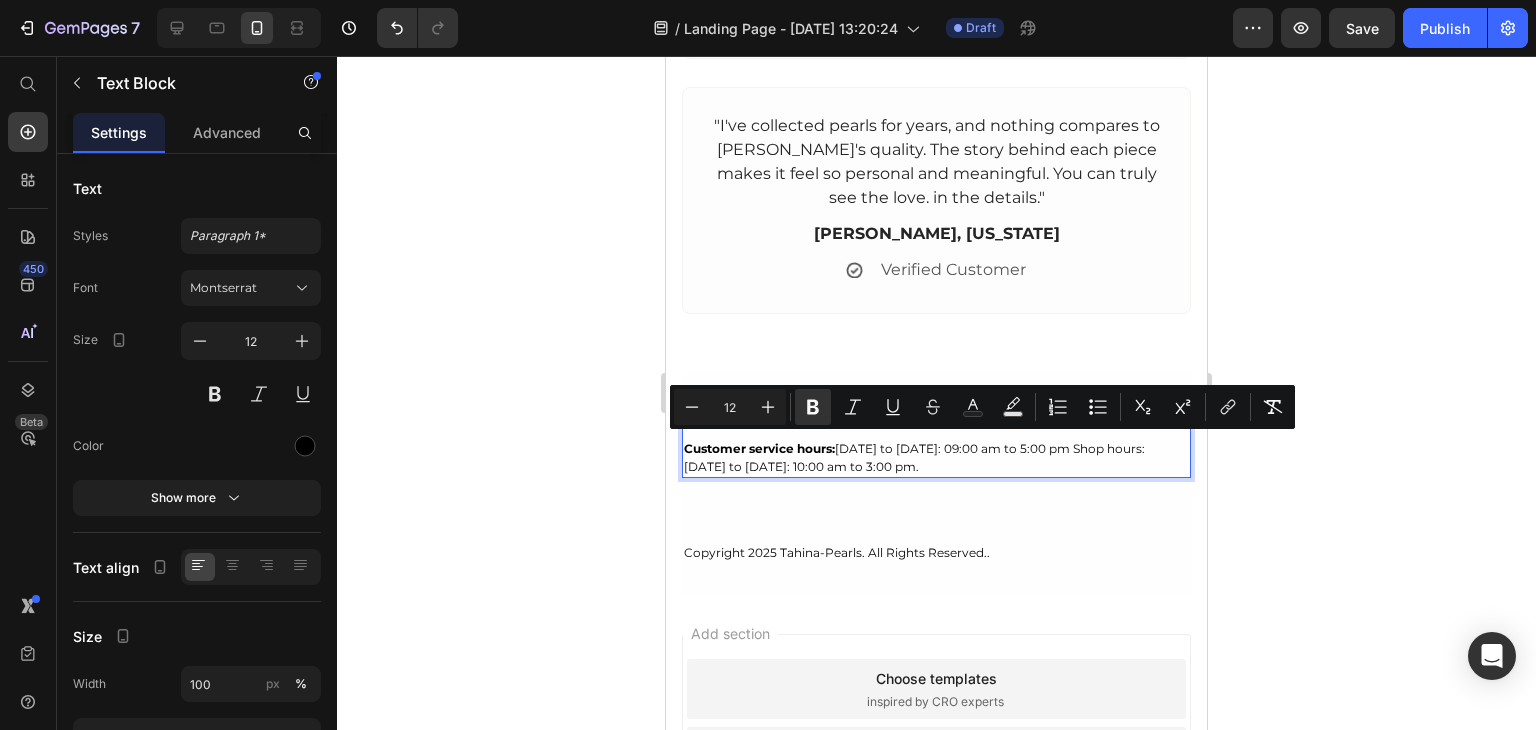 click 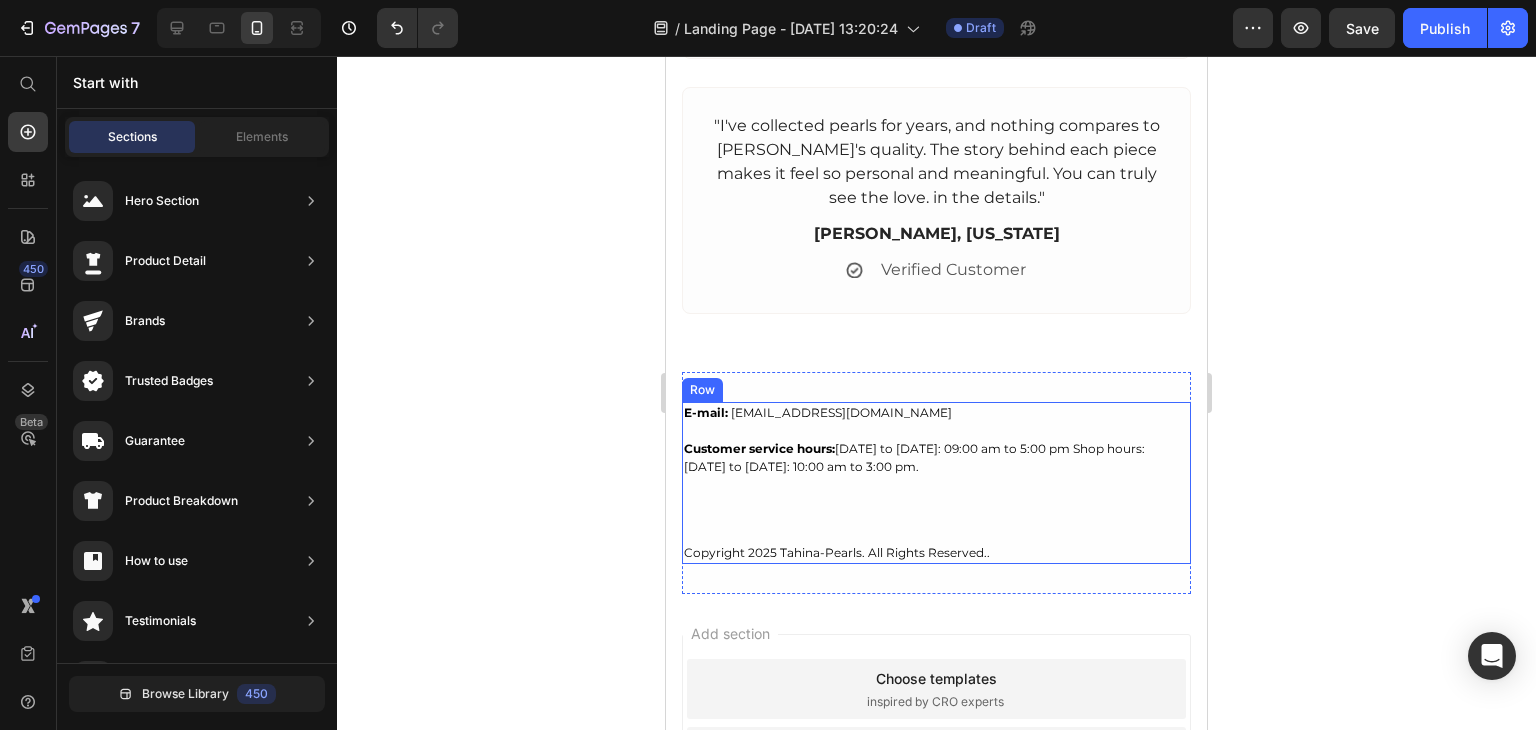 click on "E-mail:   [EMAIL_ADDRESS][DOMAIN_NAME]   Customer service hours:  [DATE] to [DATE]: 09:00 am to 5:00 pm Shop hours: [DATE] to [DATE]: 10:00 am to 3:00 pm. Text Block Copyright 2025 Tahina-Pearls. All Rights Reserved.. Text Block" at bounding box center (936, 483) 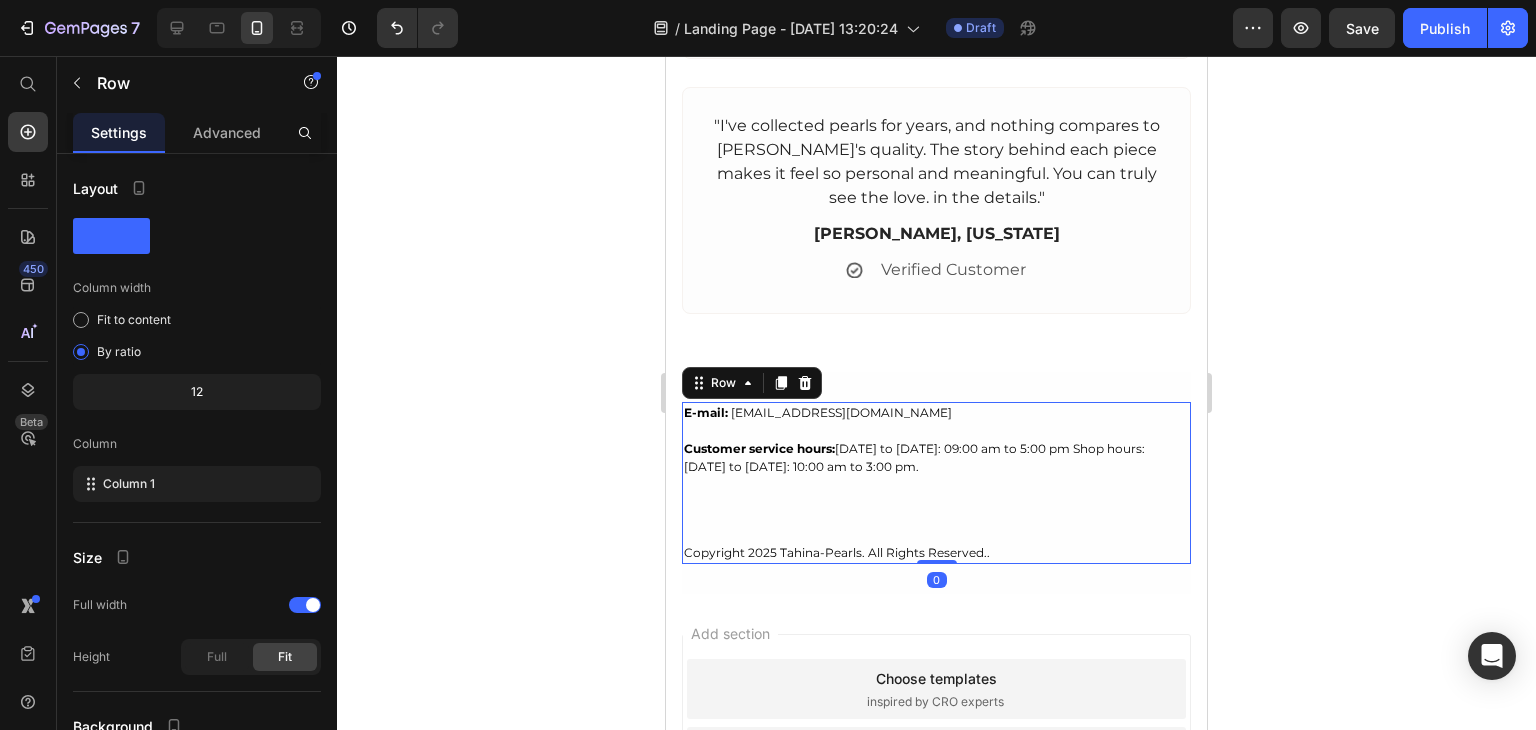 click on "E-mail:   [EMAIL_ADDRESS][DOMAIN_NAME]   Customer service hours:  [DATE] to [DATE]: 09:00 am to 5:00 pm Shop hours: [DATE] to [DATE]: 10:00 am to 3:00 pm. Text Block Copyright 2025 Tahina-Pearls. All Rights Reserved.. Text Block" at bounding box center (936, 483) 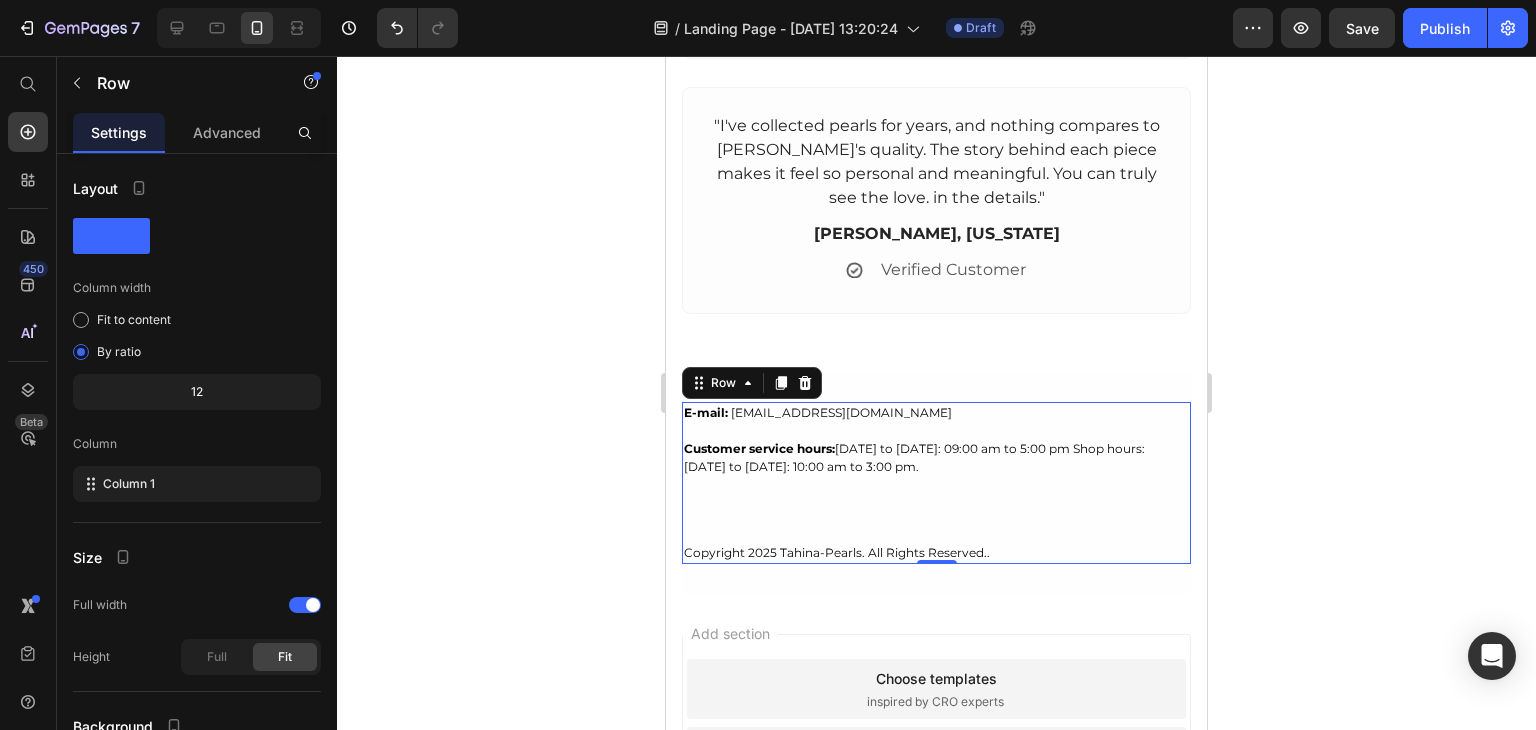 click 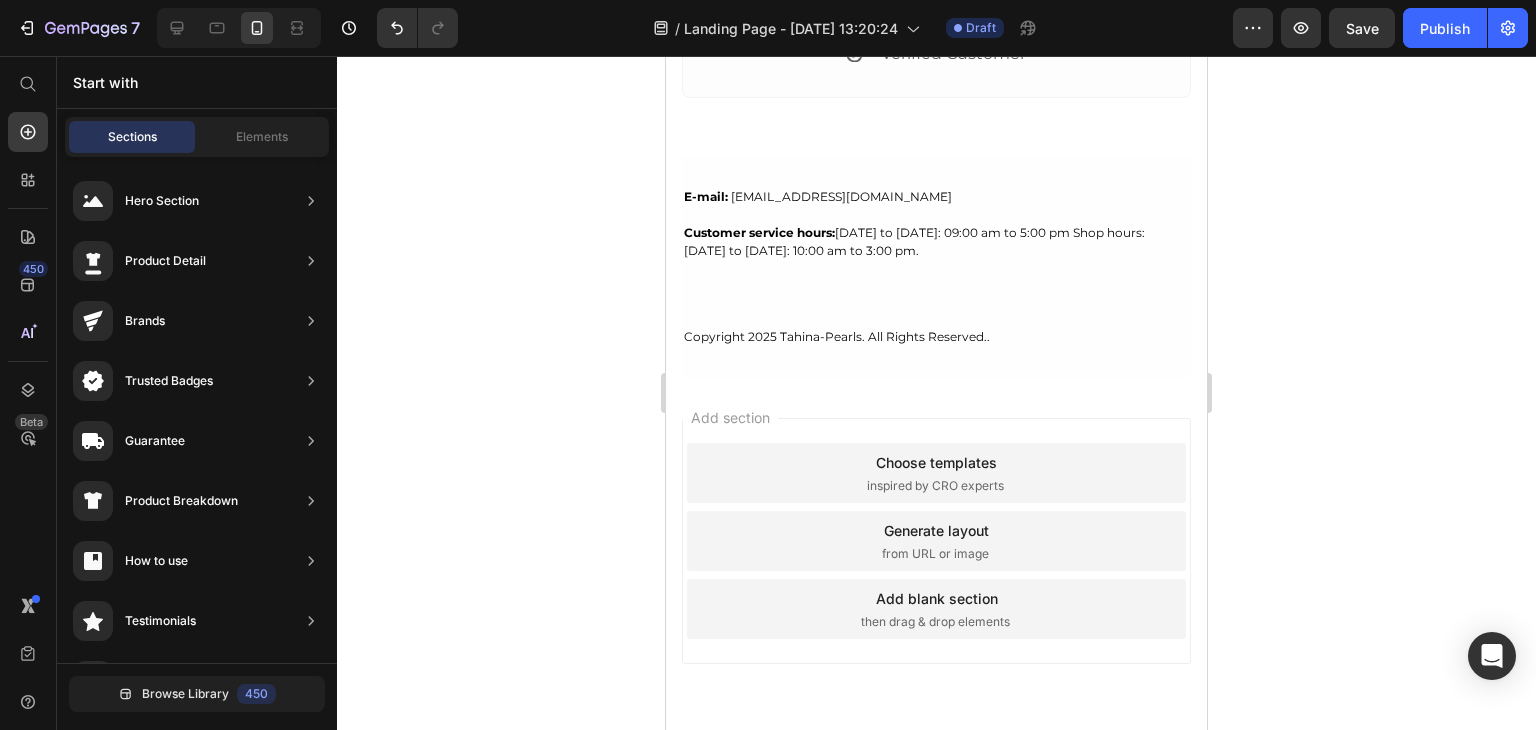 scroll, scrollTop: 6384, scrollLeft: 0, axis: vertical 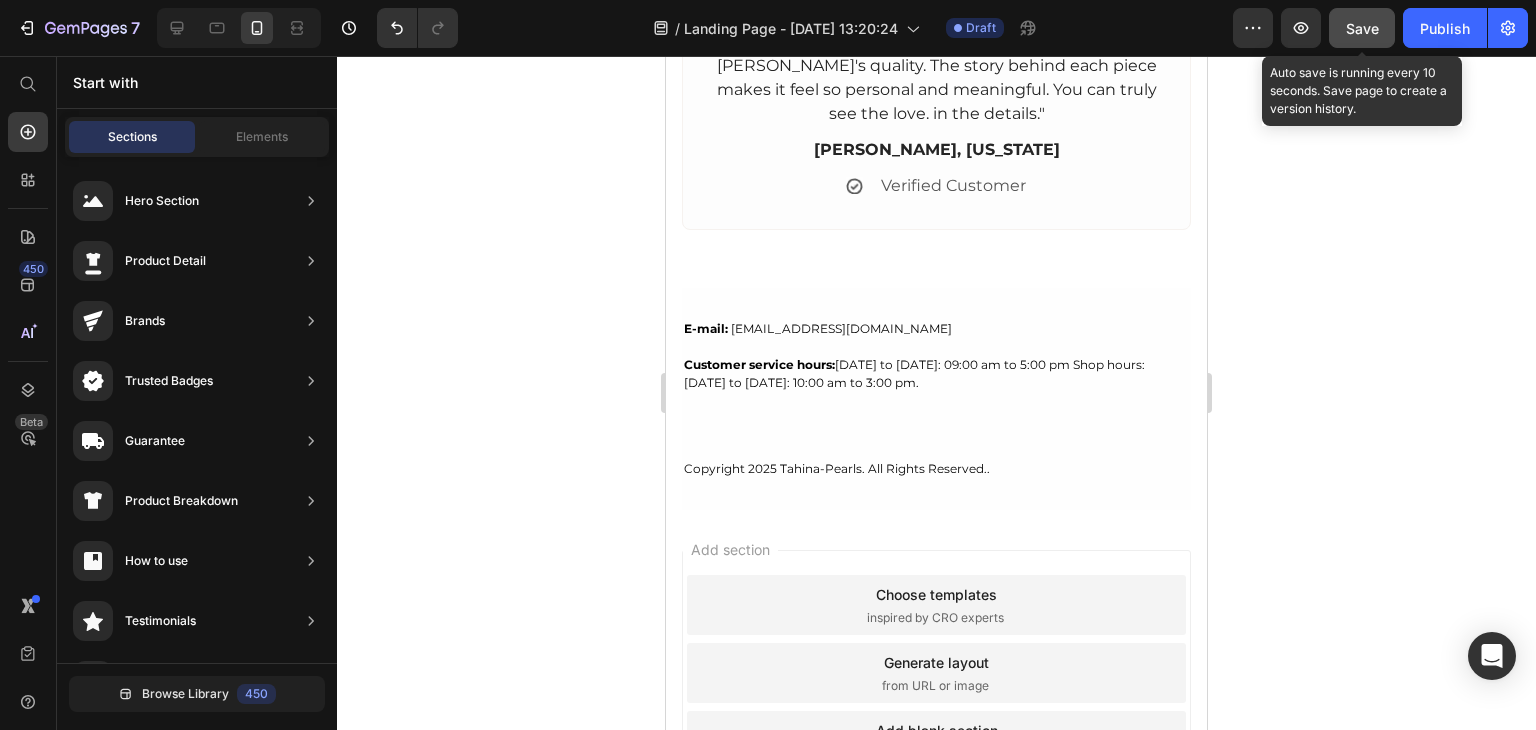click on "Save" at bounding box center [1362, 28] 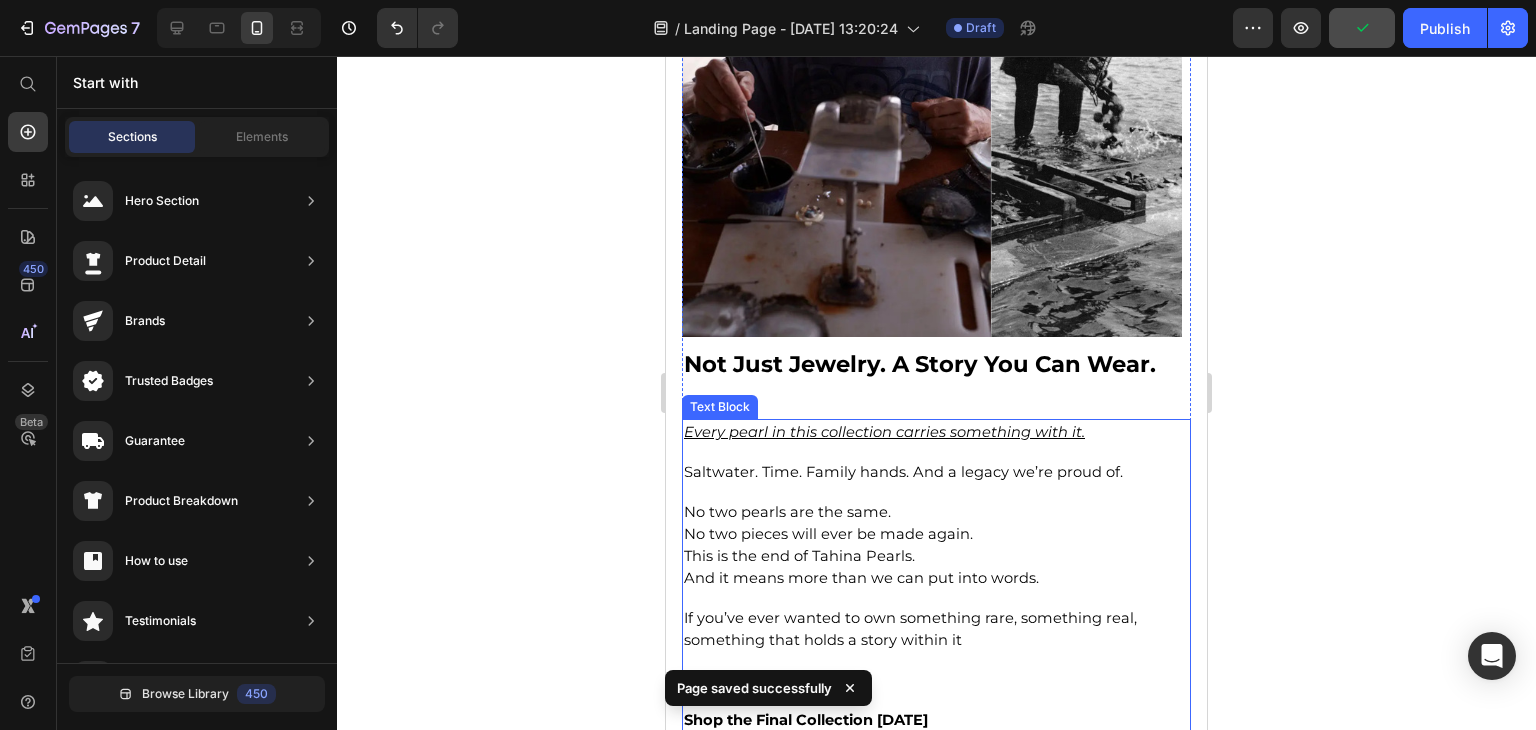 scroll, scrollTop: 3984, scrollLeft: 0, axis: vertical 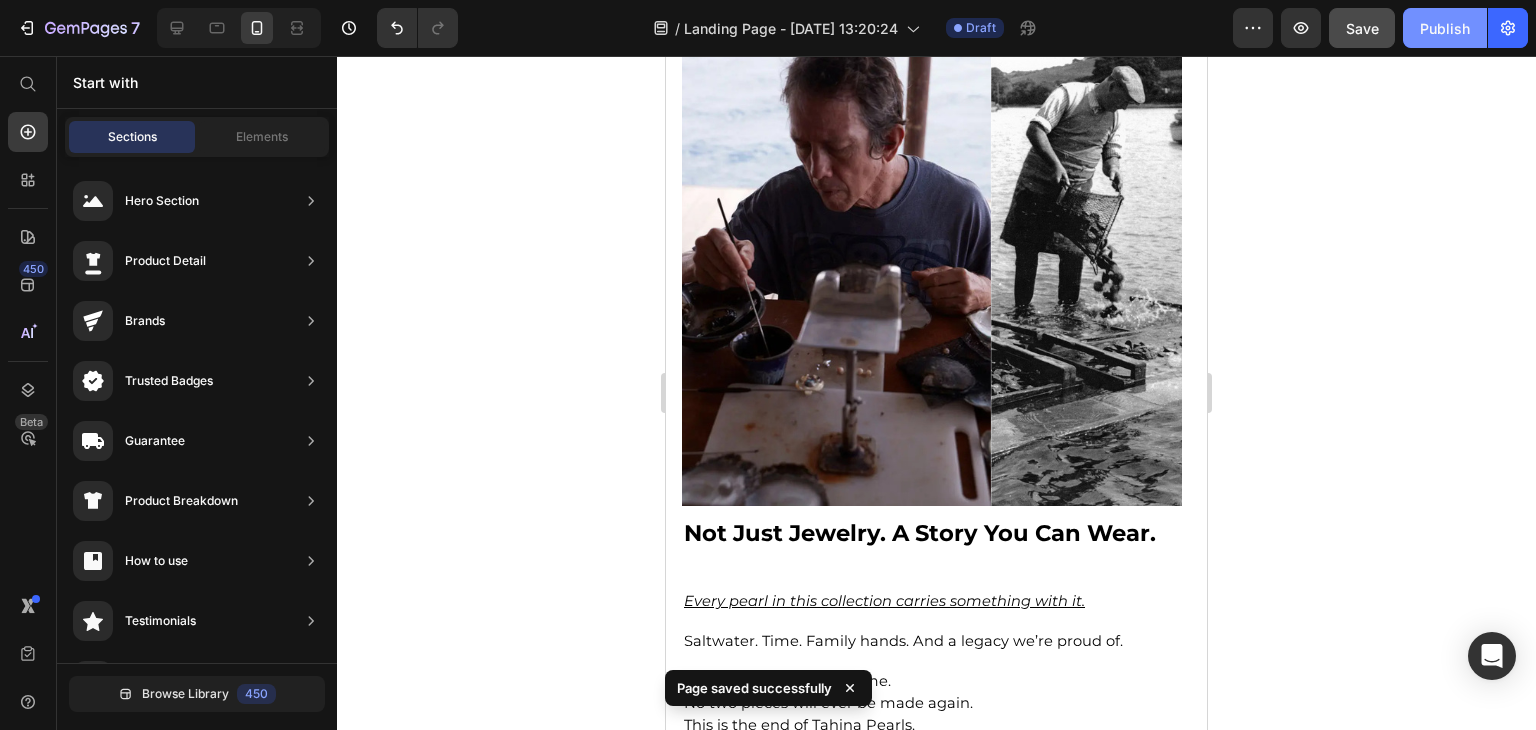 click on "Publish" at bounding box center (1445, 28) 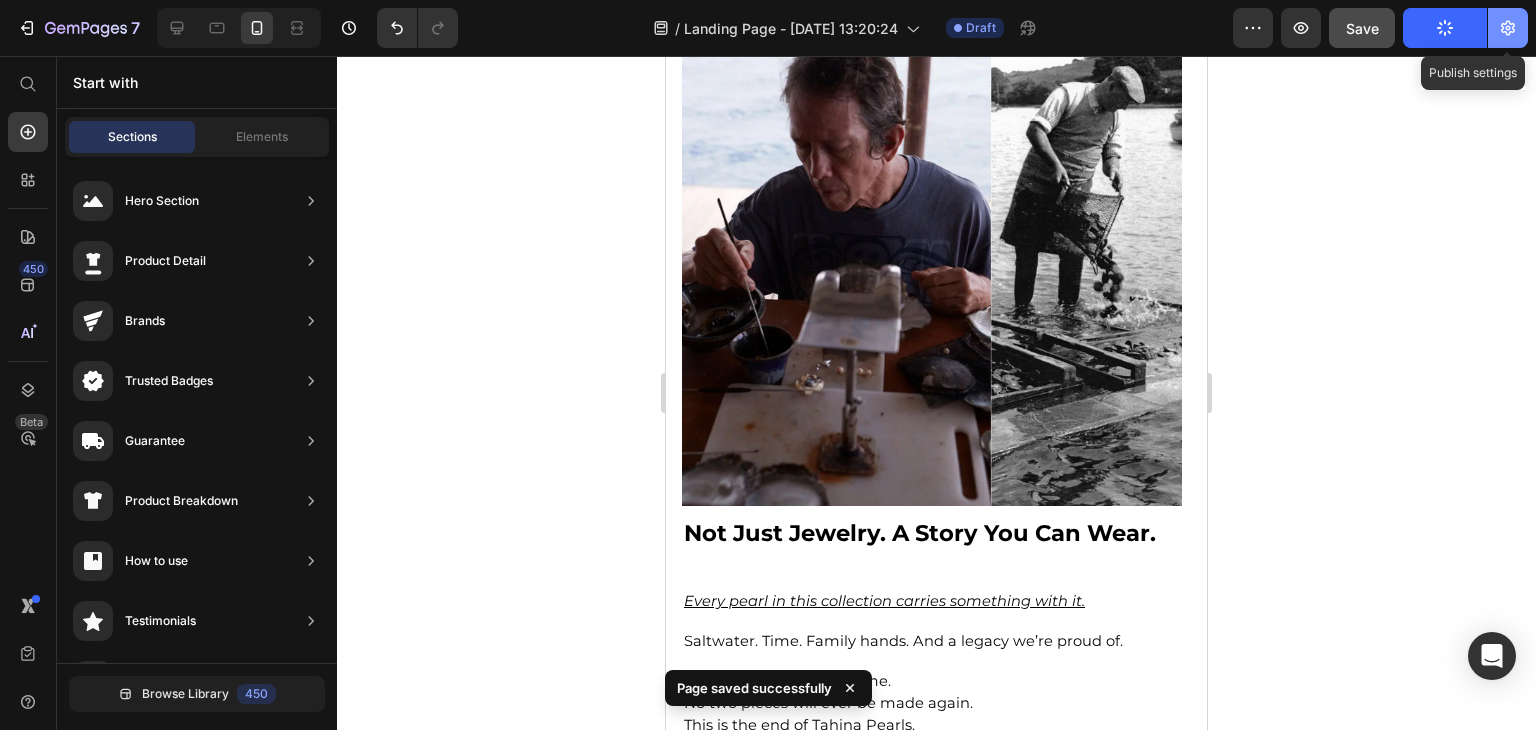 click 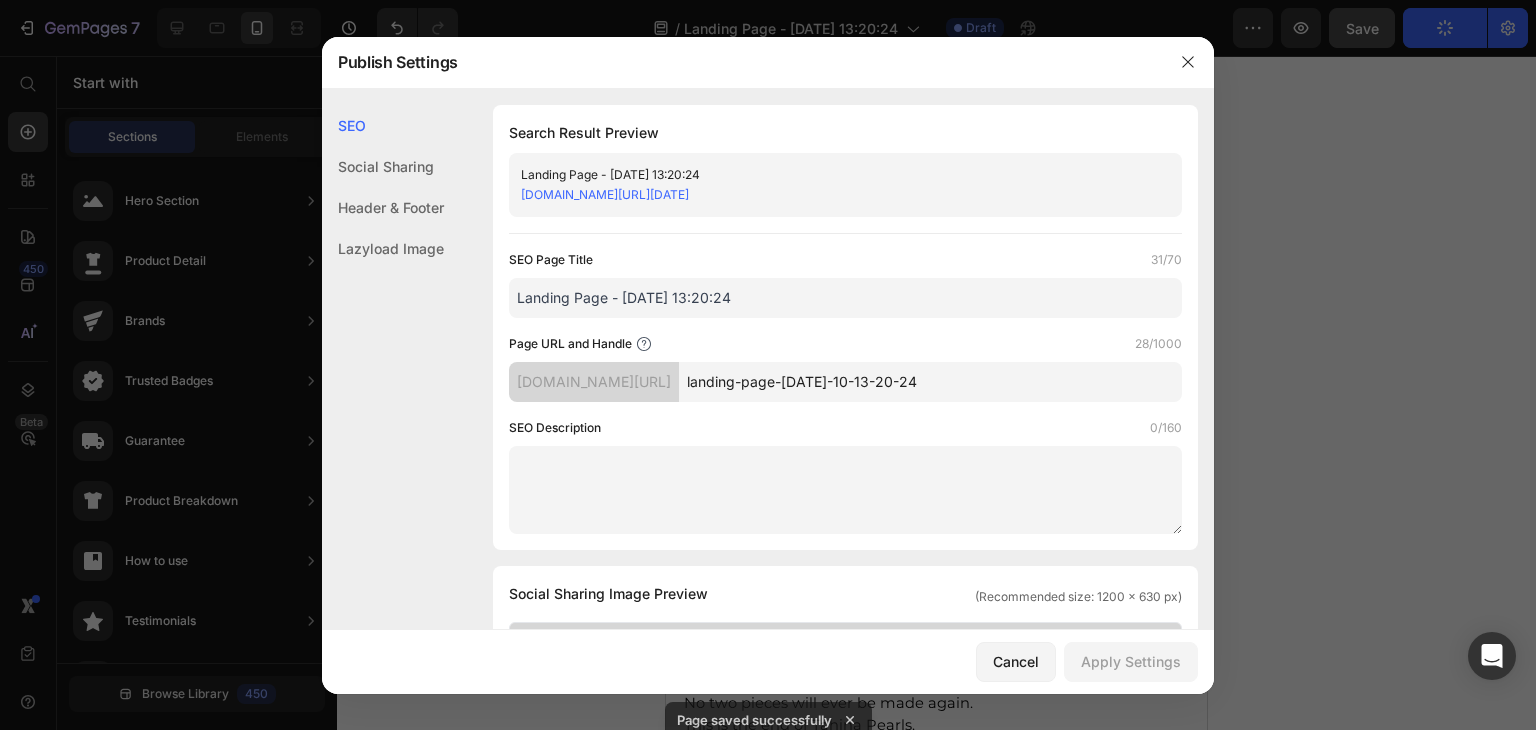 click on "Header & Footer" 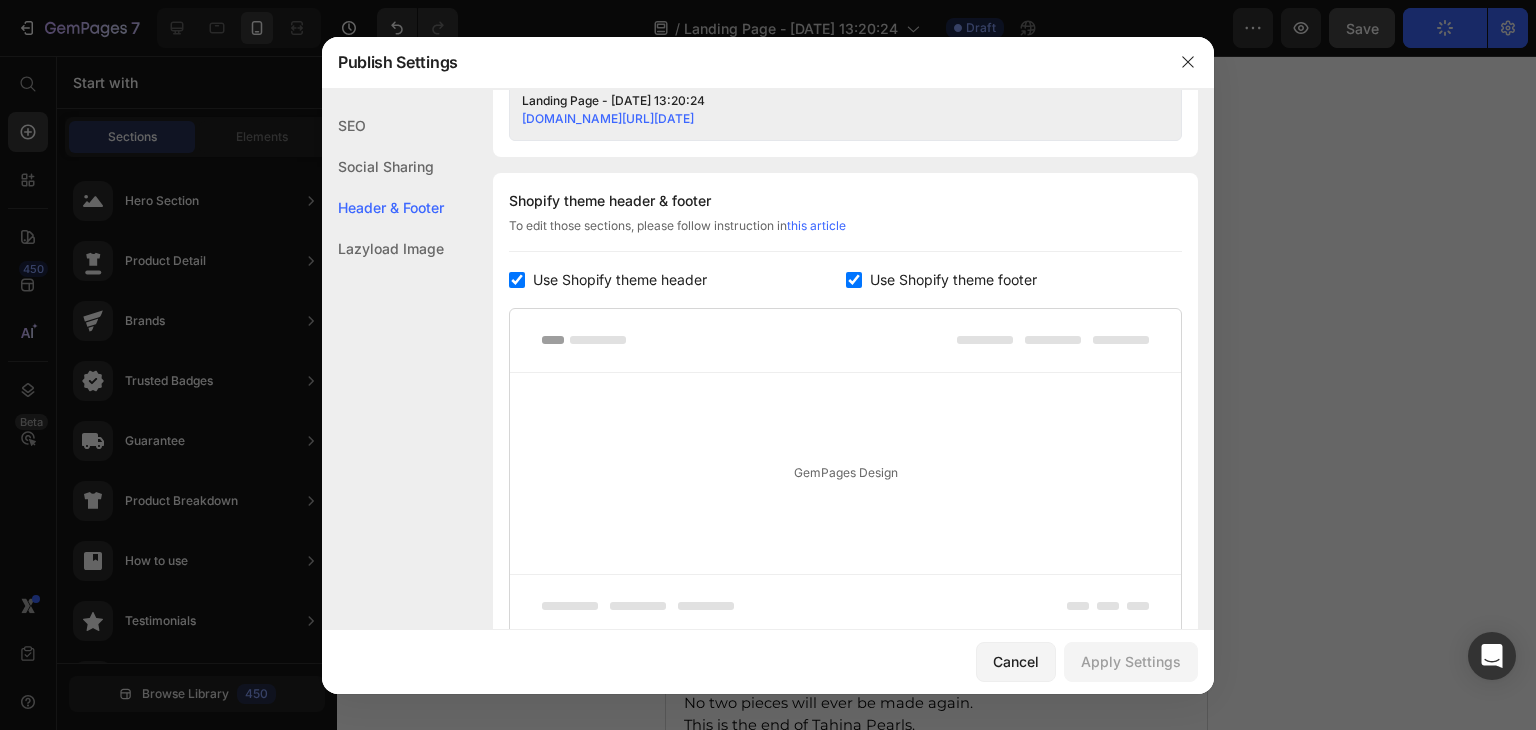 scroll, scrollTop: 936, scrollLeft: 0, axis: vertical 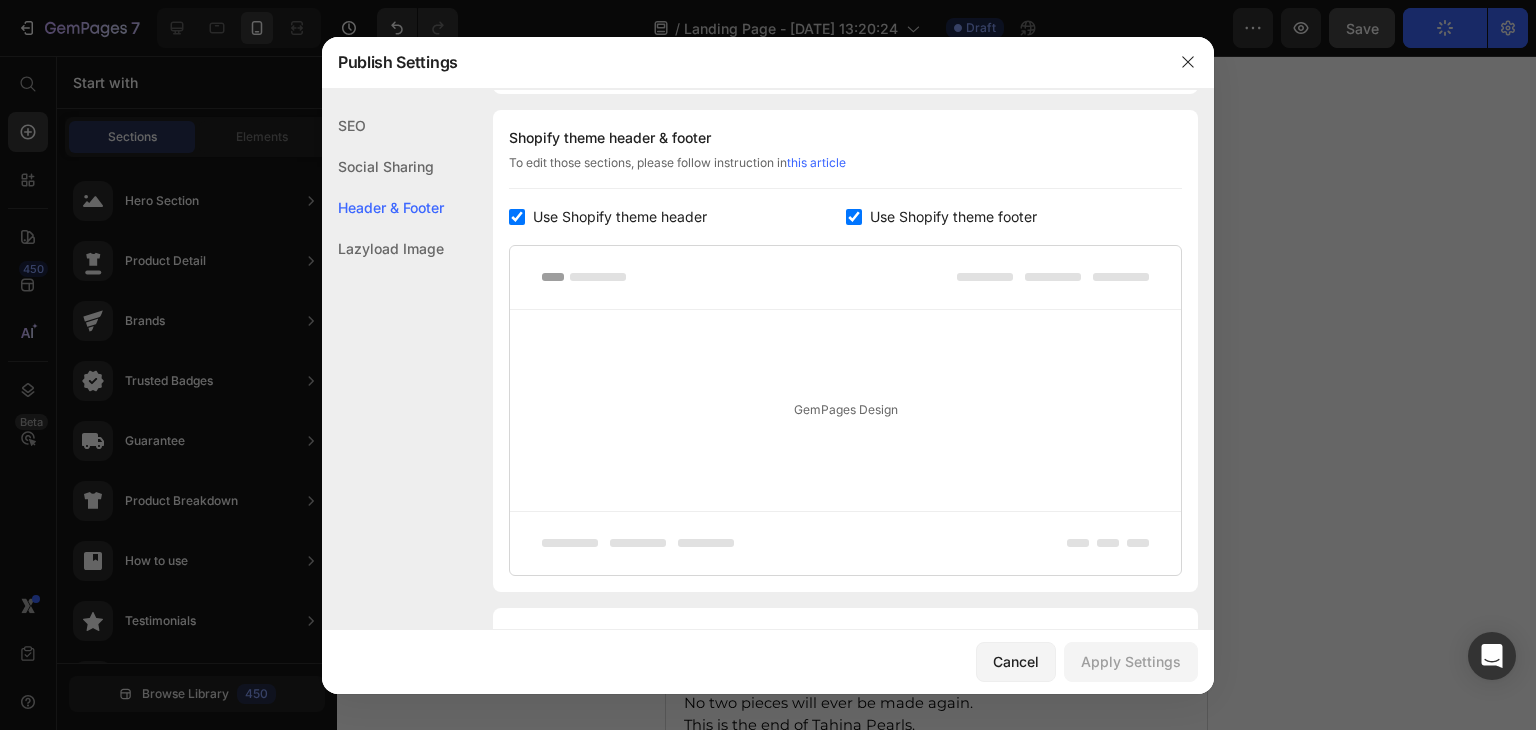click on "Use Shopify theme header" at bounding box center [620, 217] 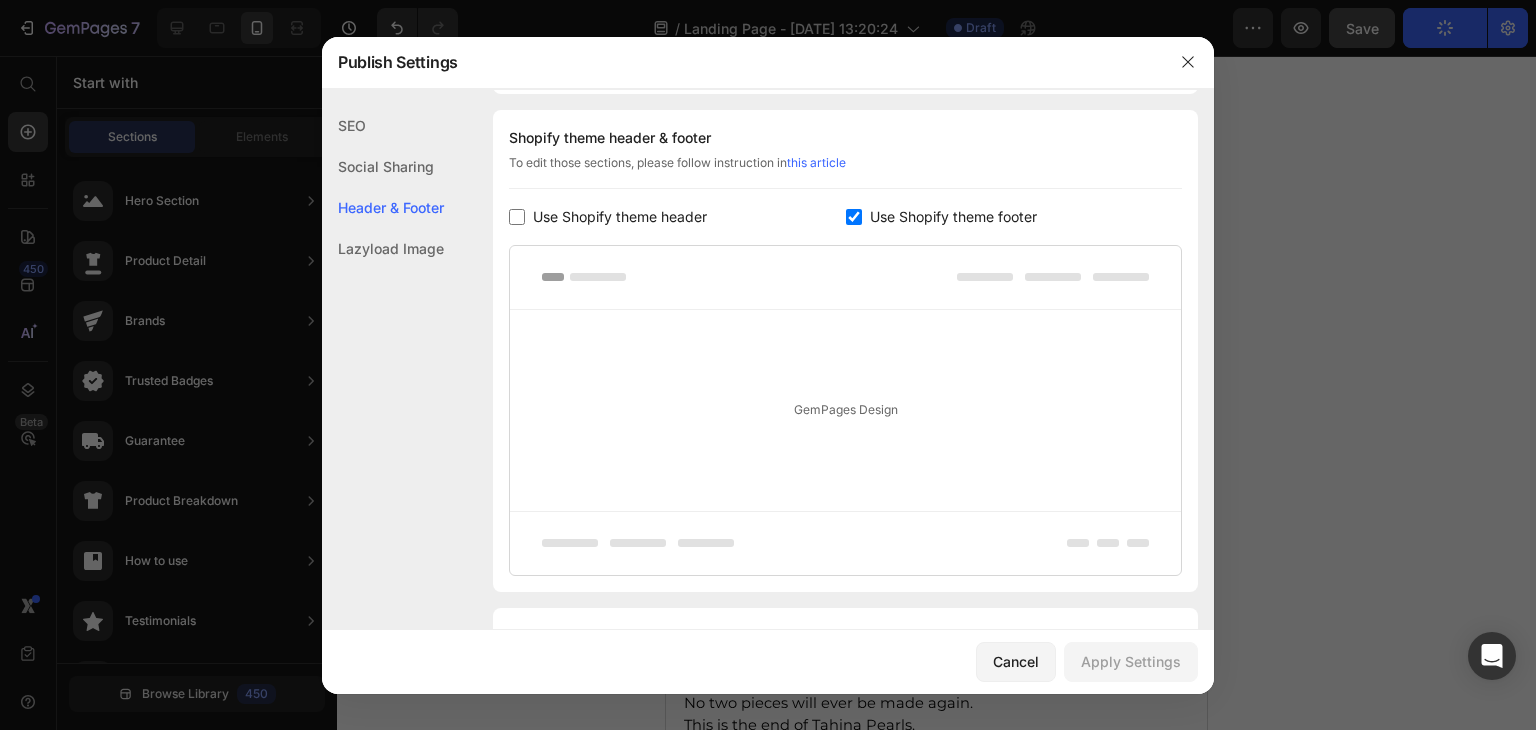 checkbox on "false" 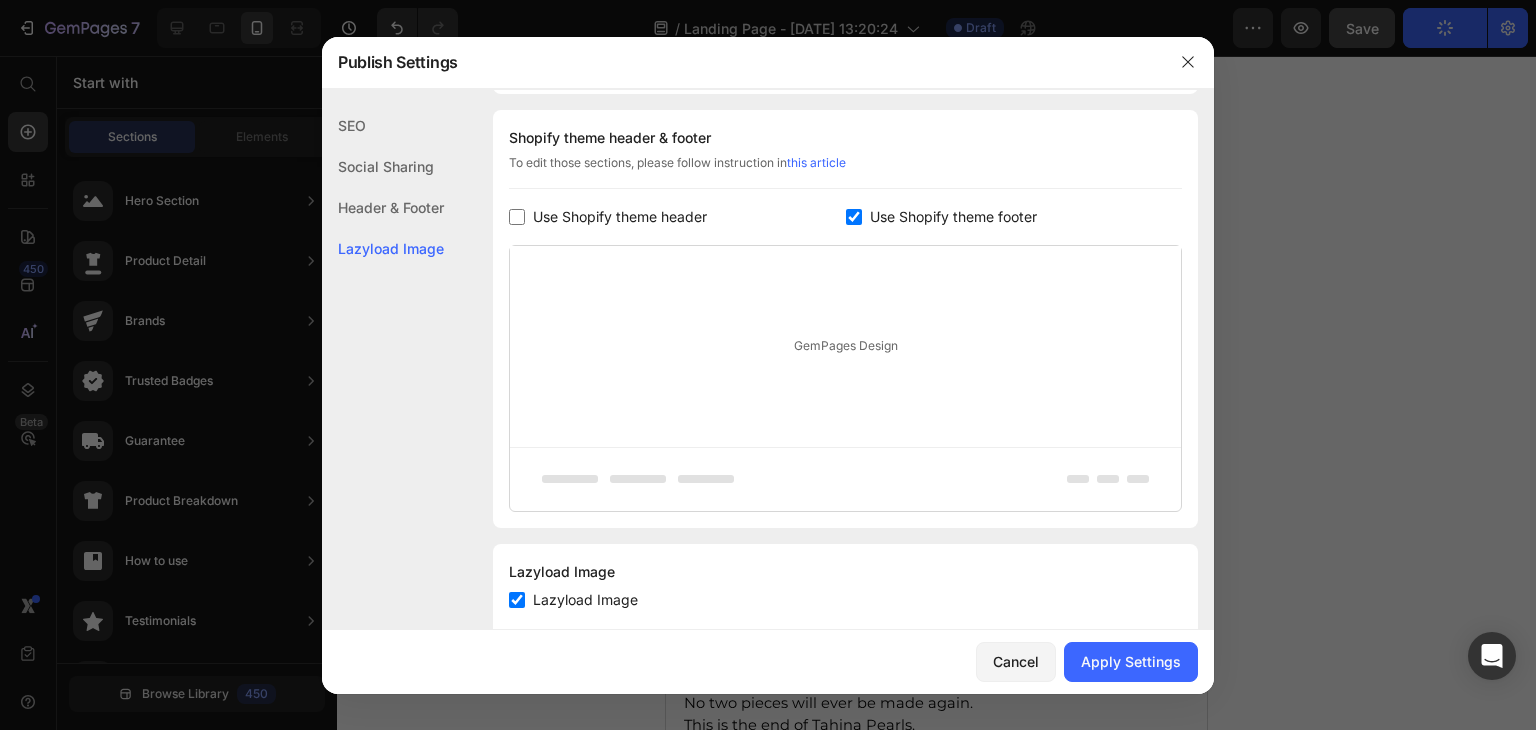 click at bounding box center (854, 217) 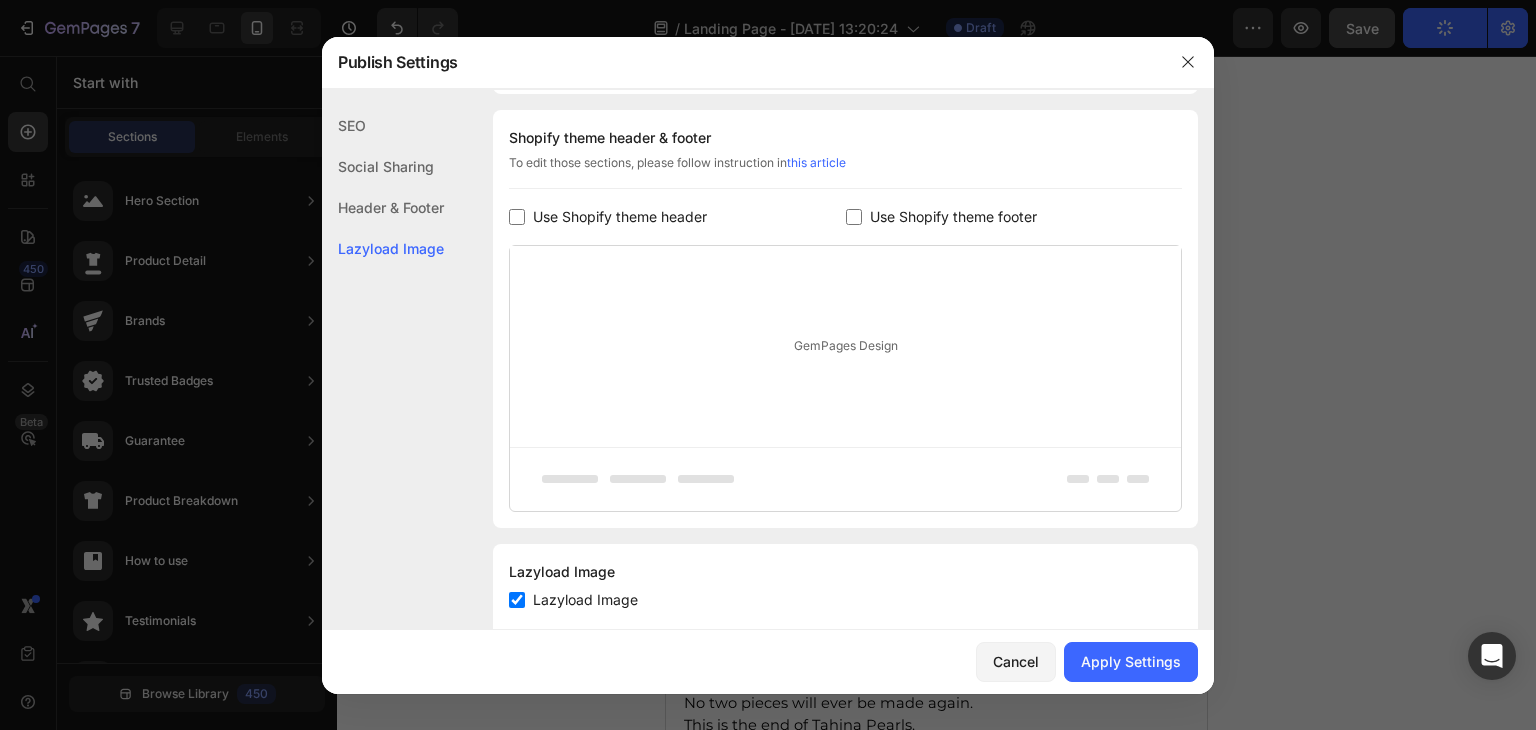 checkbox on "false" 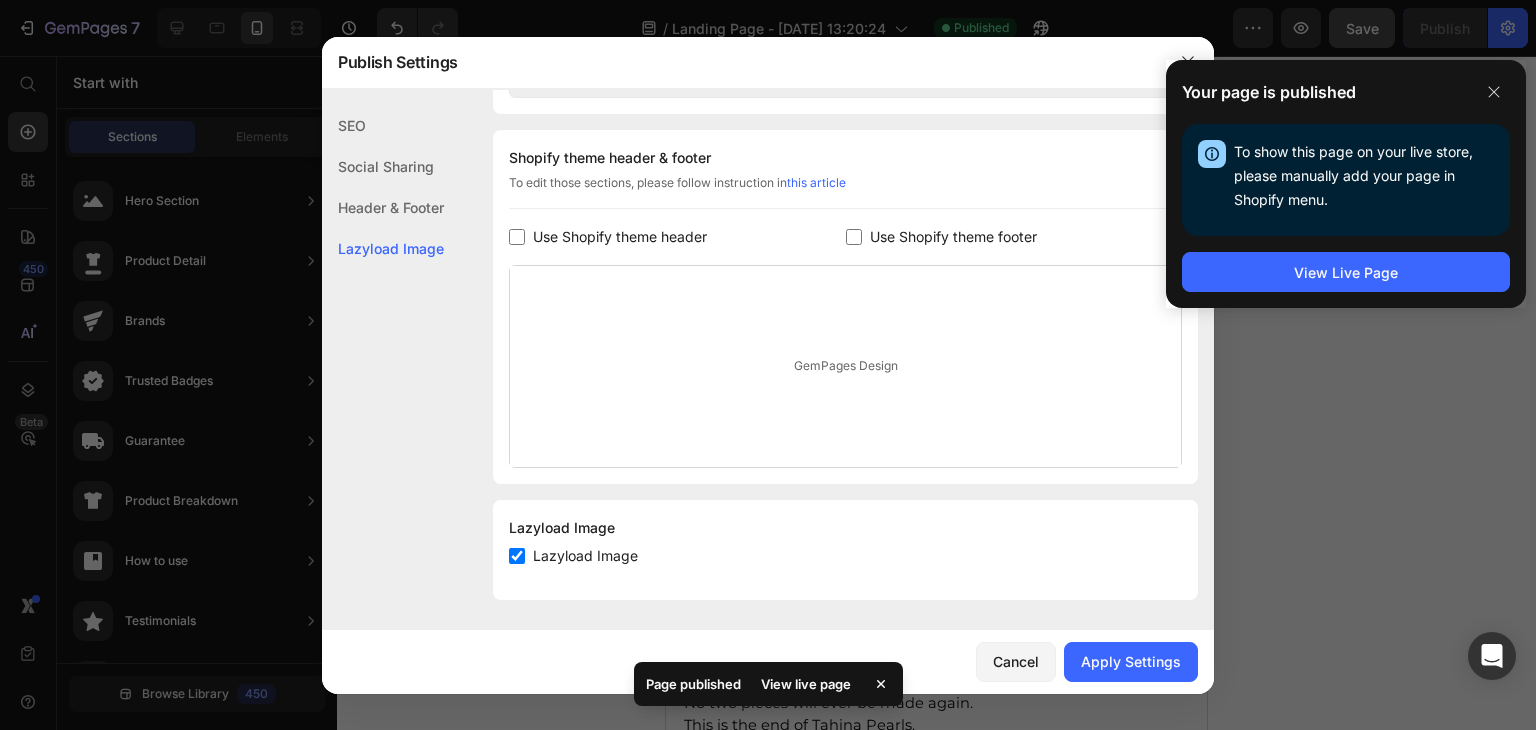 drag, startPoint x: 1107, startPoint y: 660, endPoint x: 1141, endPoint y: 639, distance: 39.962482 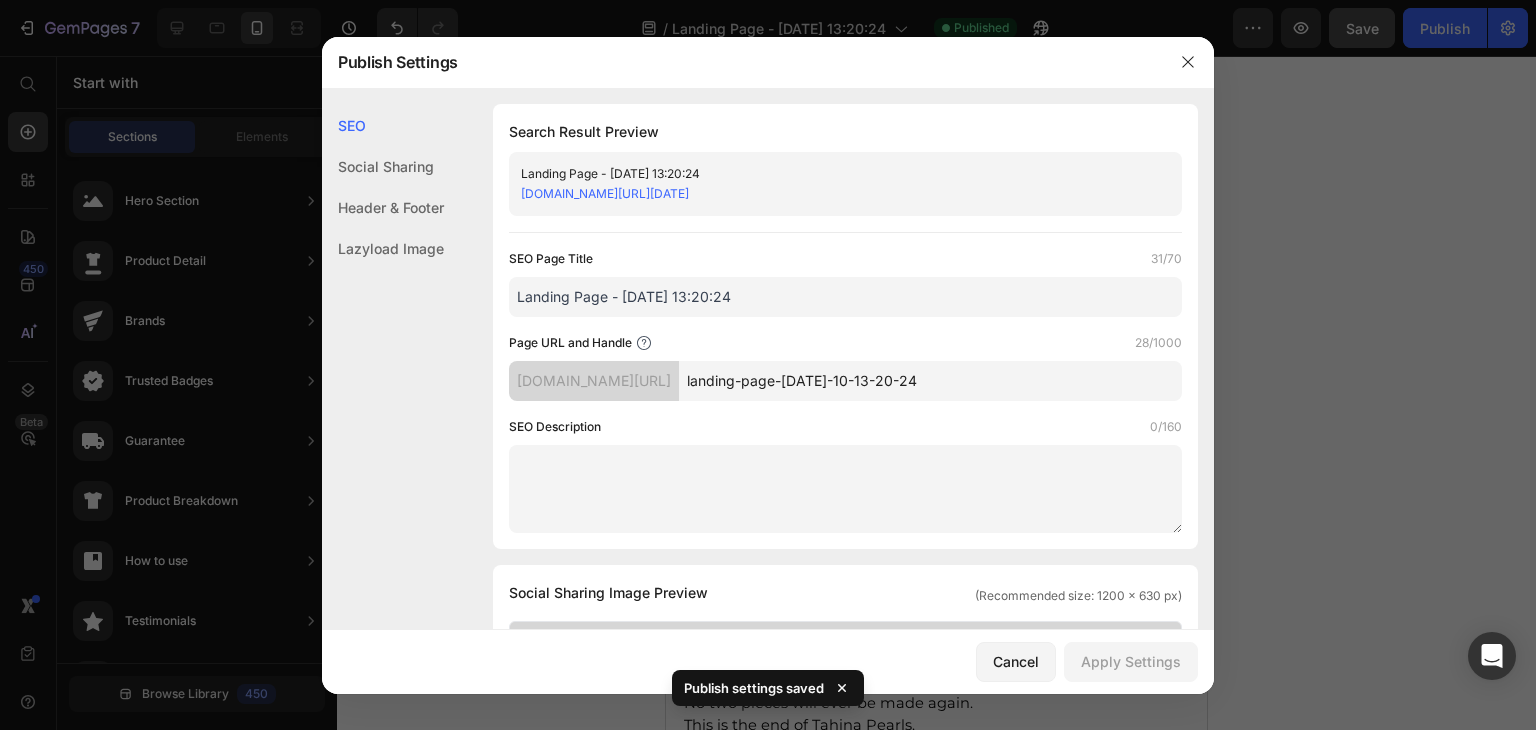 scroll, scrollTop: 0, scrollLeft: 0, axis: both 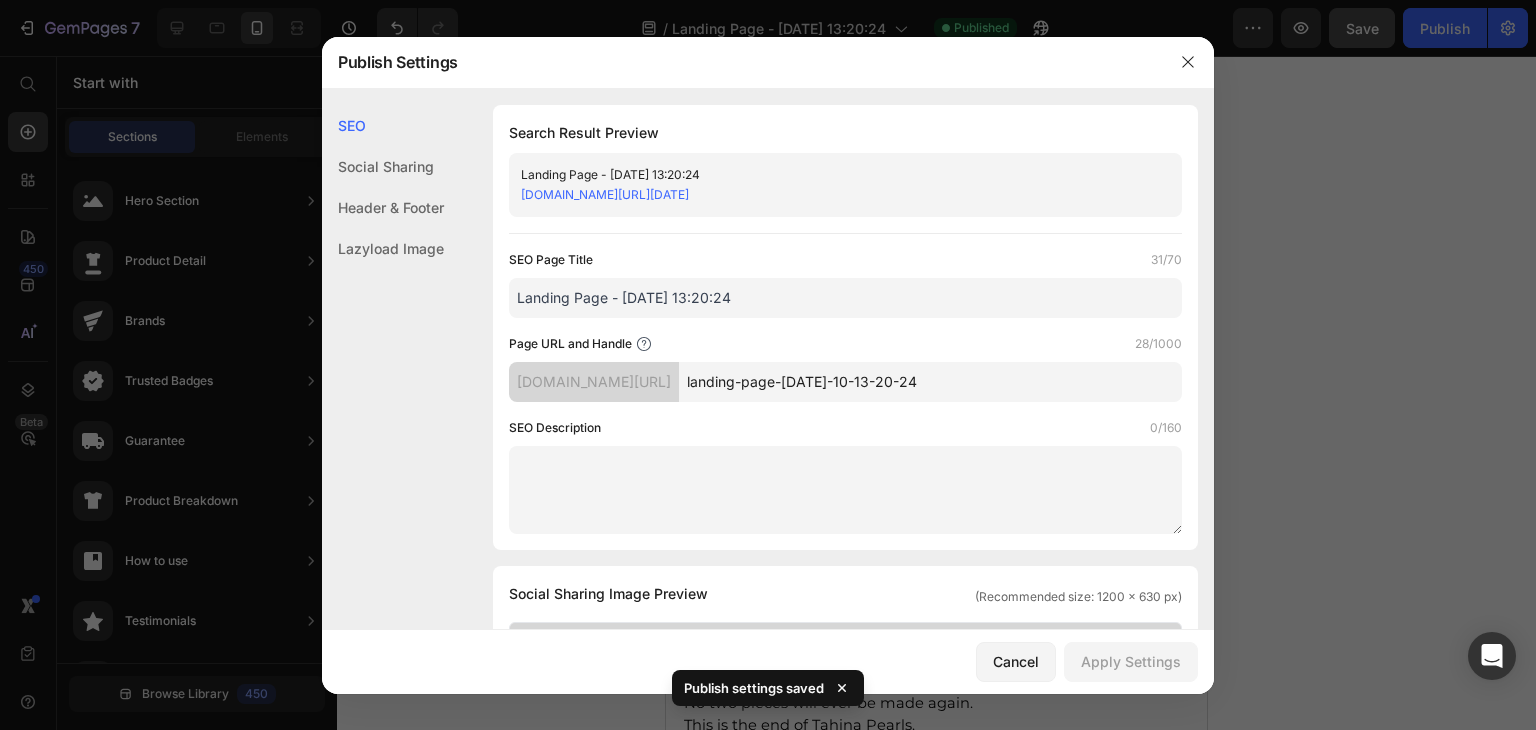 click on "landing-page-[DATE]-10-13-20-24" at bounding box center [930, 382] 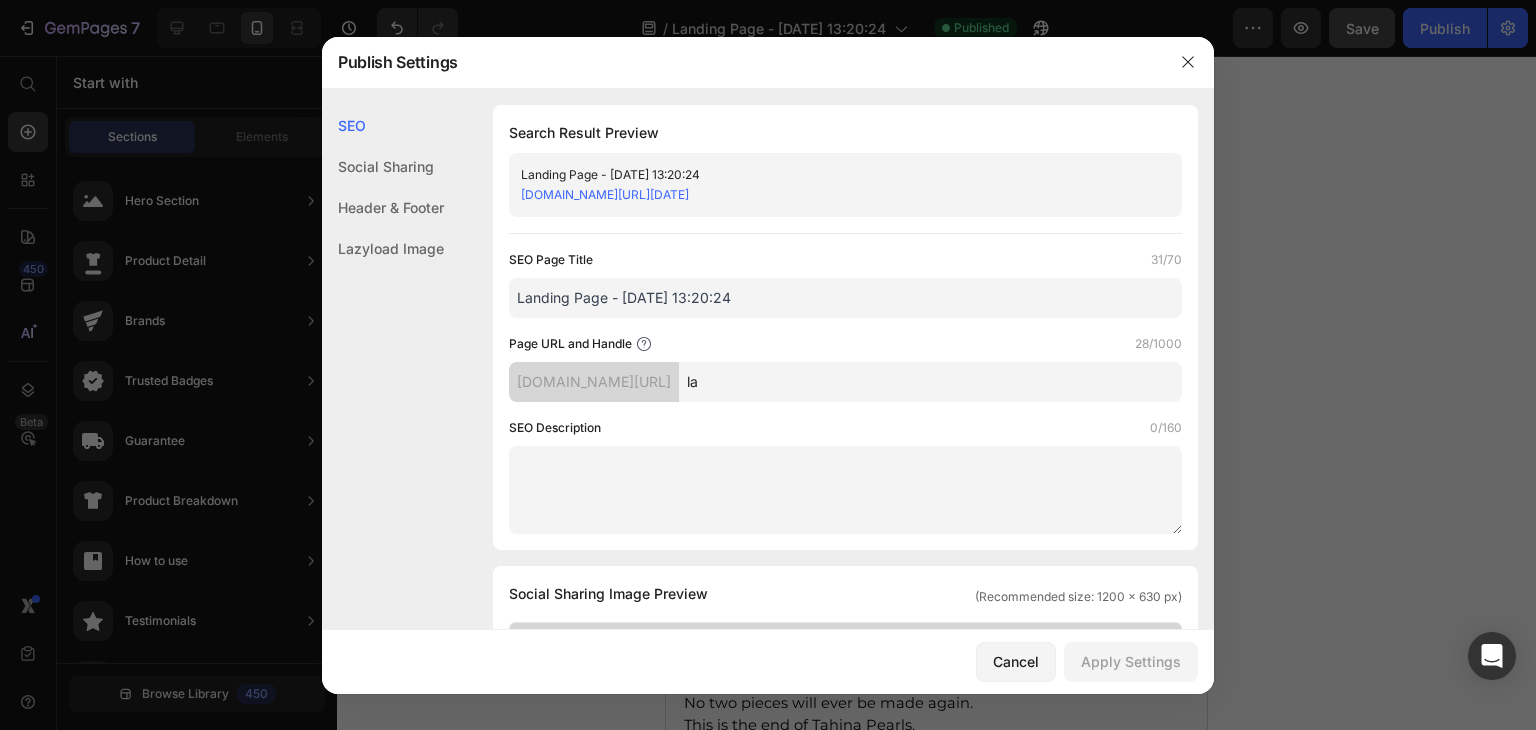 type on "l" 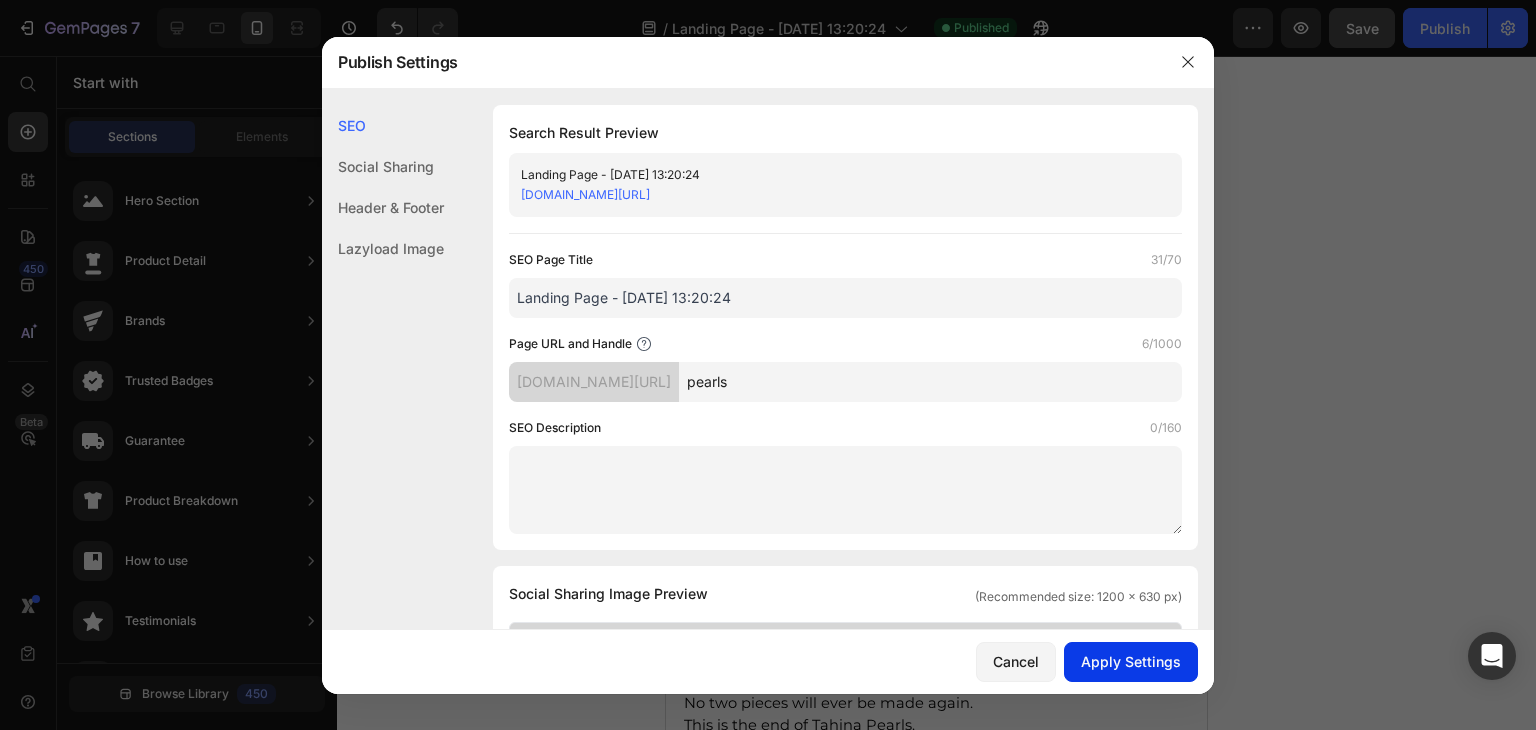 type on "pearls" 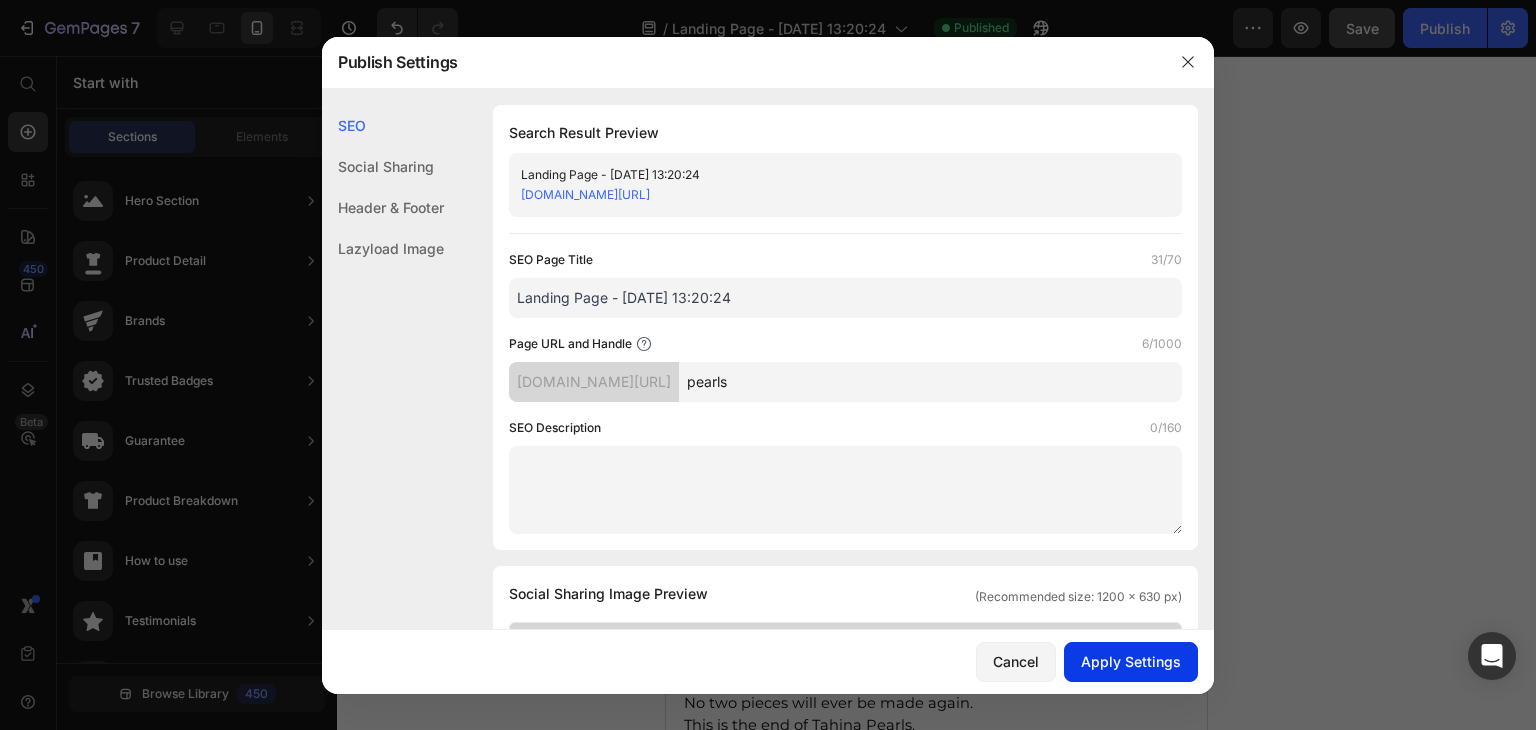 click on "Apply Settings" at bounding box center (1131, 661) 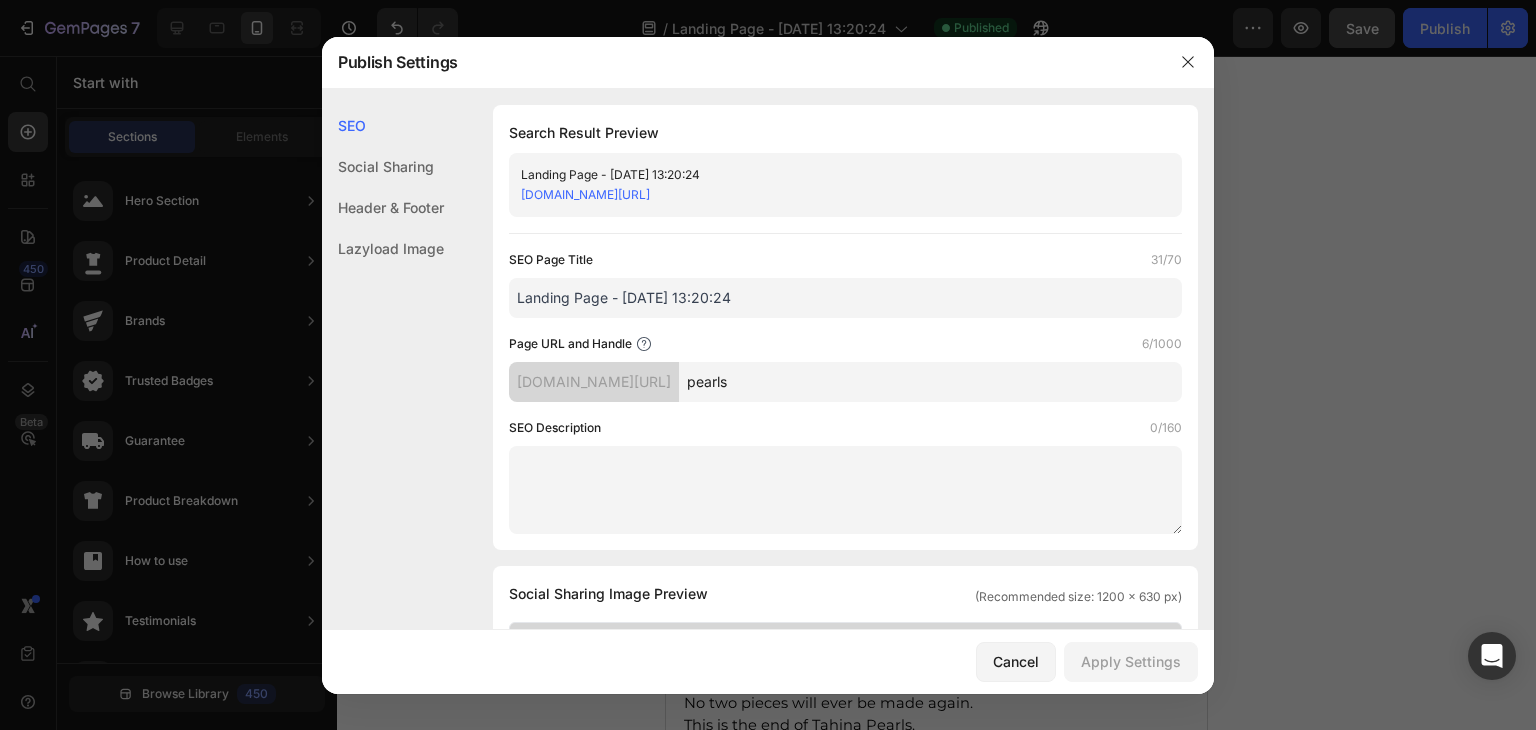 drag, startPoint x: 780, startPoint y: 189, endPoint x: 520, endPoint y: 201, distance: 260.27676 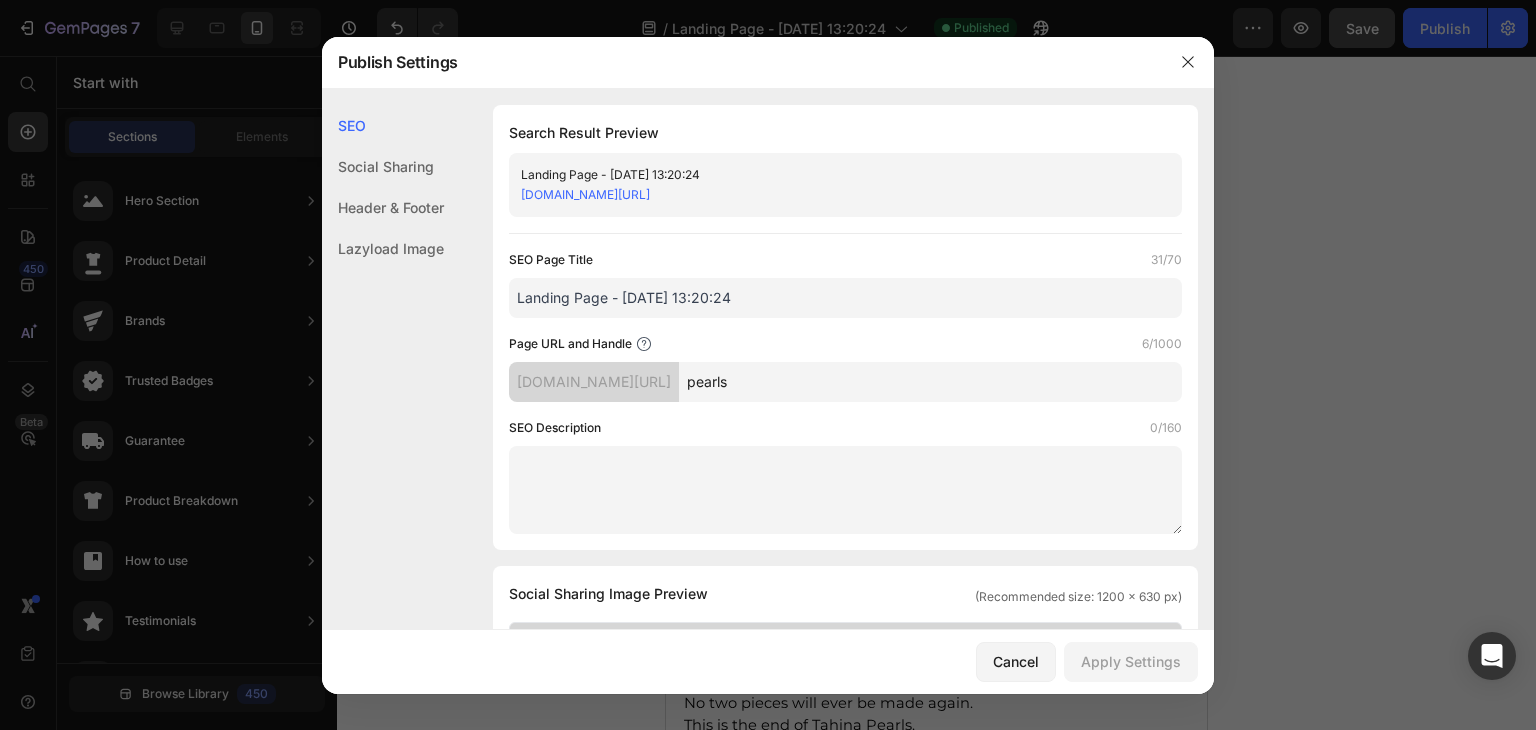 click on "[DOMAIN_NAME][URL]" at bounding box center (829, 195) 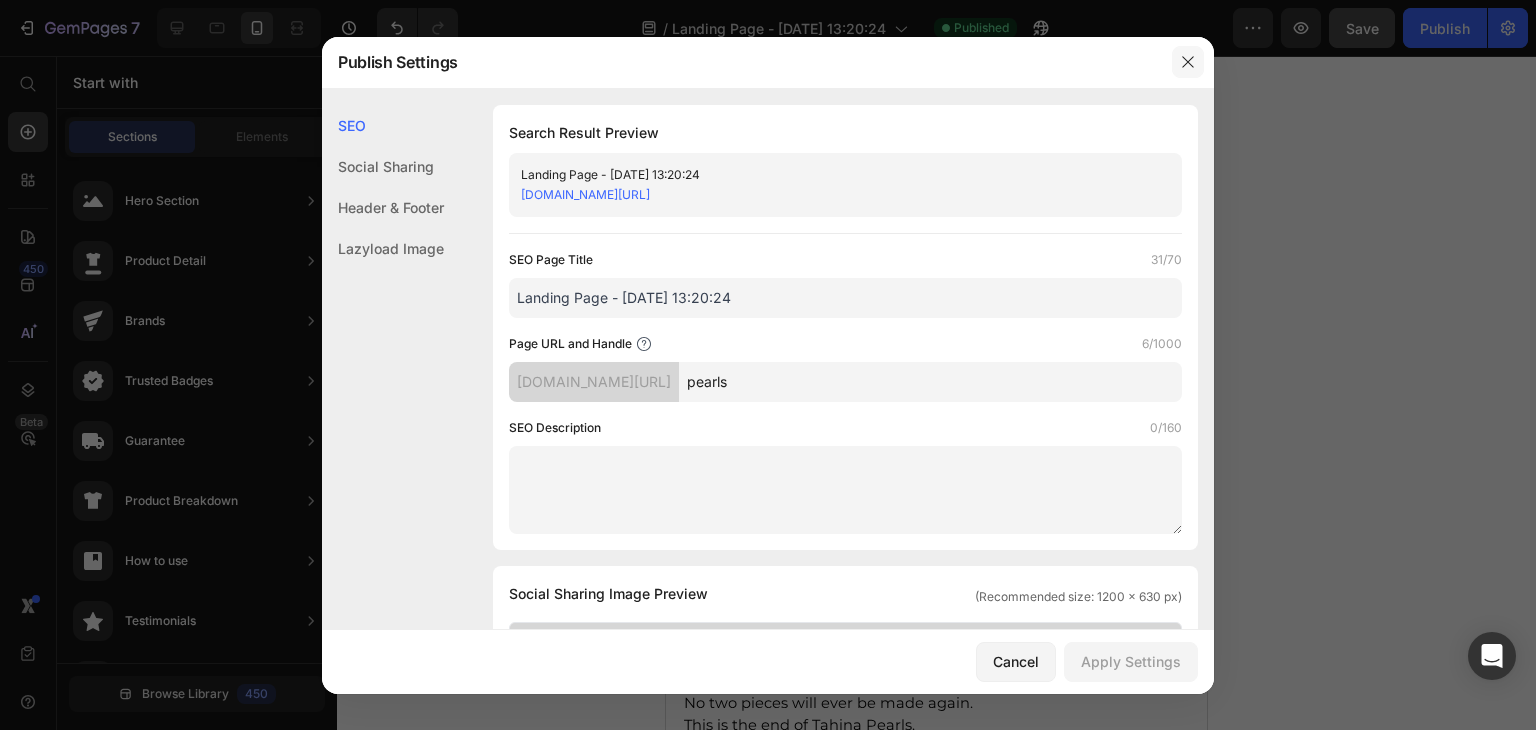 click at bounding box center [1188, 62] 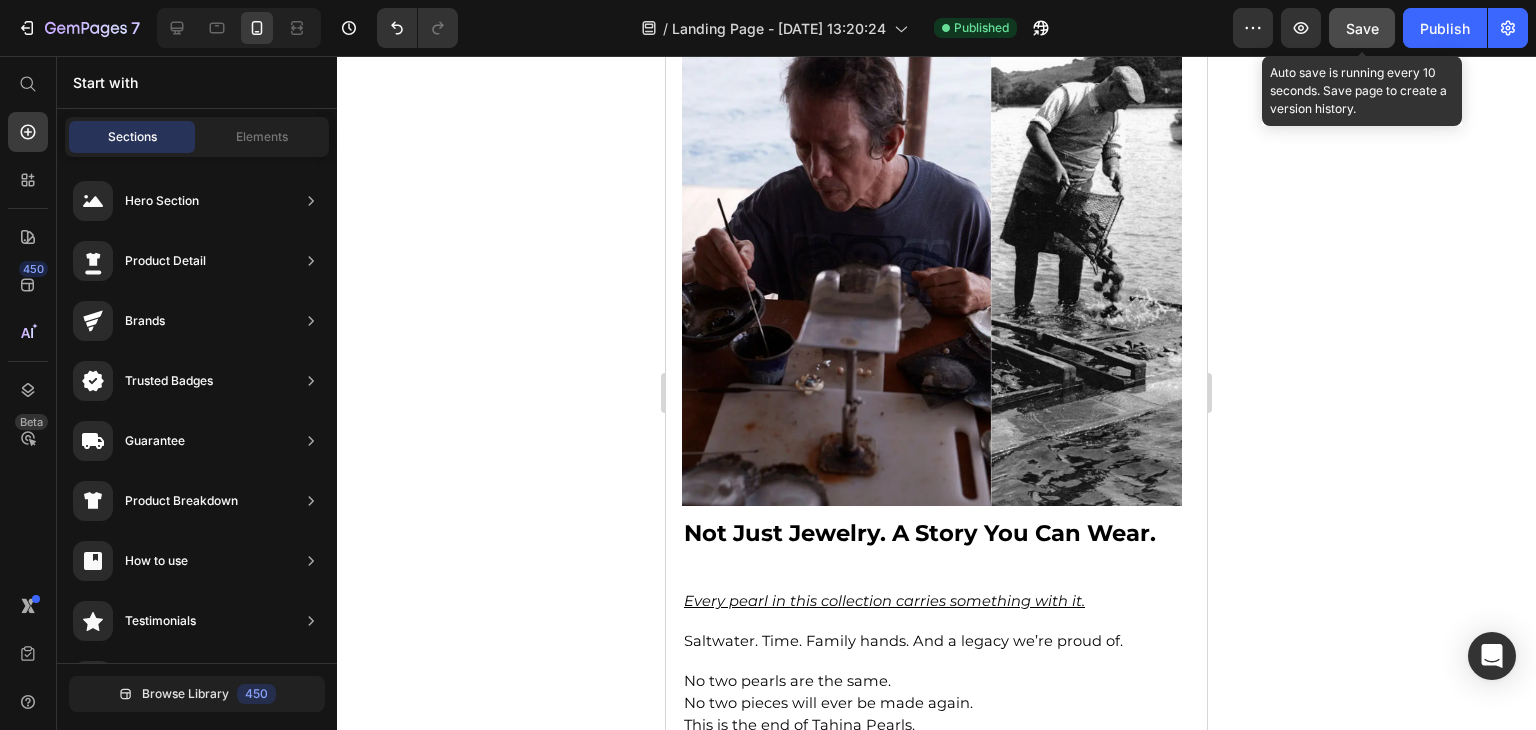 click on "Save" at bounding box center (1362, 28) 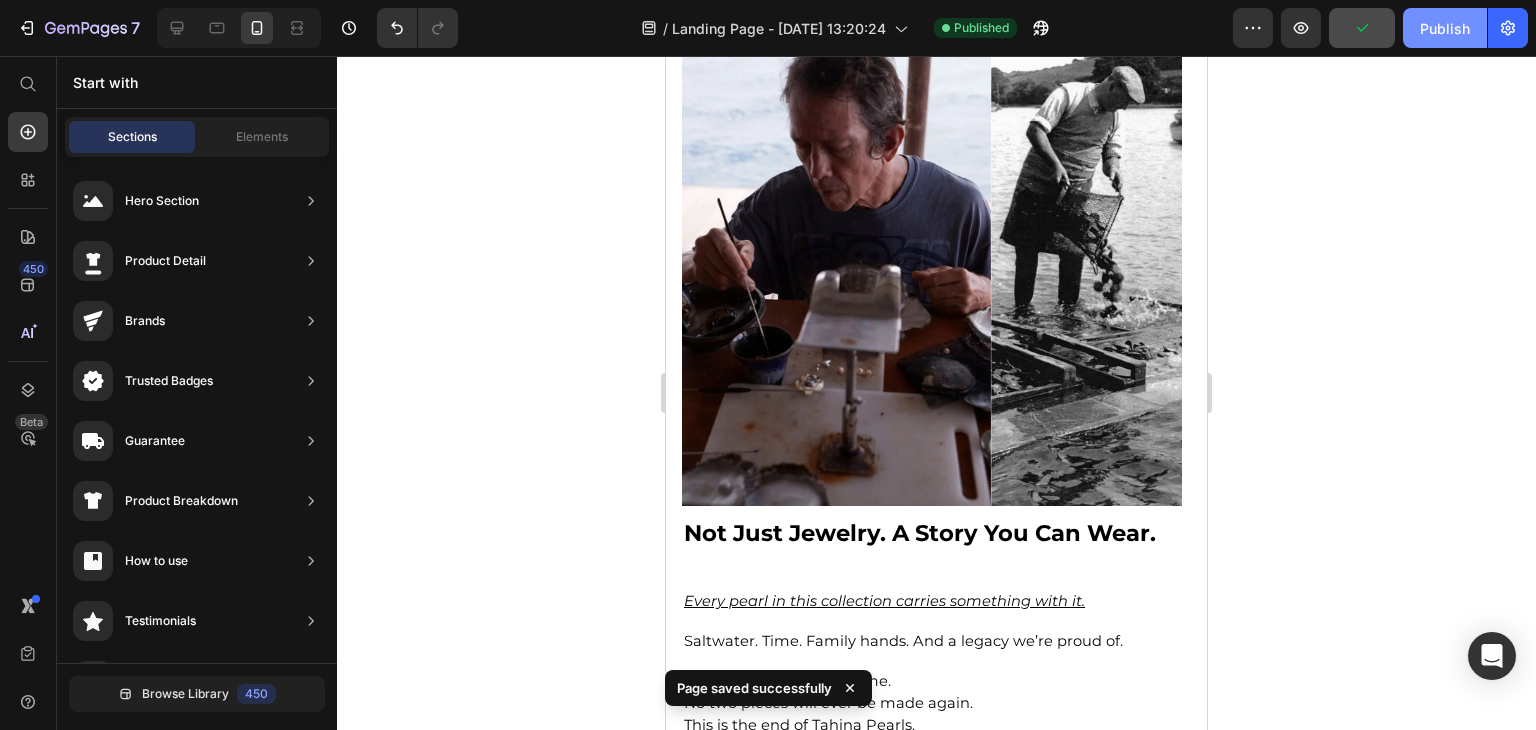 click on "Publish" at bounding box center (1445, 28) 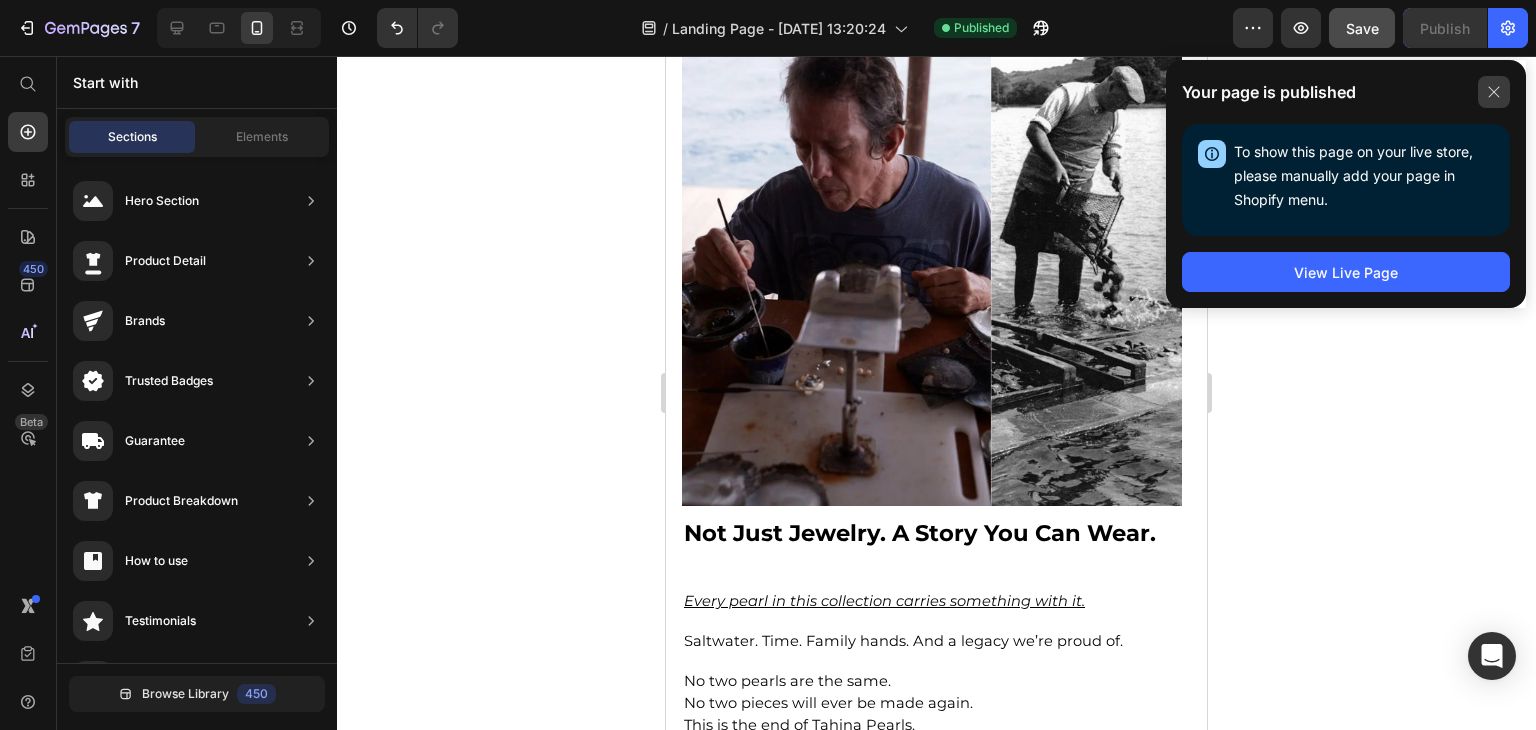click 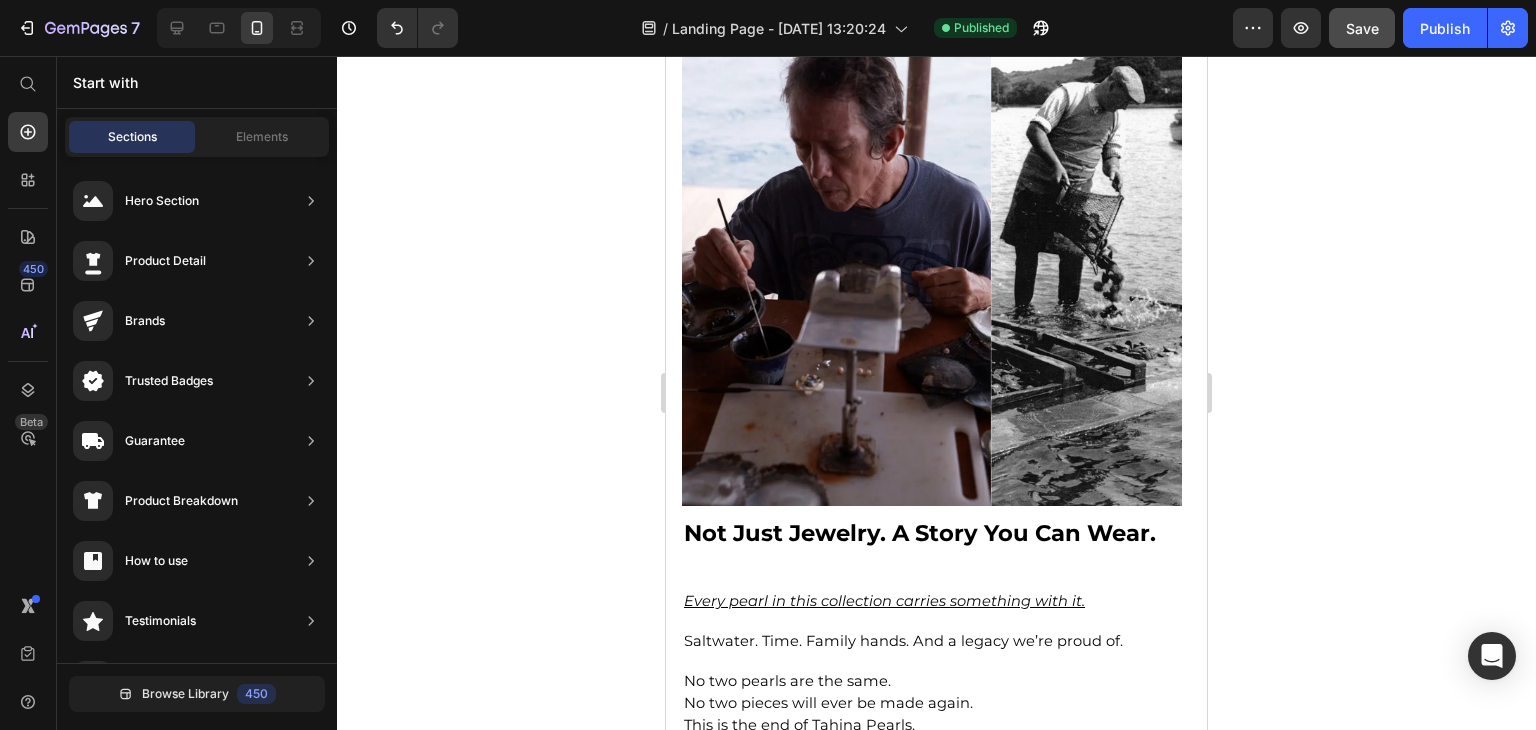 click 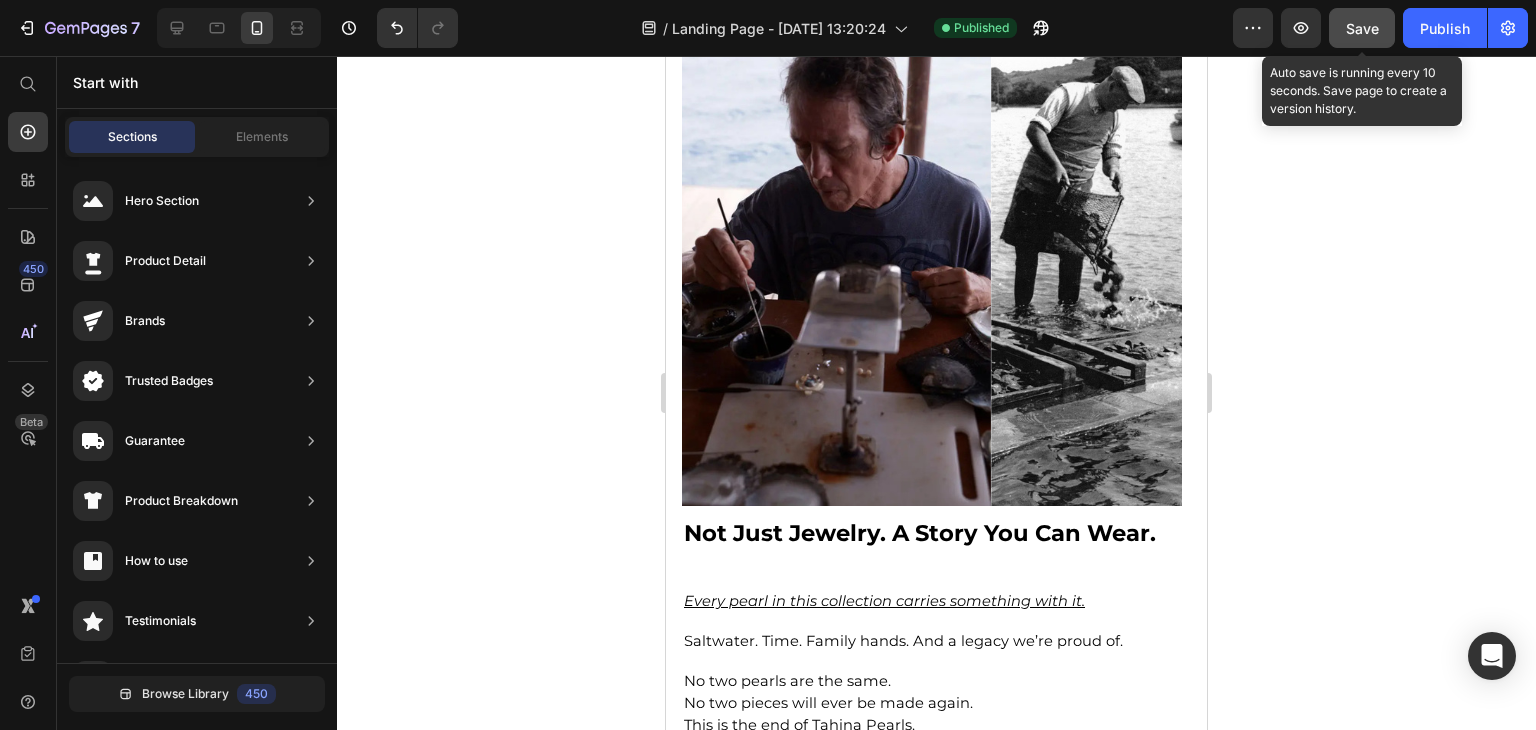 click on "Save" 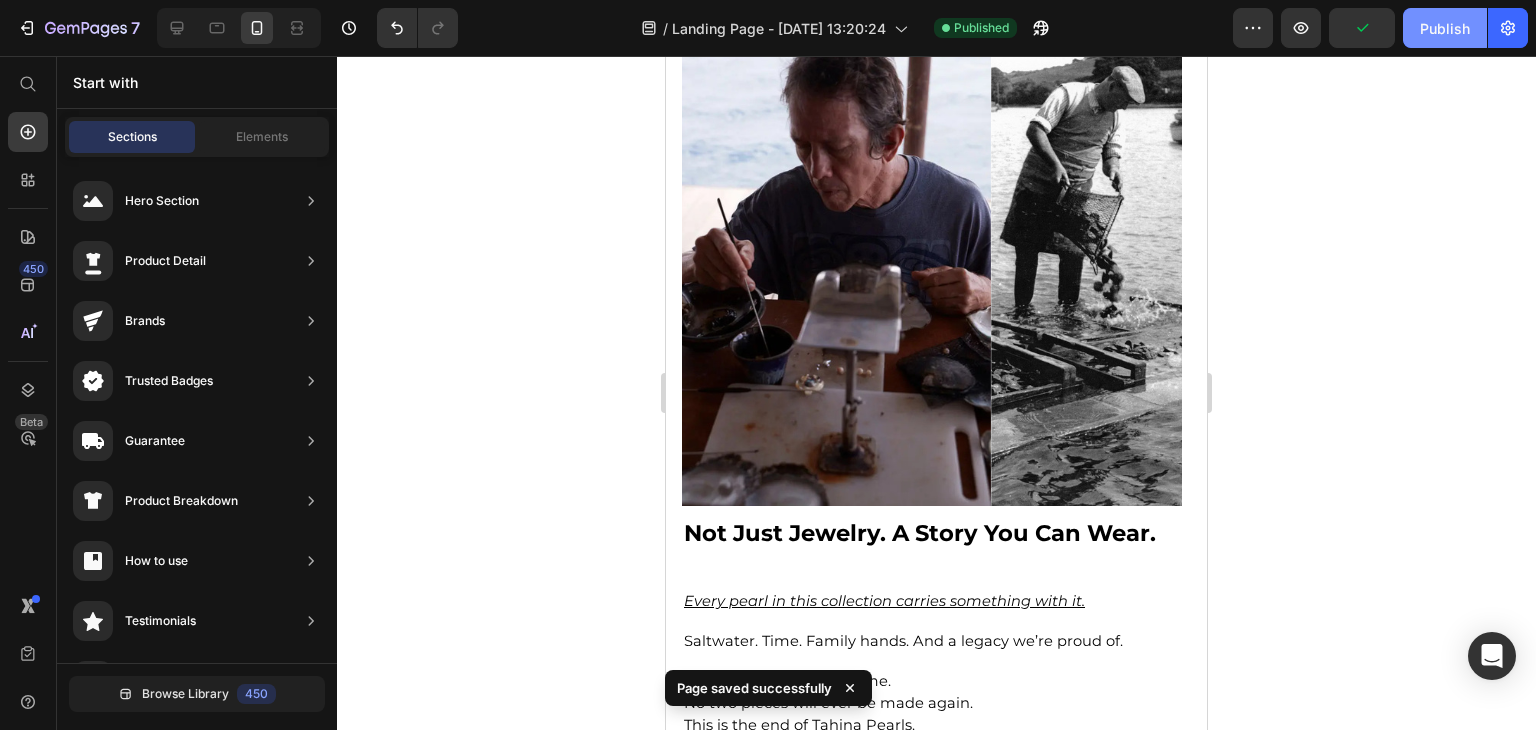 click on "Publish" at bounding box center (1445, 28) 